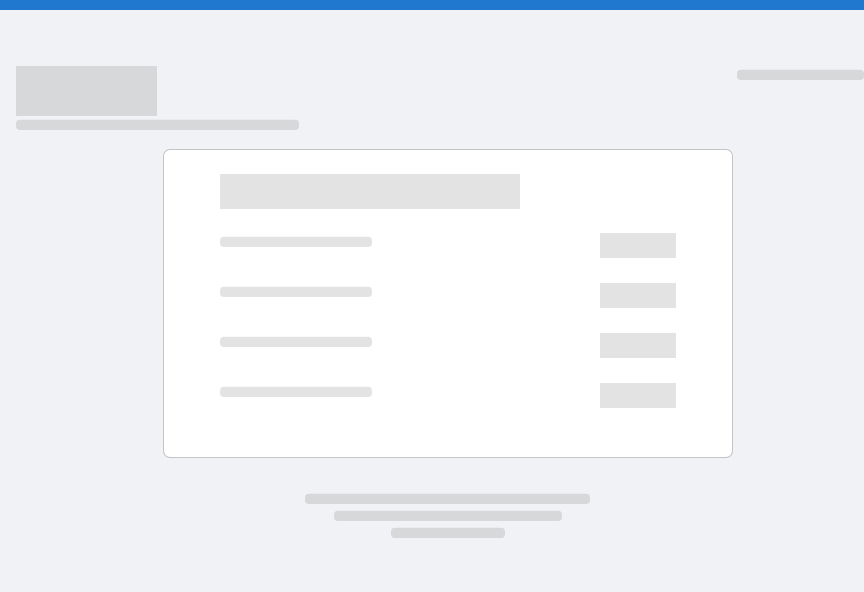 scroll, scrollTop: 0, scrollLeft: 0, axis: both 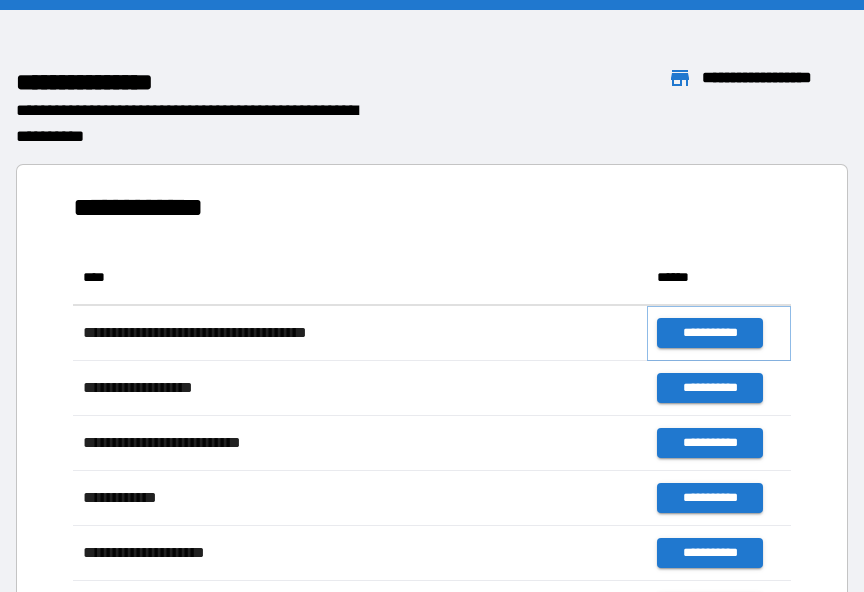 click on "**********" at bounding box center (709, 333) 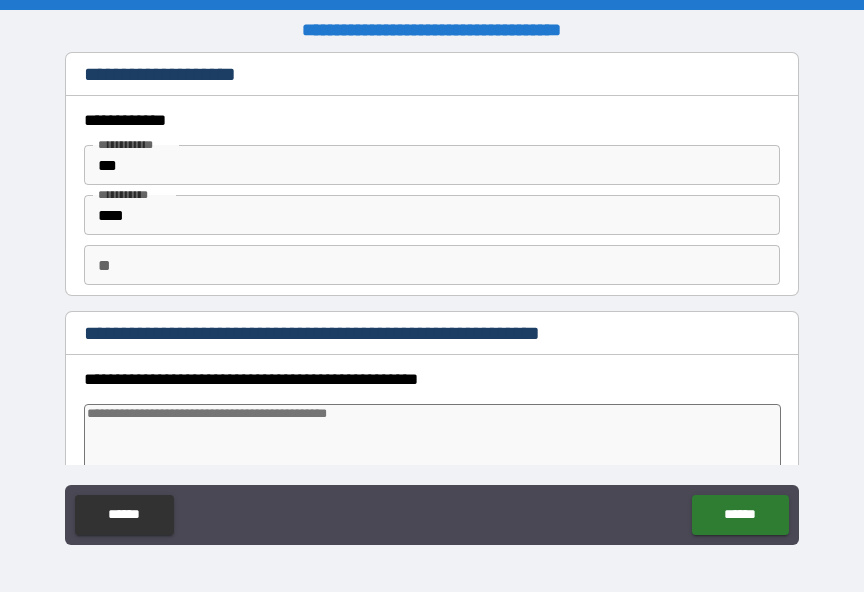 type on "*" 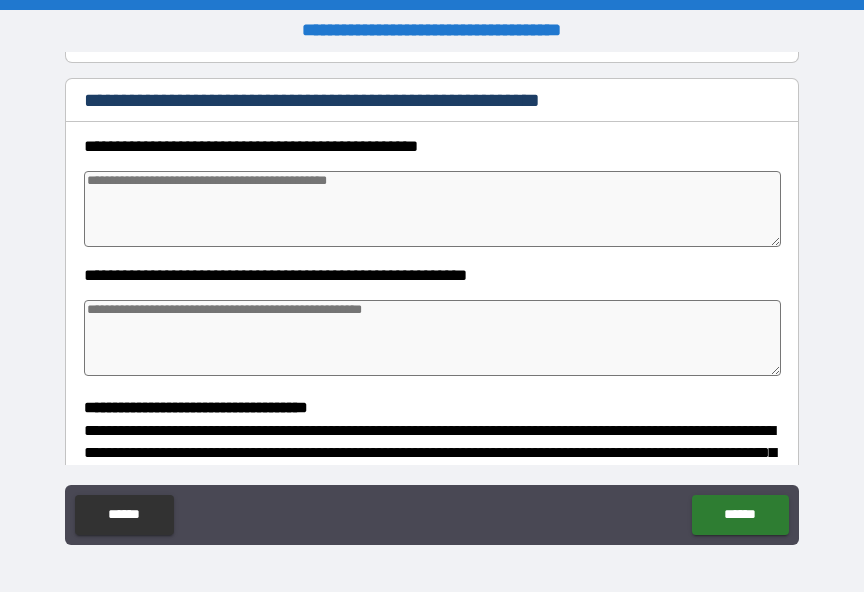 scroll, scrollTop: 234, scrollLeft: 0, axis: vertical 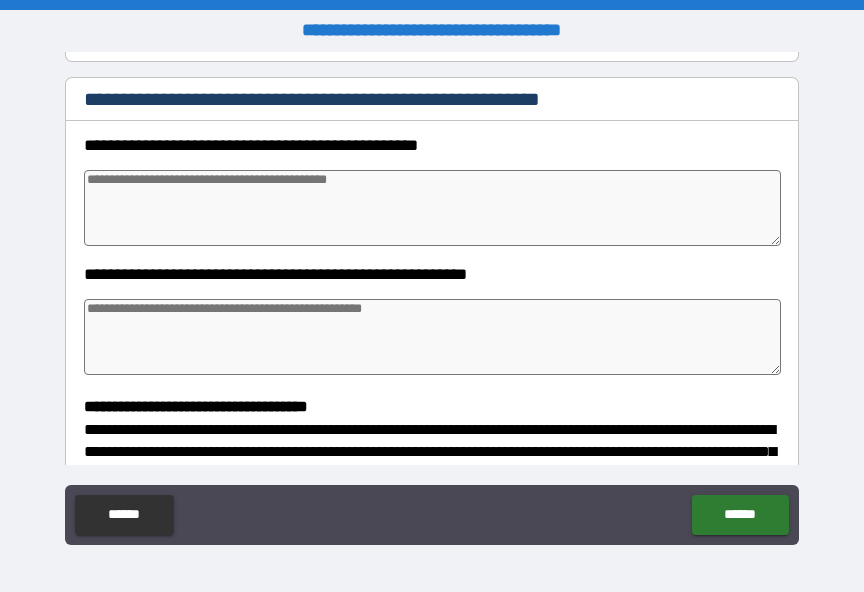 click at bounding box center (432, 208) 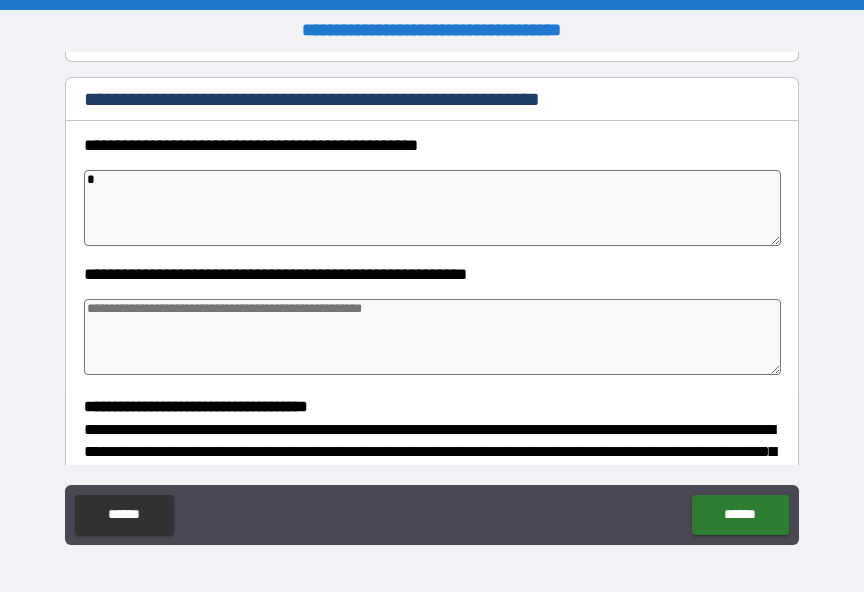 type on "*" 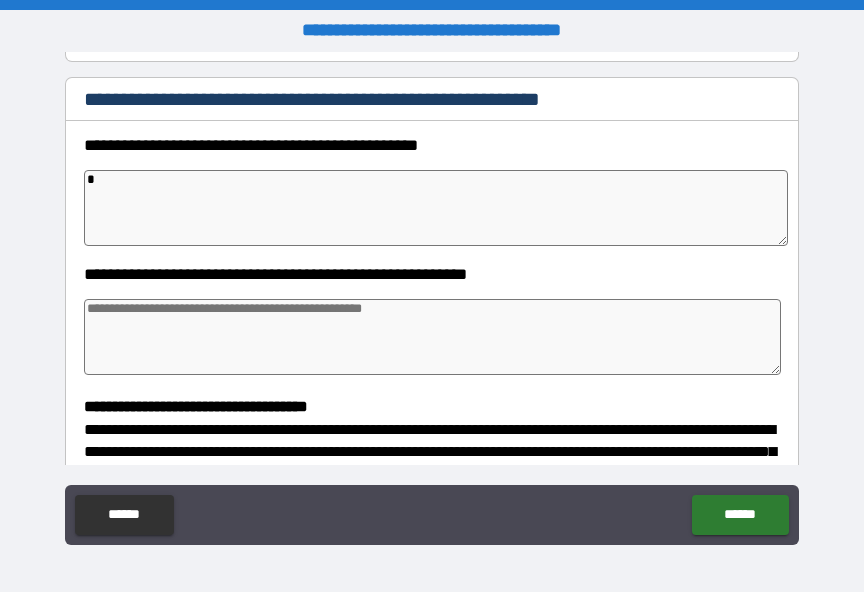 type on "**" 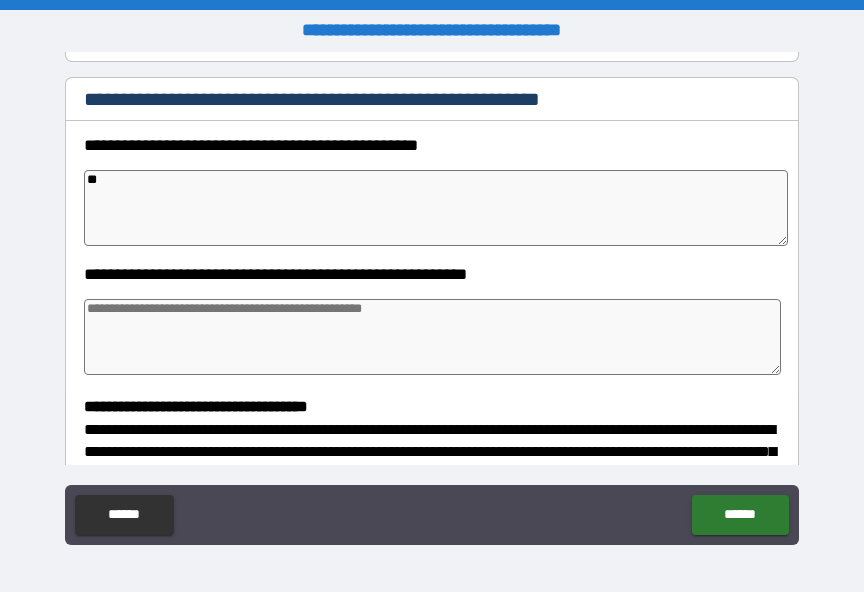 type on "*" 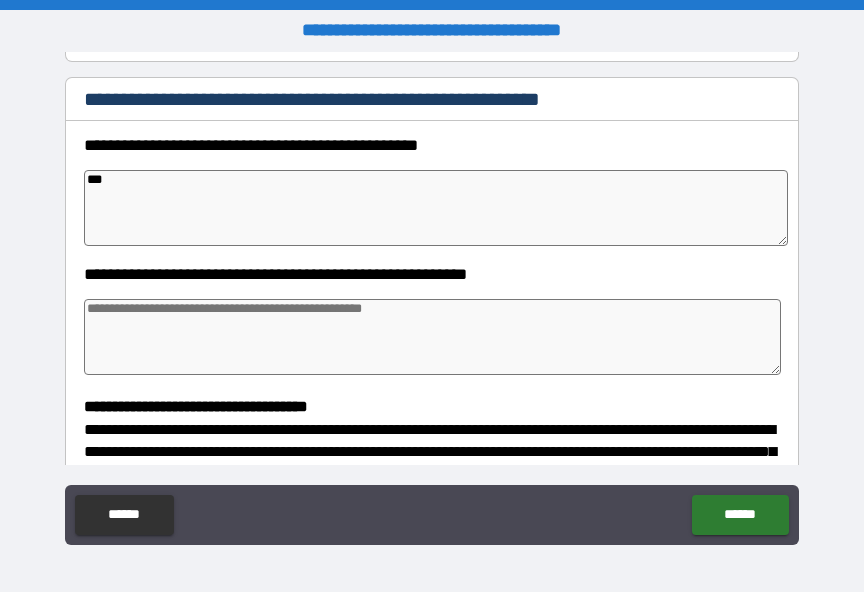 type on "*" 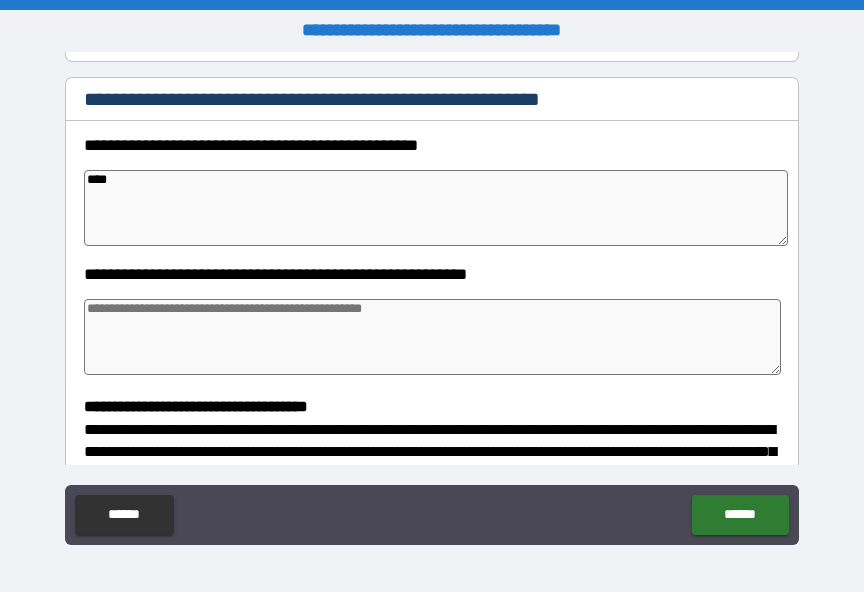type on "*" 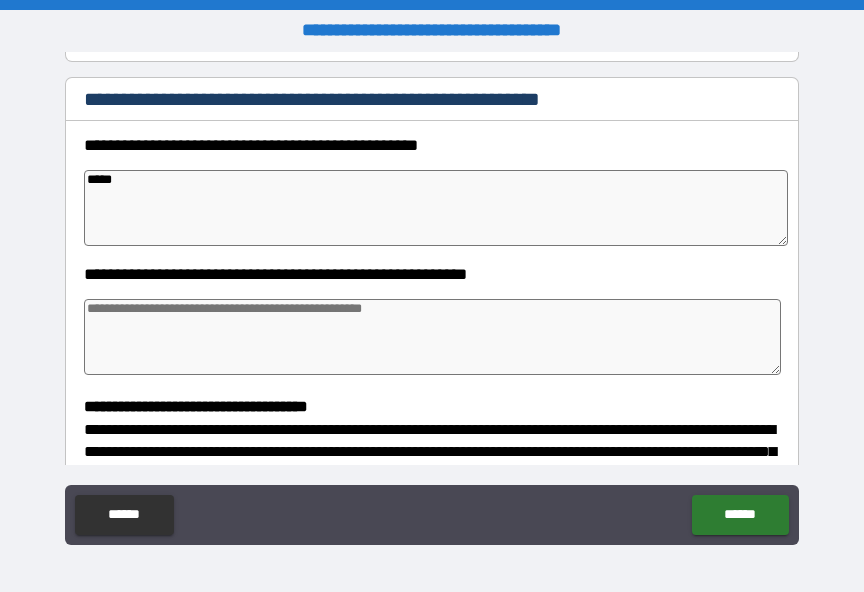 type on "*" 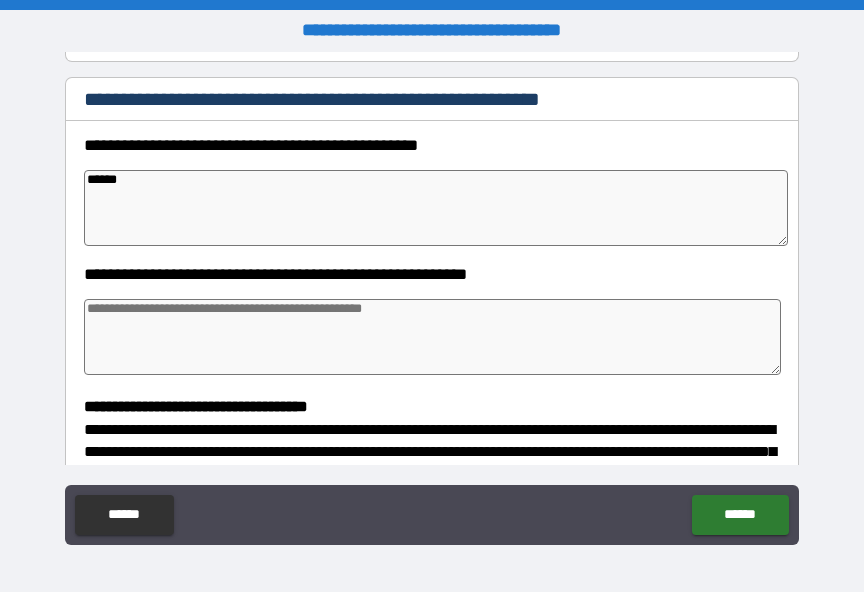 type on "*" 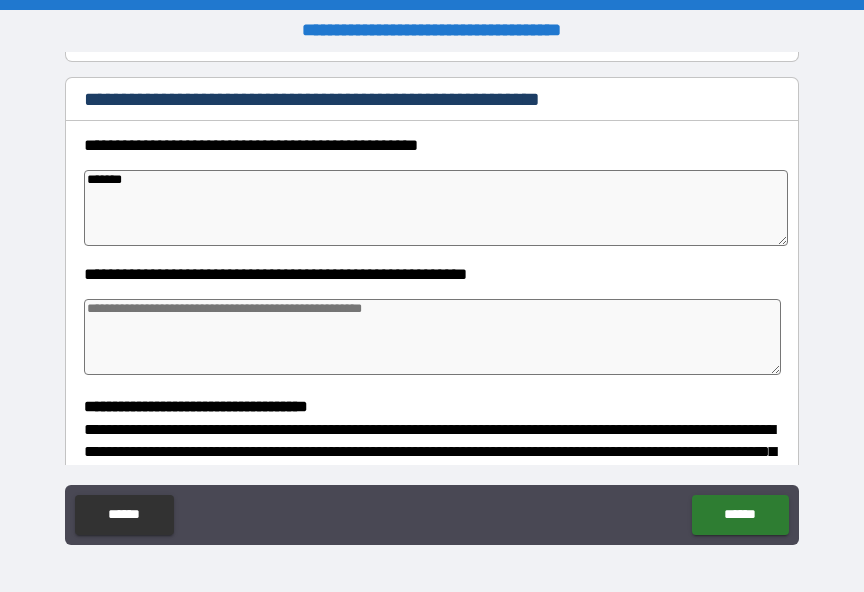 type on "*" 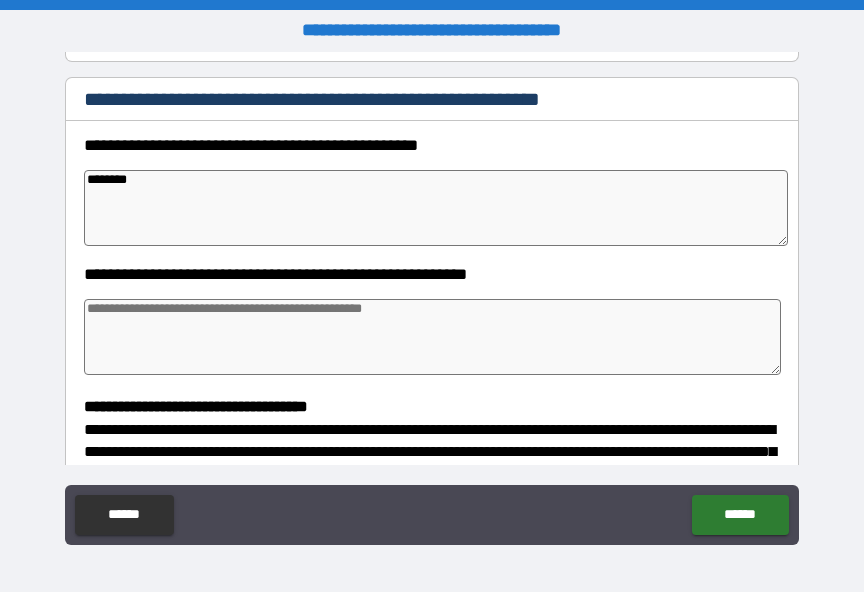 type on "*" 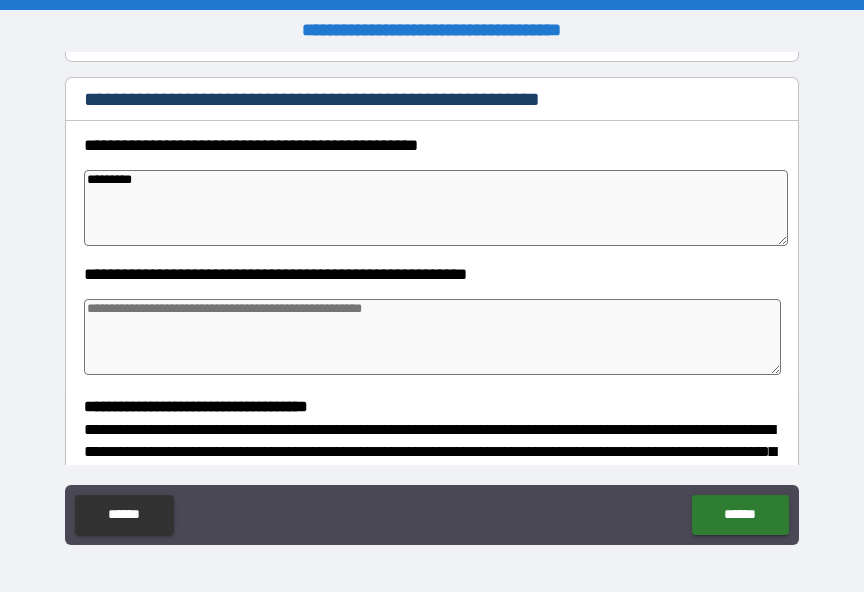 type on "*" 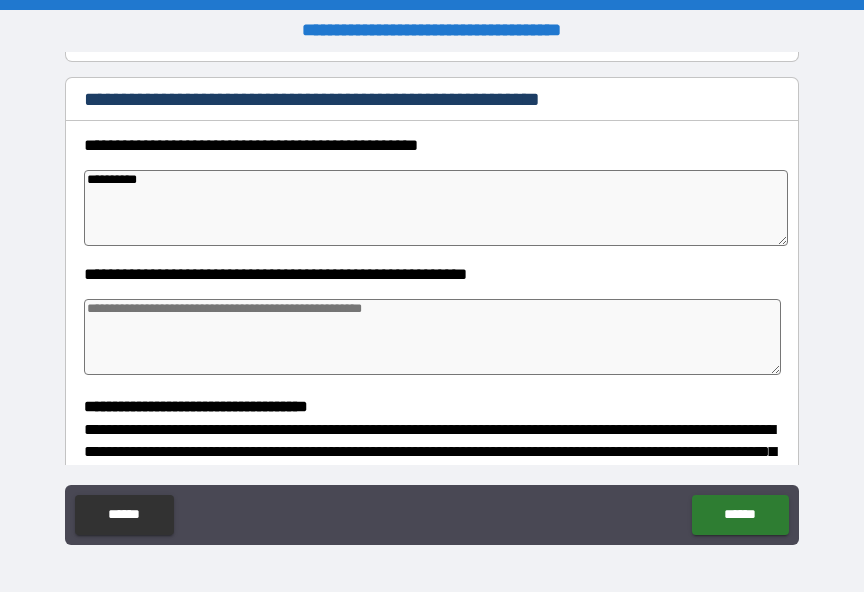 type on "*" 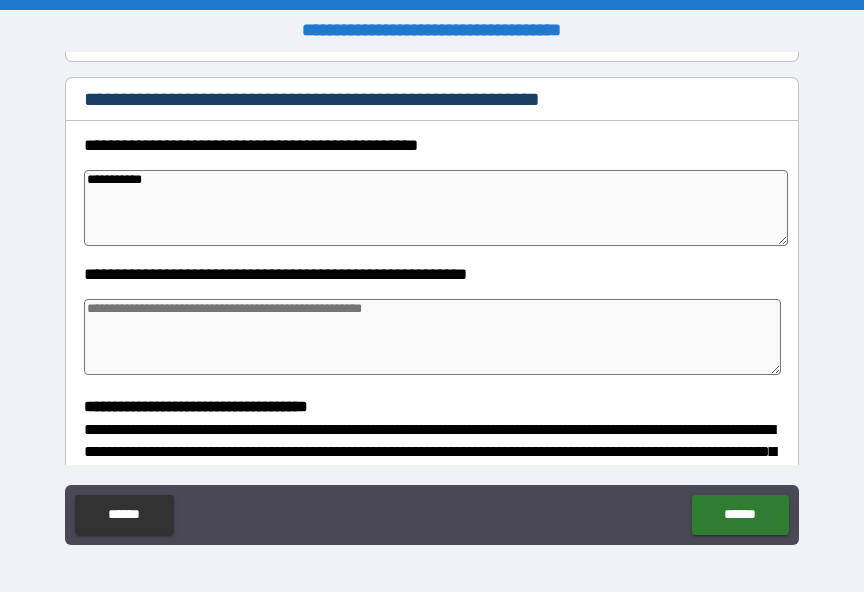 type on "*" 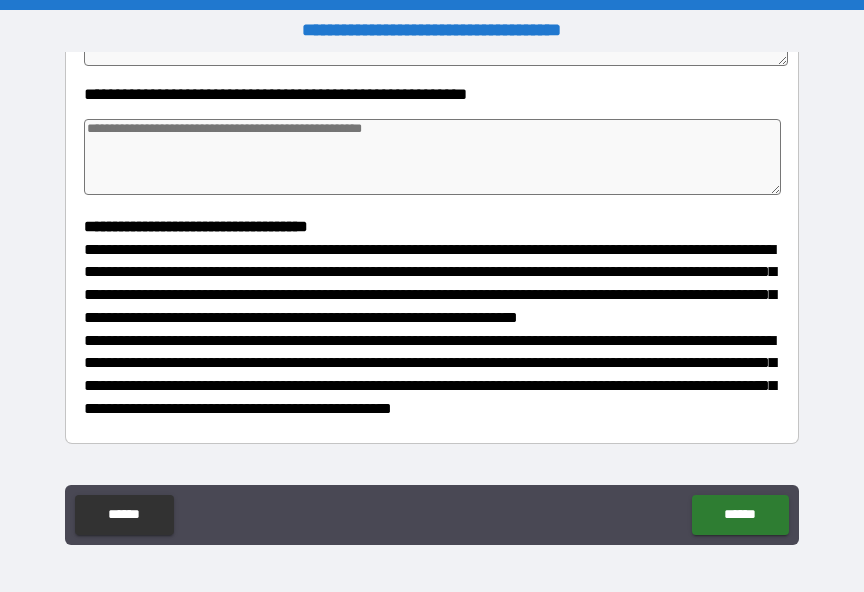 scroll, scrollTop: 413, scrollLeft: 0, axis: vertical 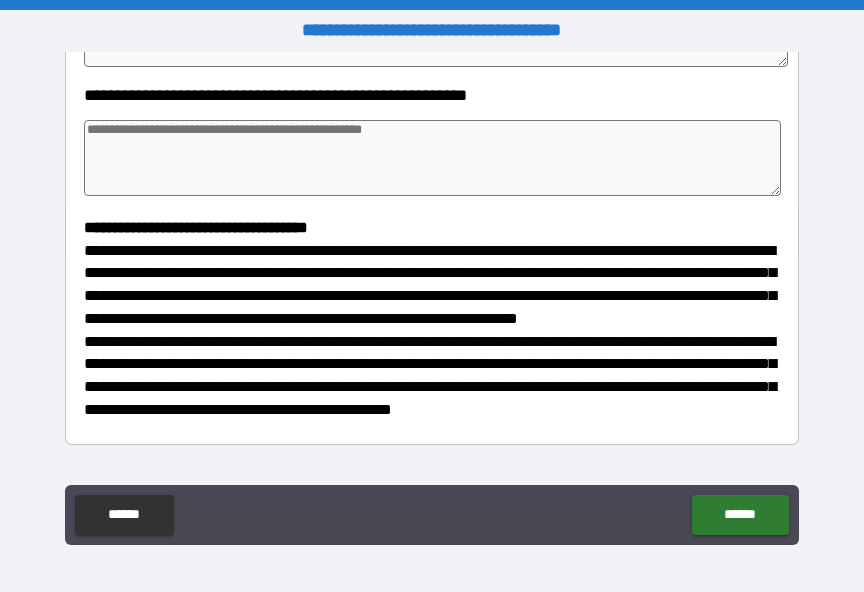type on "**********" 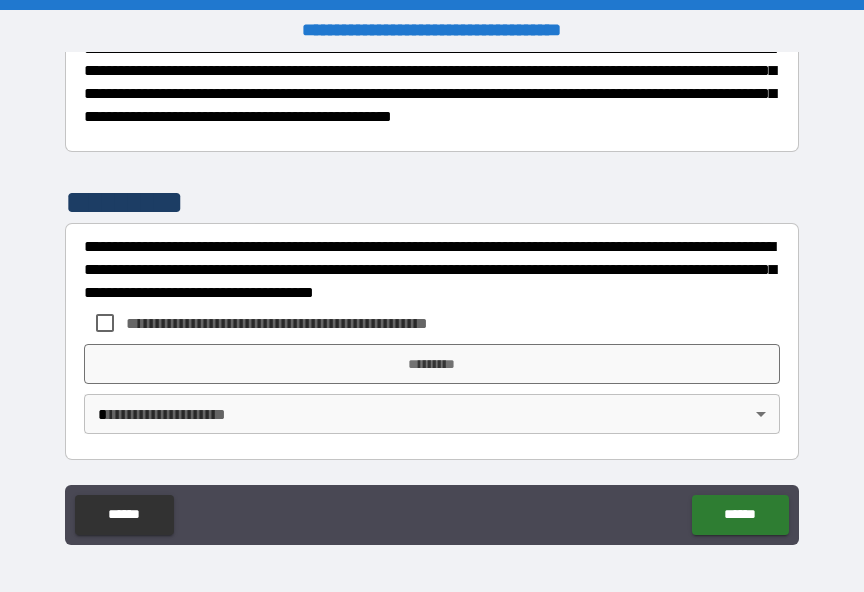 scroll, scrollTop: 743, scrollLeft: 0, axis: vertical 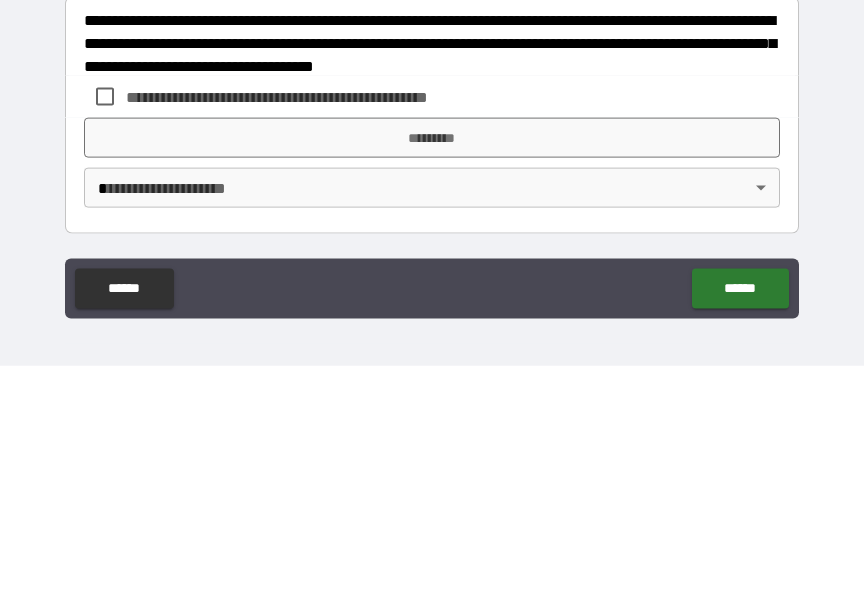 type on "*" 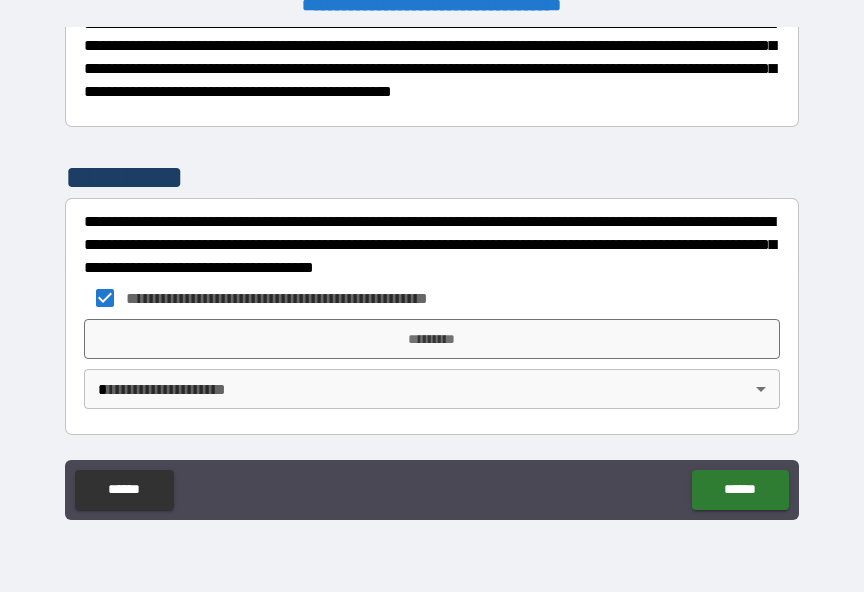 type on "*" 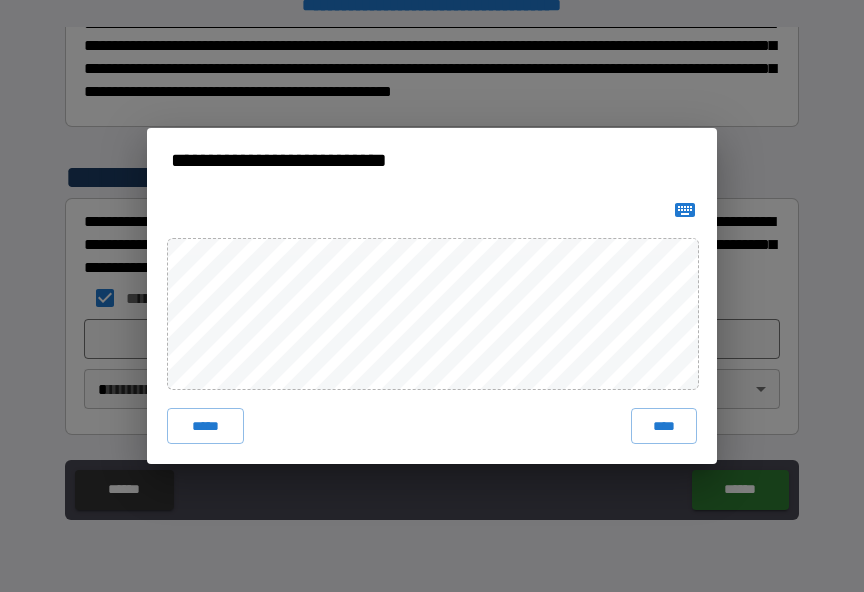 click on "****" at bounding box center [664, 426] 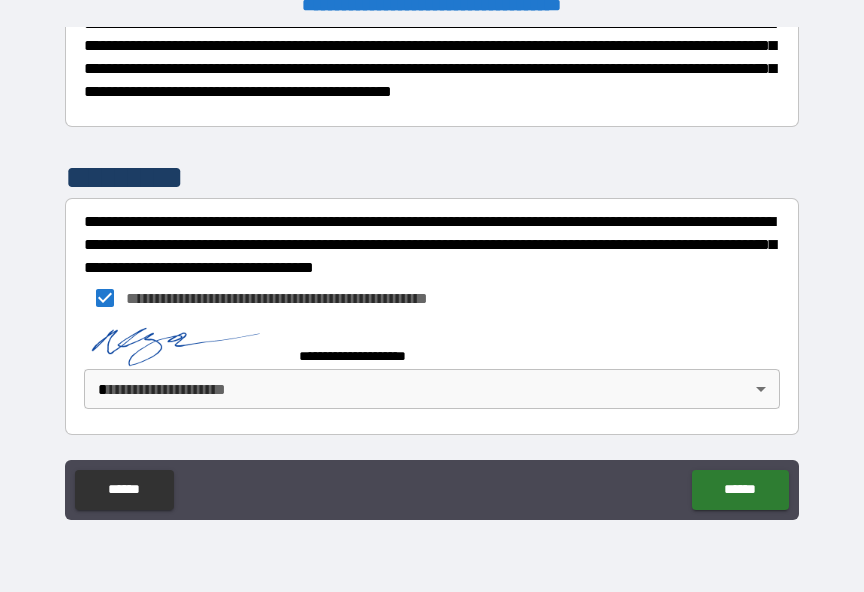 scroll, scrollTop: 733, scrollLeft: 0, axis: vertical 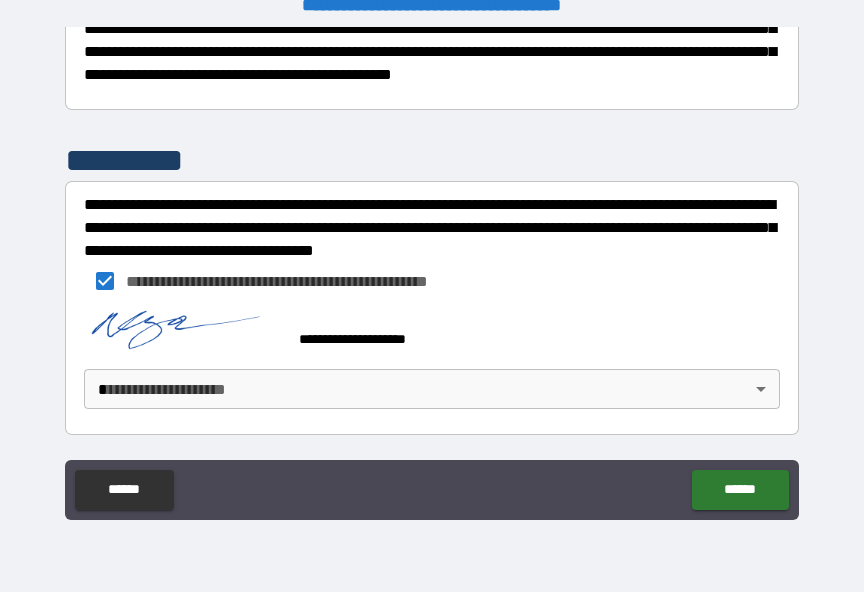 click on "**********" at bounding box center (432, 283) 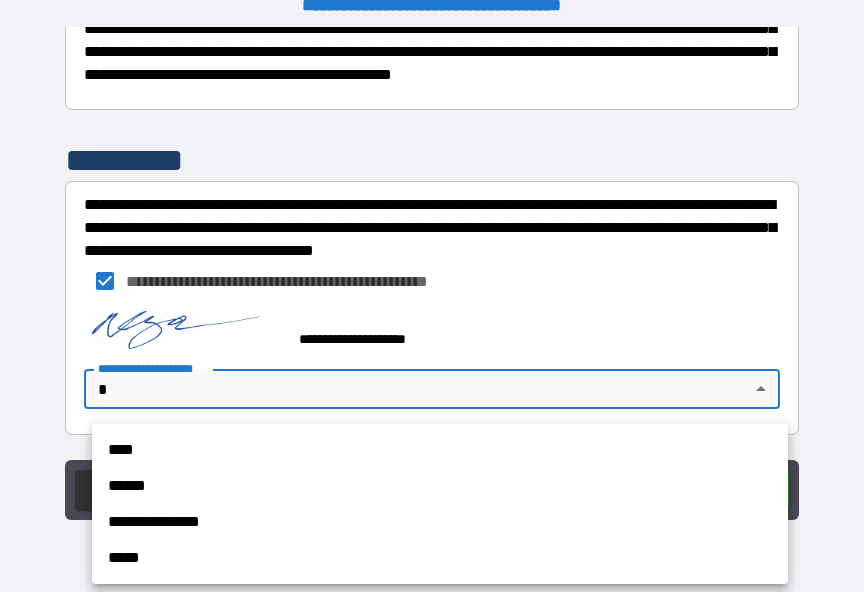 click on "******" at bounding box center (440, 486) 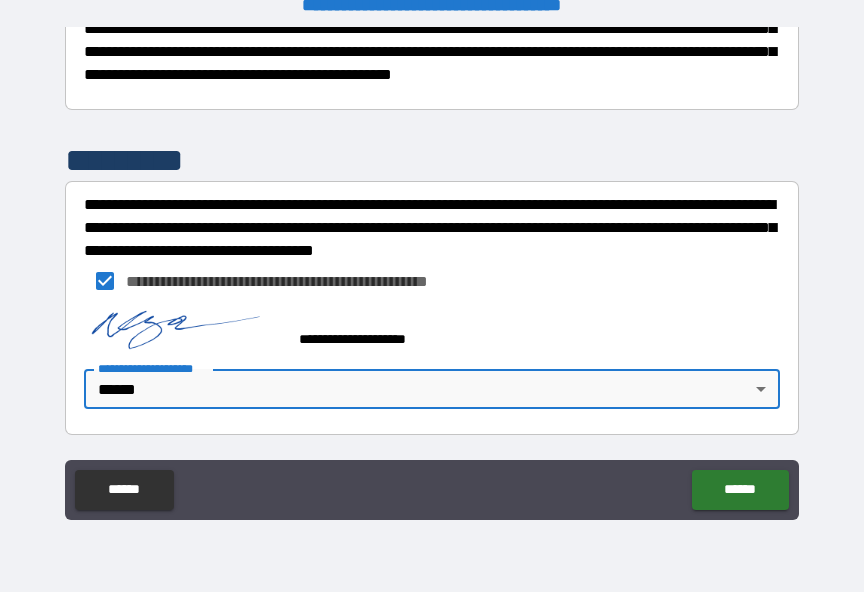 type on "*" 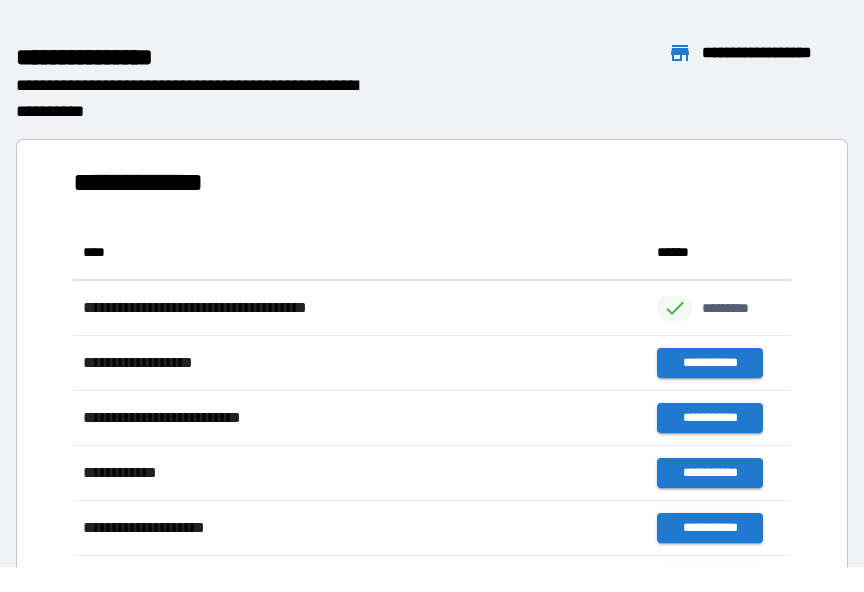 scroll, scrollTop: 1, scrollLeft: 1, axis: both 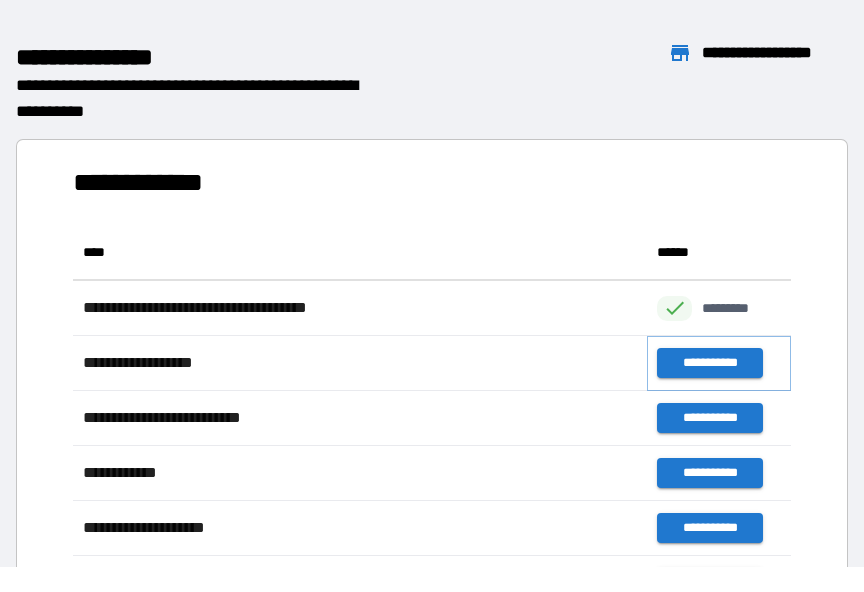click on "**********" at bounding box center [709, 363] 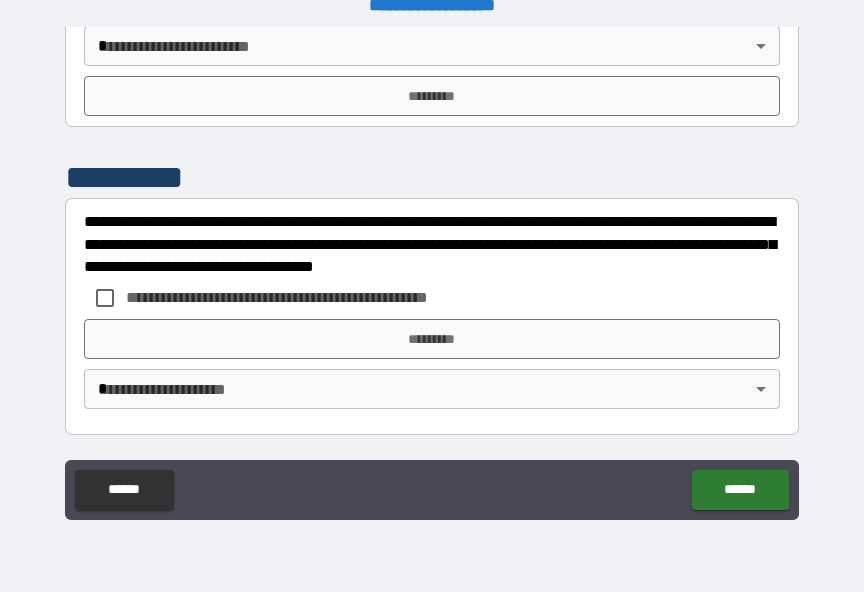scroll, scrollTop: 2696, scrollLeft: 0, axis: vertical 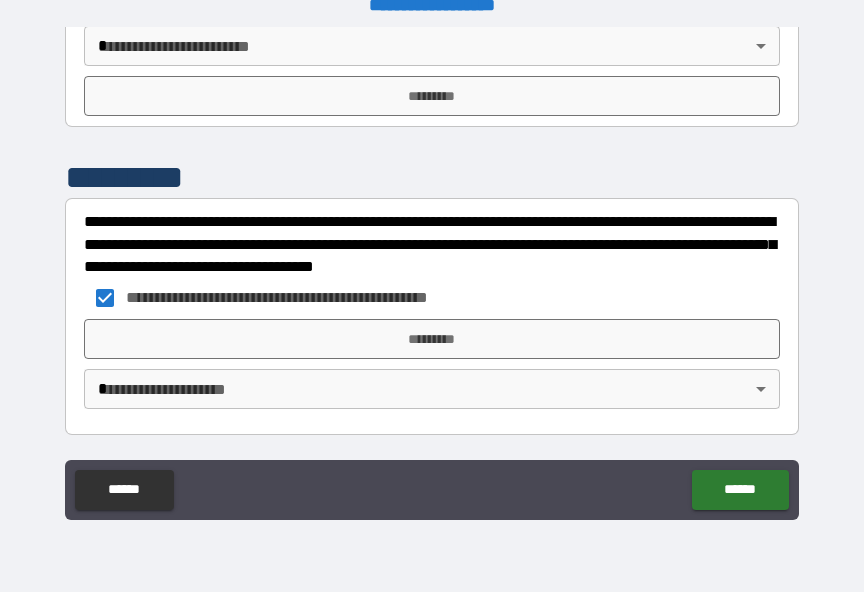 click on "*********" at bounding box center (432, 339) 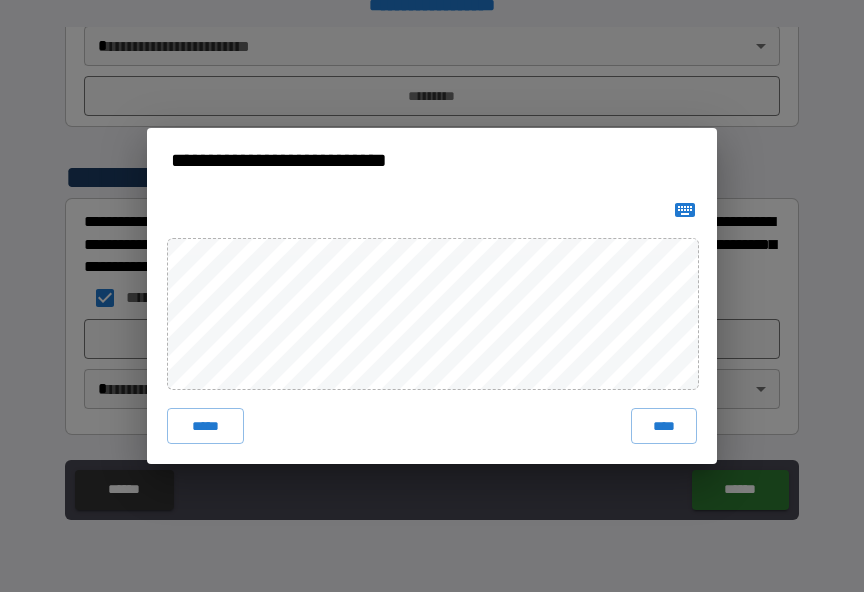 click on "****" at bounding box center [664, 426] 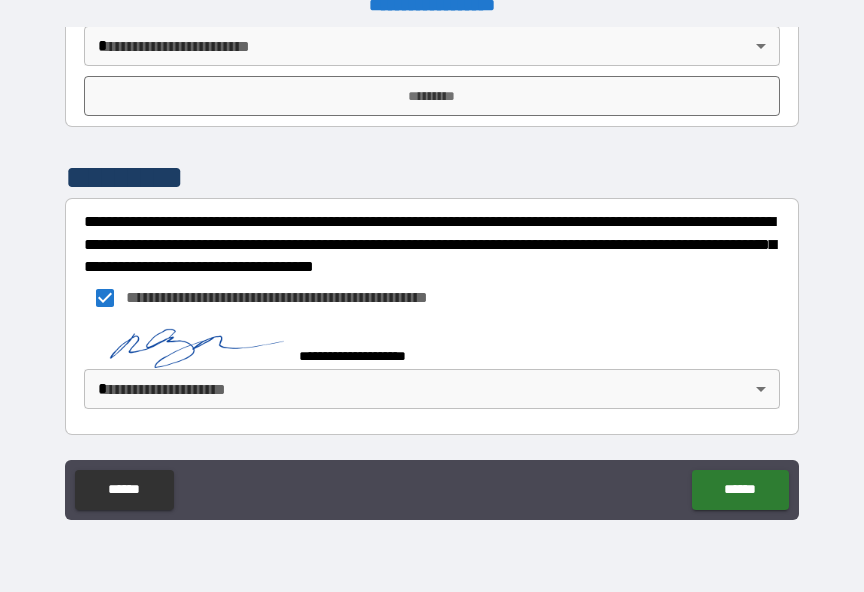scroll, scrollTop: 2686, scrollLeft: 0, axis: vertical 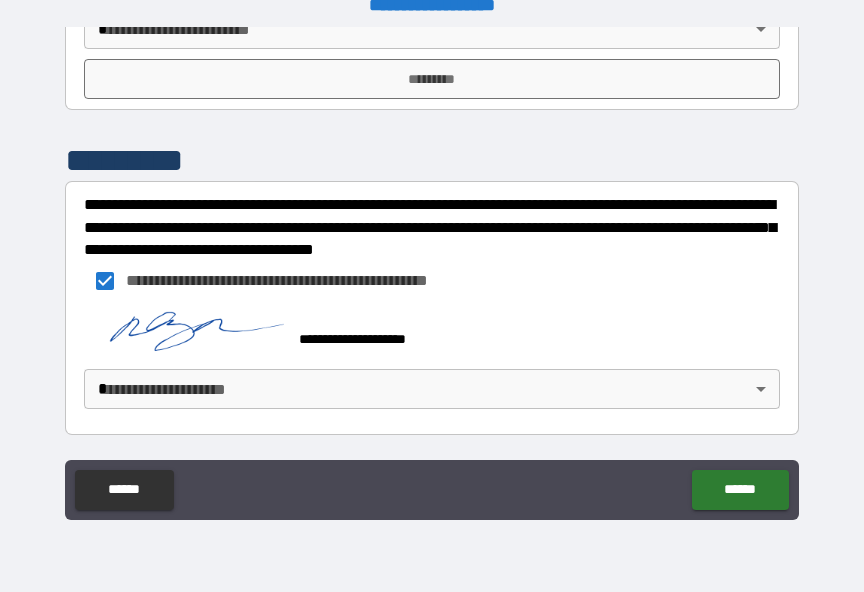 click on "**********" at bounding box center (432, 283) 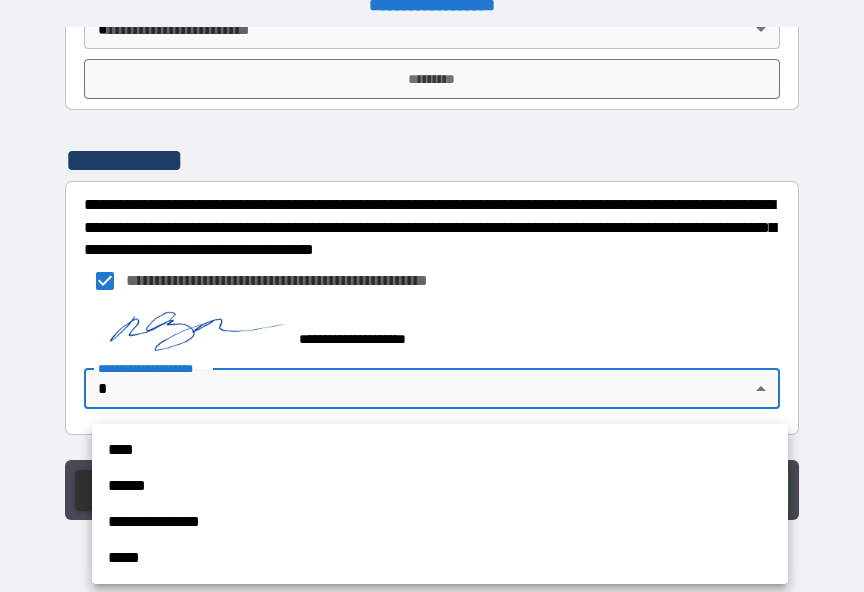 click on "******" at bounding box center (440, 486) 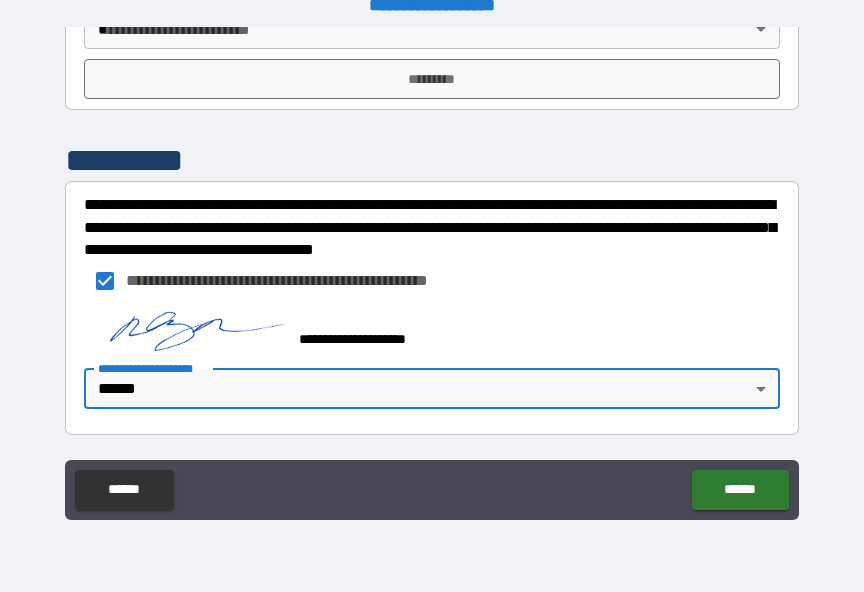 type on "******" 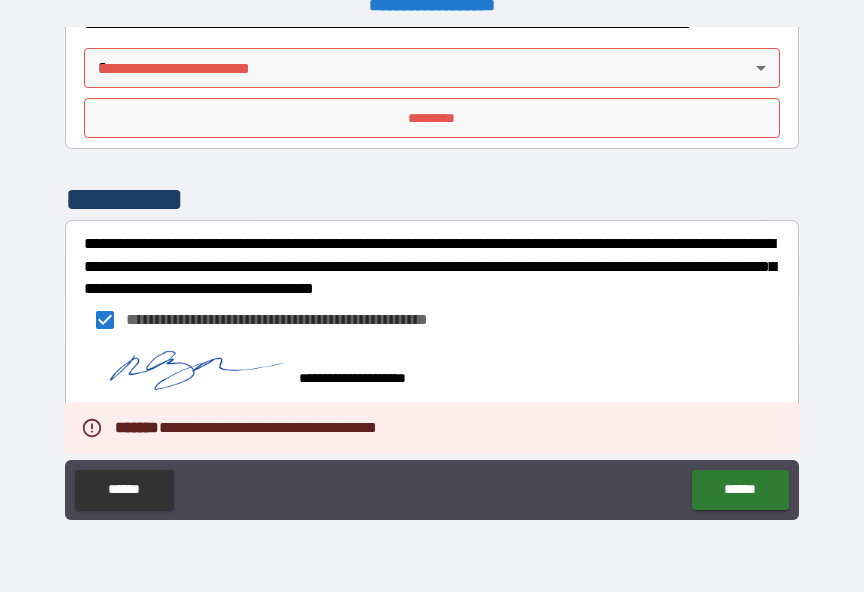 scroll, scrollTop: 2509, scrollLeft: 0, axis: vertical 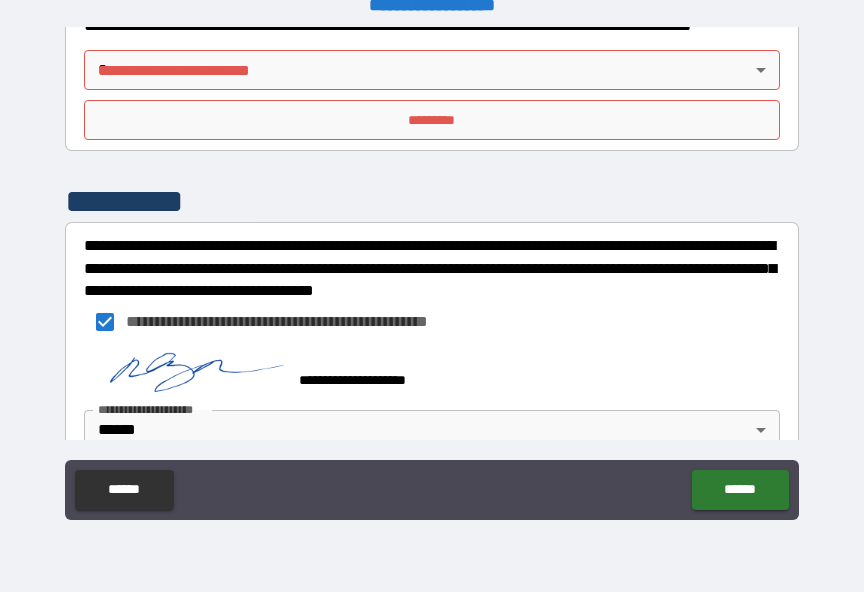 click on "******" at bounding box center [124, 490] 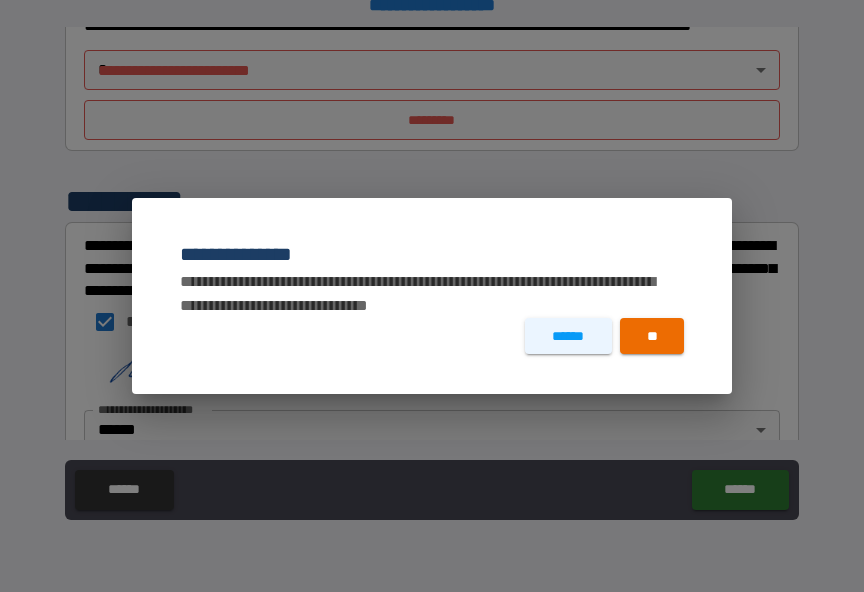 click on "**" at bounding box center [652, 336] 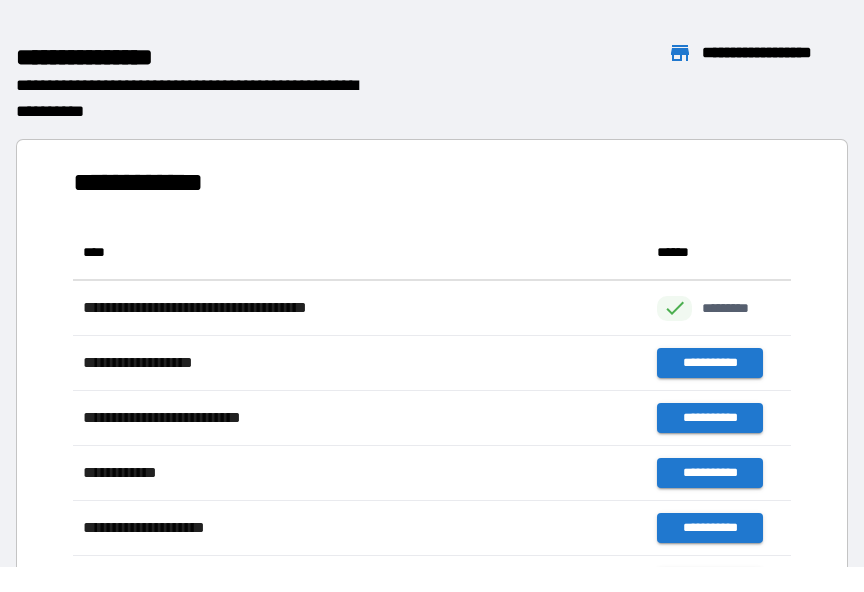 scroll, scrollTop: 386, scrollLeft: 718, axis: both 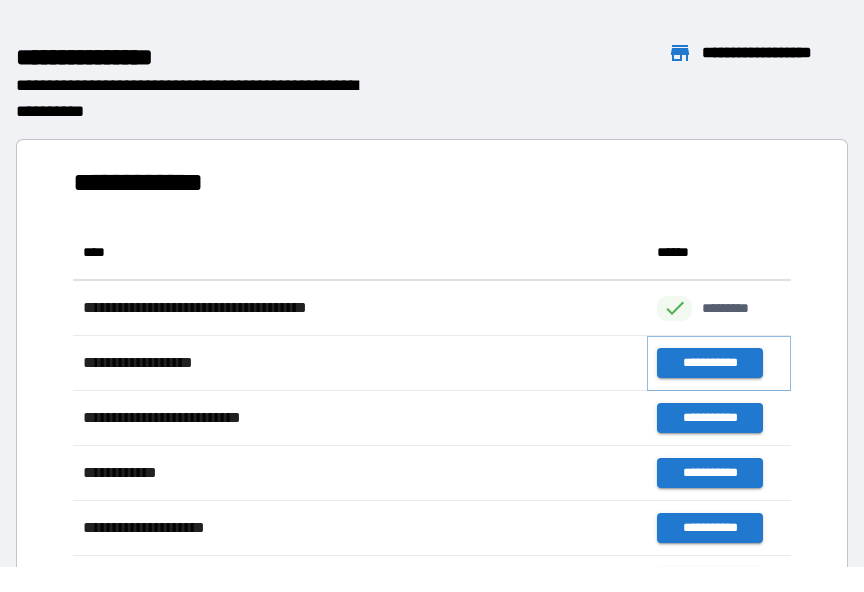 click on "**********" at bounding box center [709, 363] 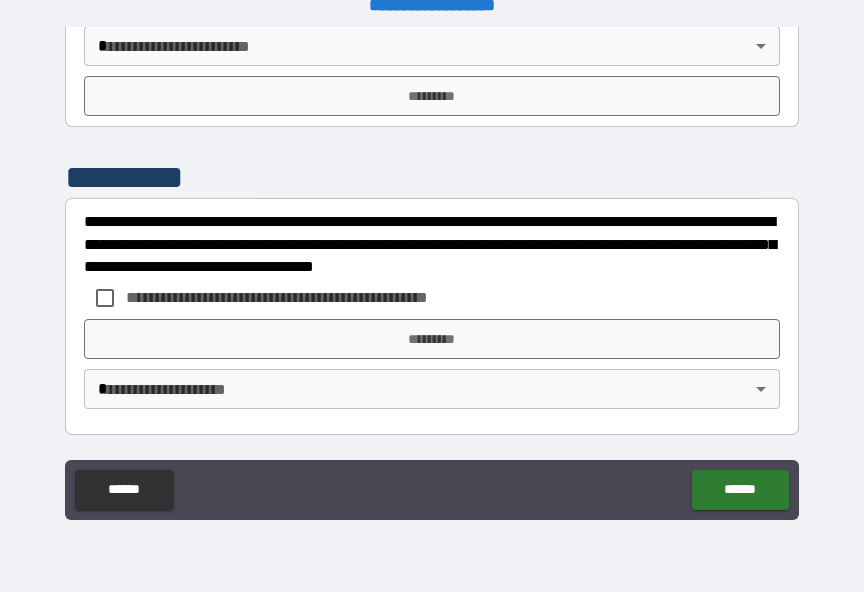 scroll, scrollTop: 2660, scrollLeft: 0, axis: vertical 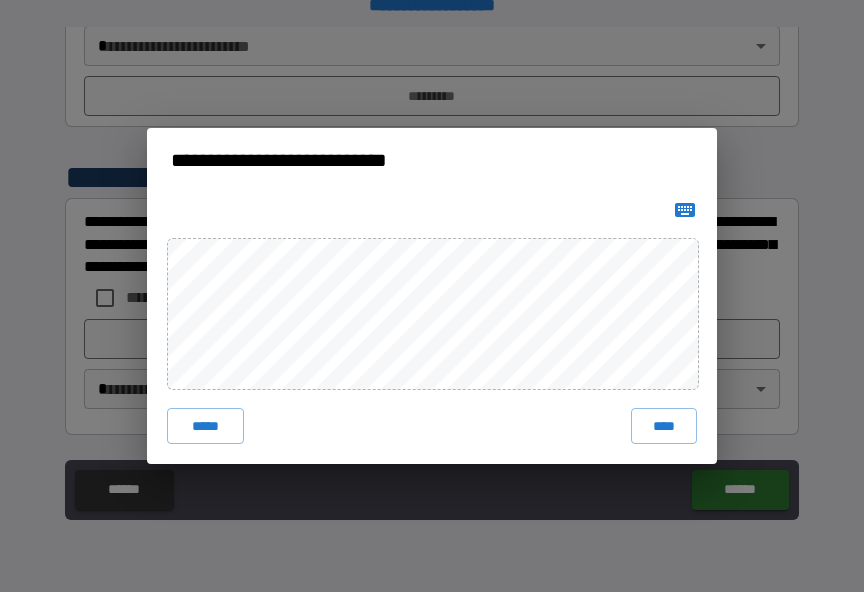click on "****" at bounding box center (664, 426) 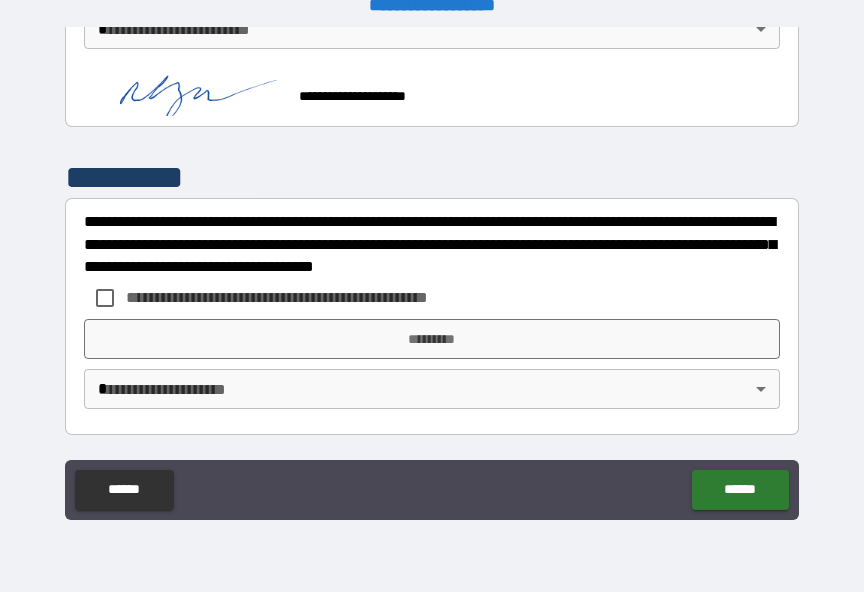 click on "**********" at bounding box center [432, 283] 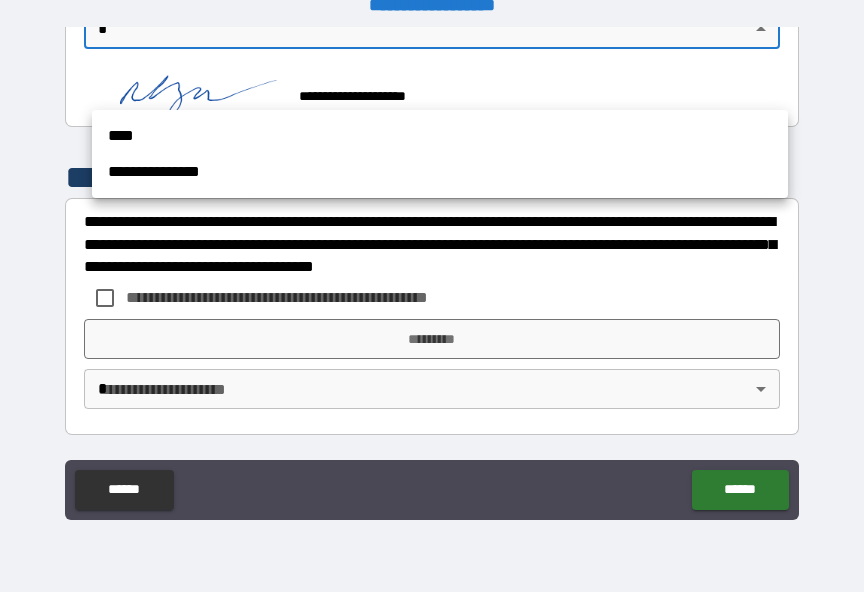 click on "****" at bounding box center (440, 136) 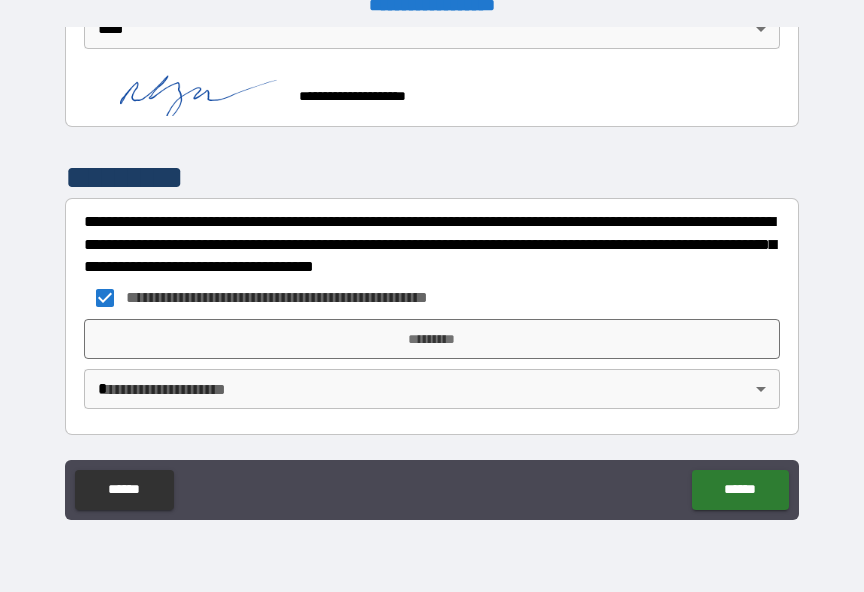 scroll, scrollTop: 2713, scrollLeft: 0, axis: vertical 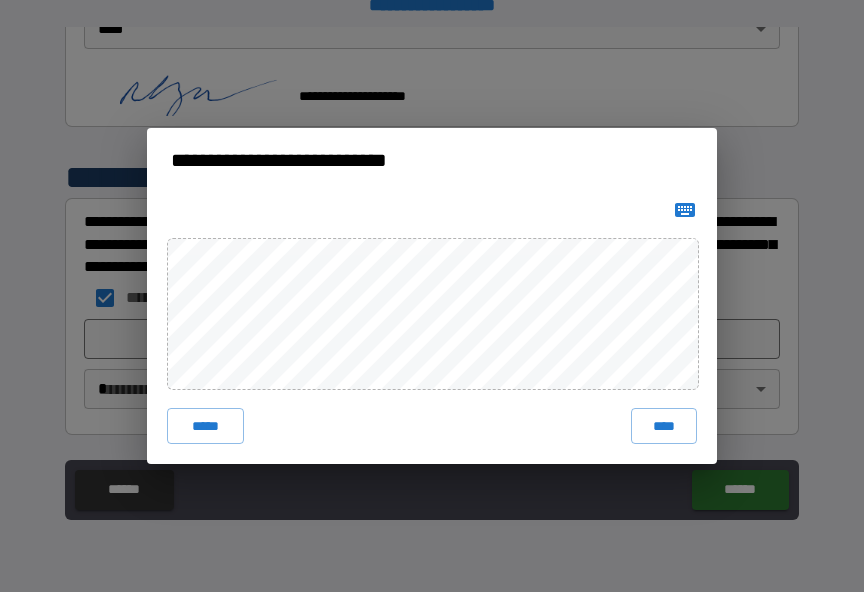 click on "****" at bounding box center [664, 426] 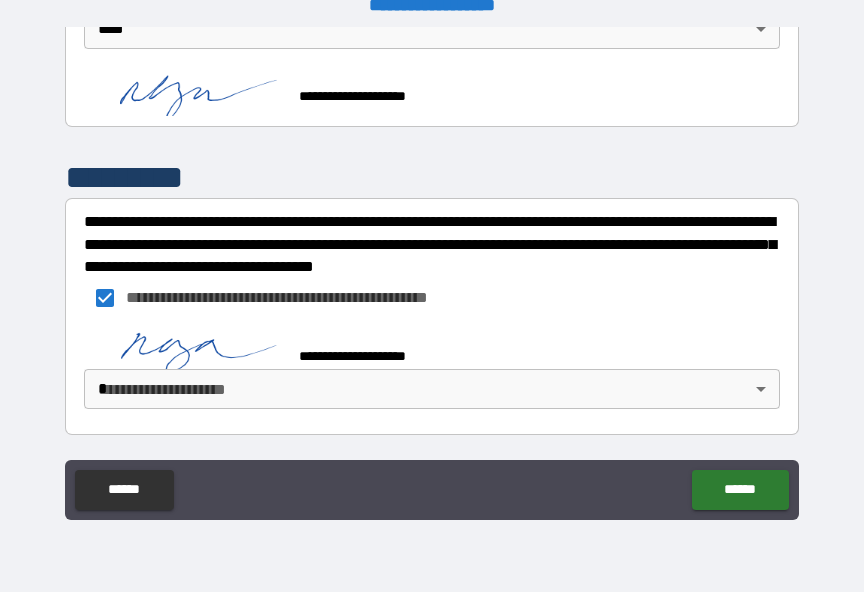 scroll, scrollTop: 2703, scrollLeft: 0, axis: vertical 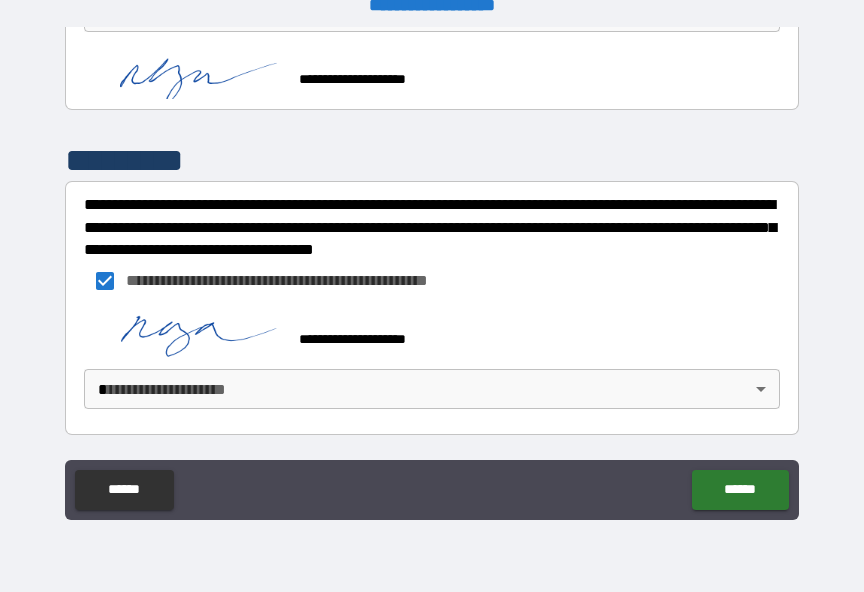 click on "**********" at bounding box center [432, 283] 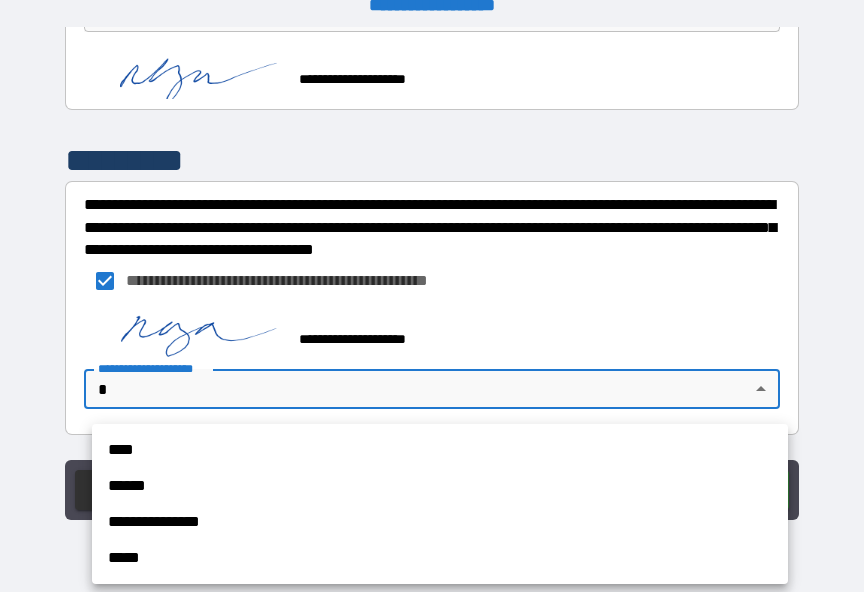 click on "******" at bounding box center (440, 486) 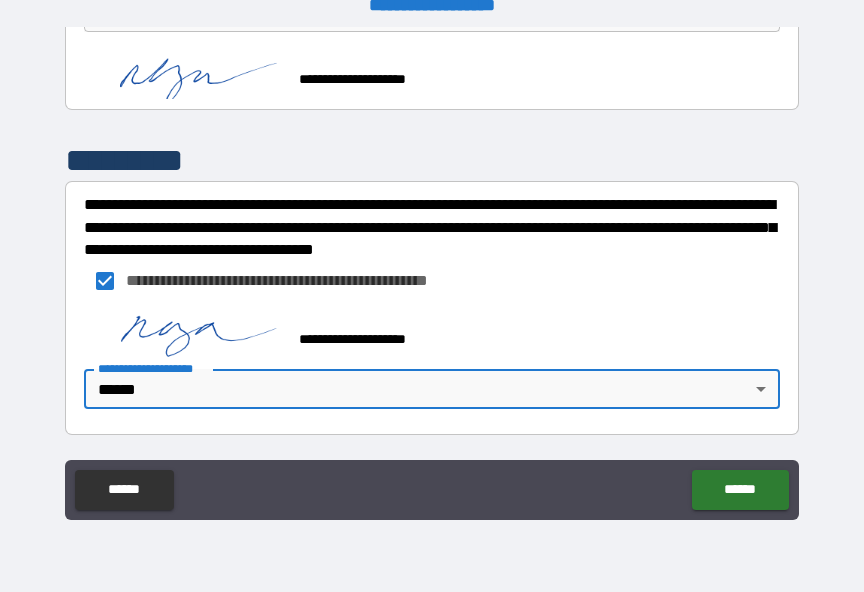 click on "******" at bounding box center (740, 490) 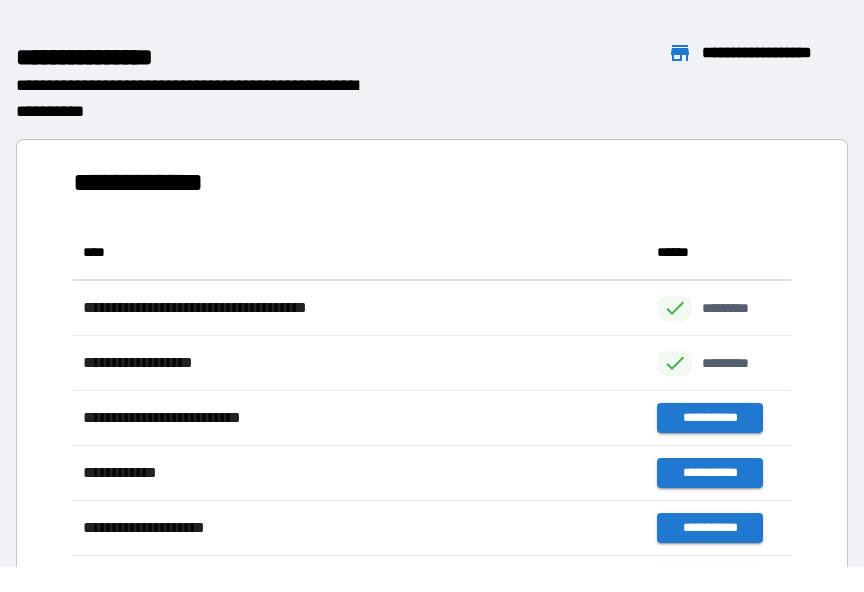 scroll, scrollTop: 386, scrollLeft: 718, axis: both 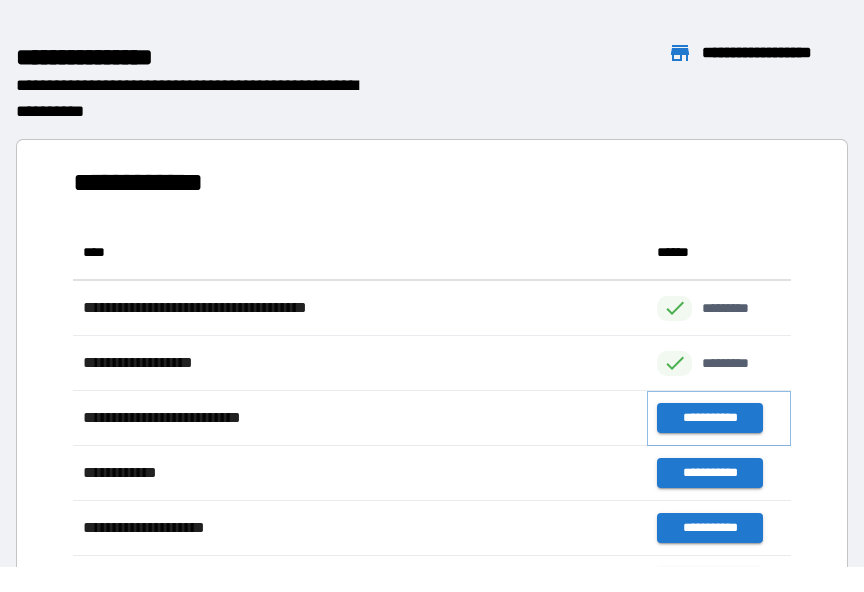click on "**********" at bounding box center [709, 418] 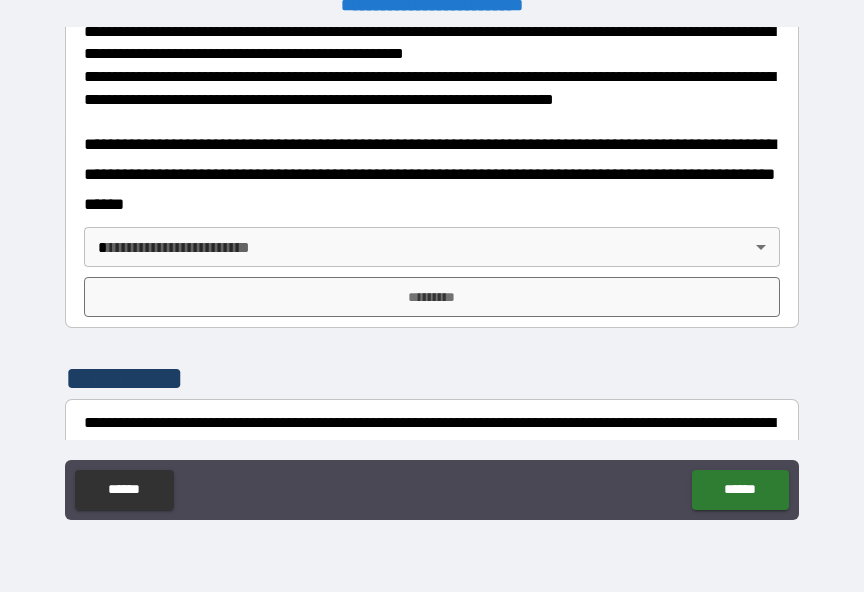 scroll, scrollTop: 799, scrollLeft: 0, axis: vertical 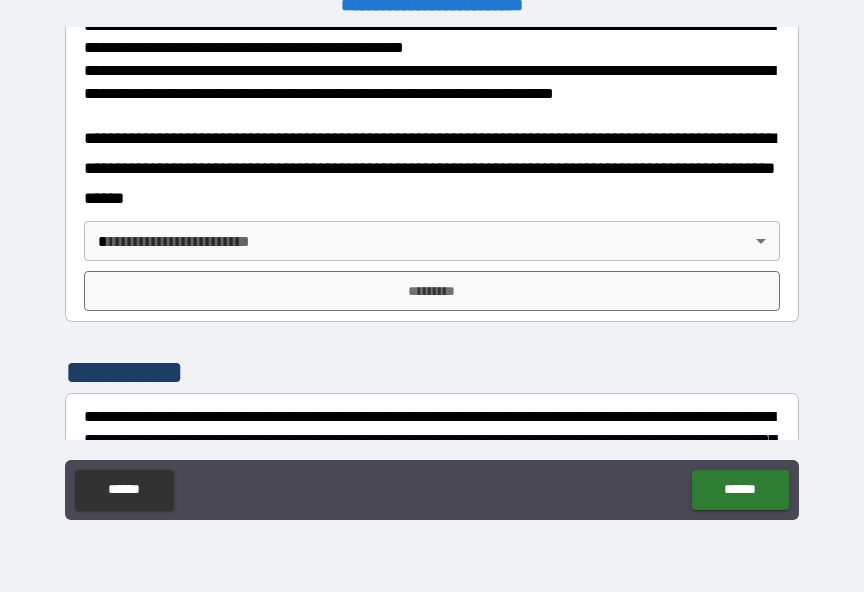 click on "**********" at bounding box center (432, 283) 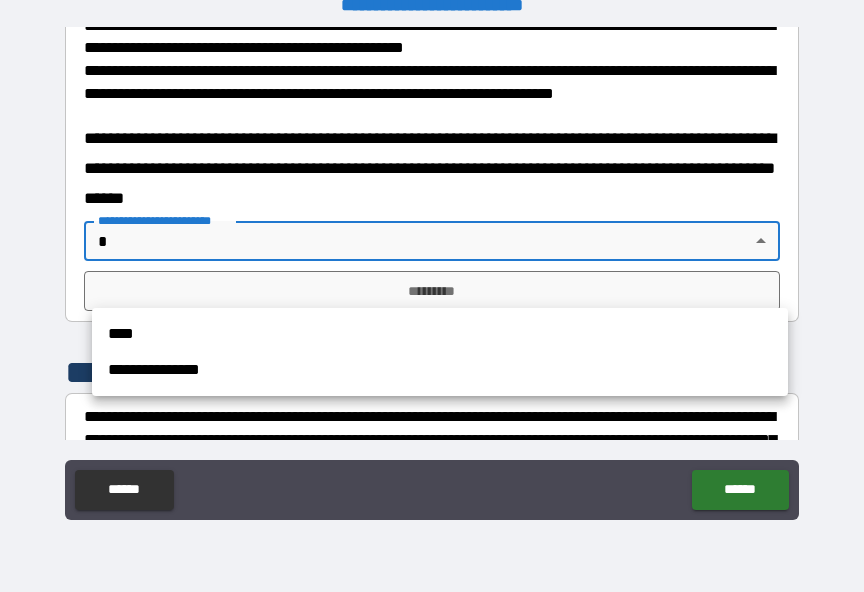 click on "****" at bounding box center (440, 334) 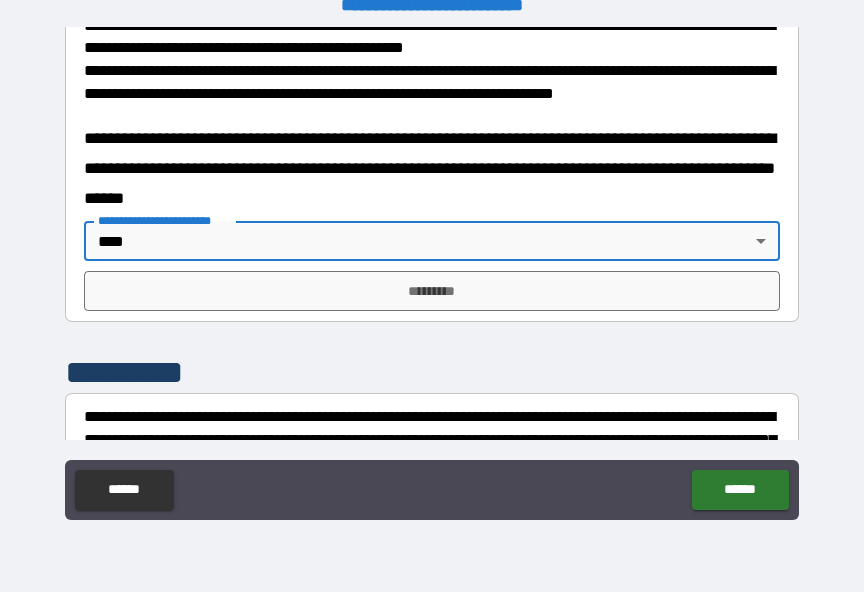 click on "*********" at bounding box center (432, 291) 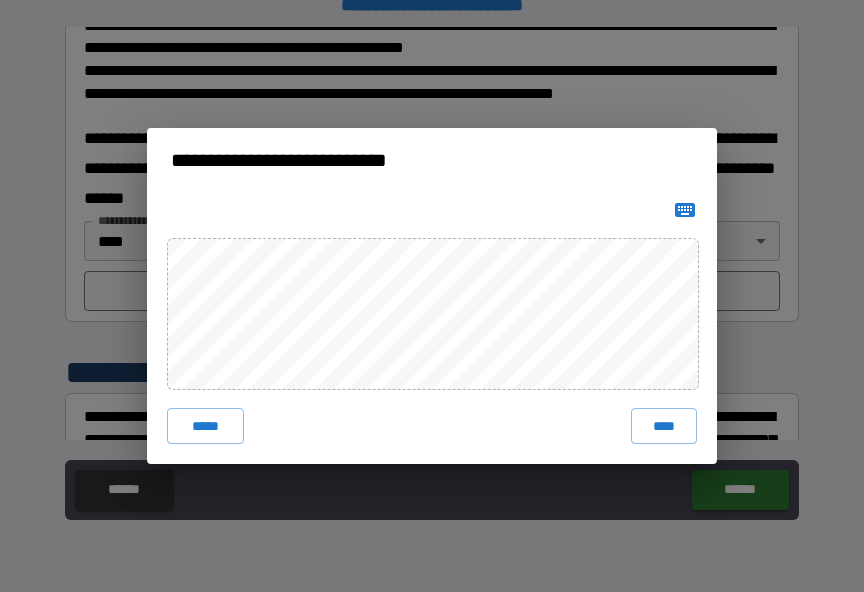 click on "****" at bounding box center (664, 426) 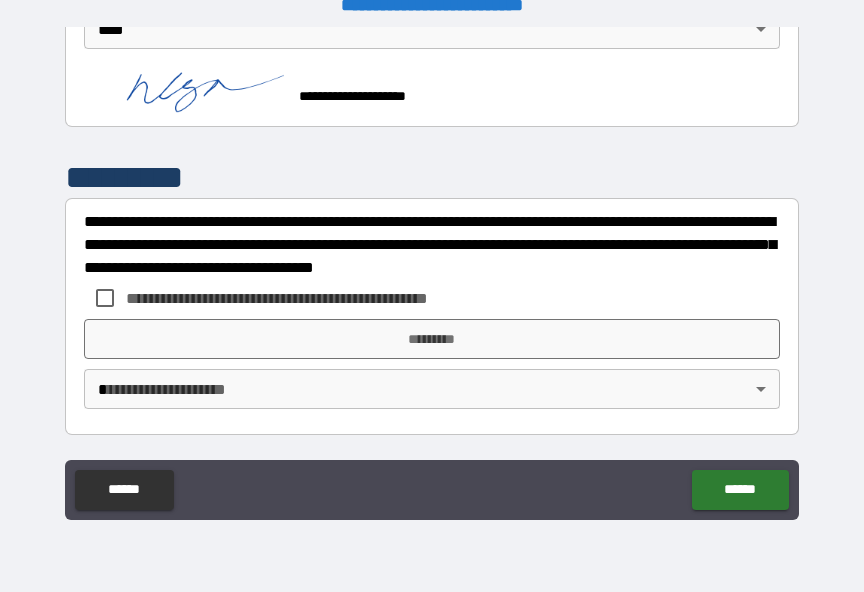 scroll, scrollTop: 1050, scrollLeft: 0, axis: vertical 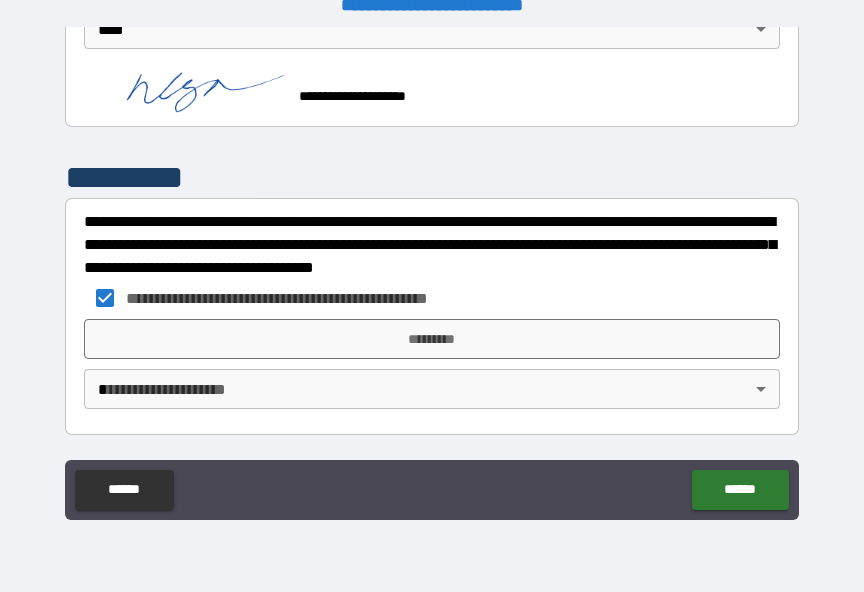 click on "*********" at bounding box center (432, 339) 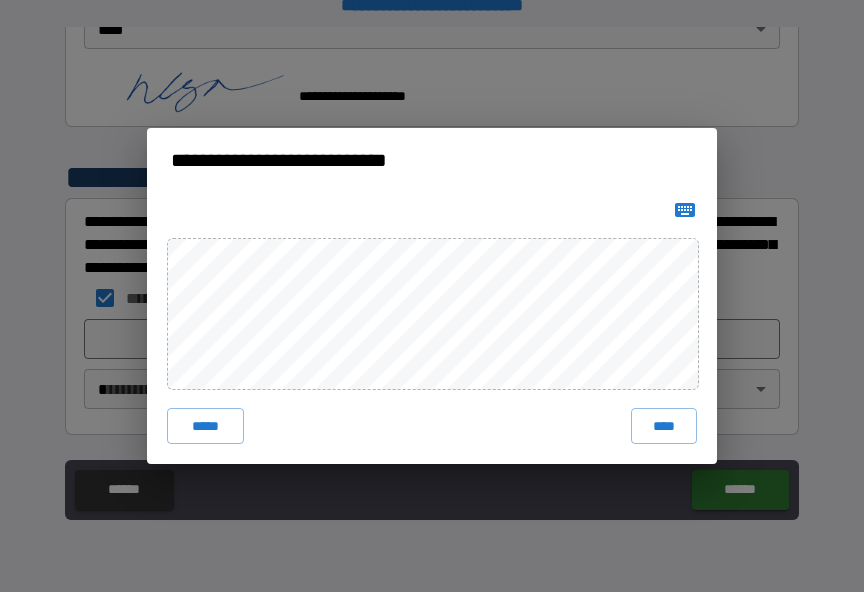 click on "****" at bounding box center (664, 426) 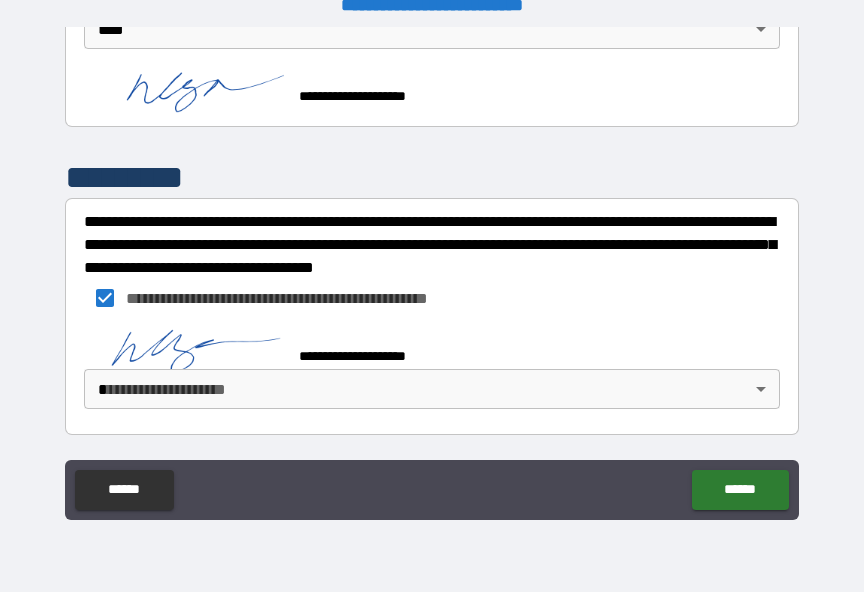 scroll, scrollTop: 1040, scrollLeft: 0, axis: vertical 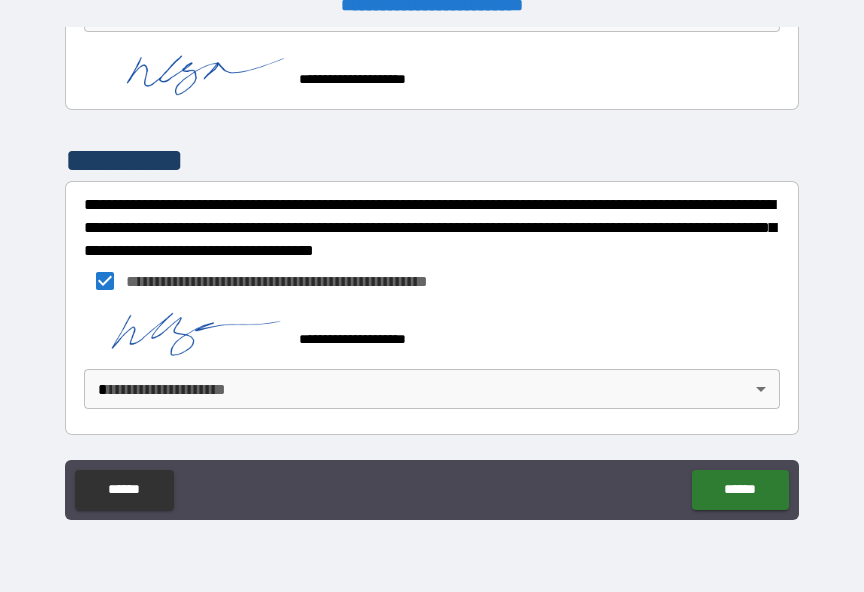 click on "**********" at bounding box center (432, 283) 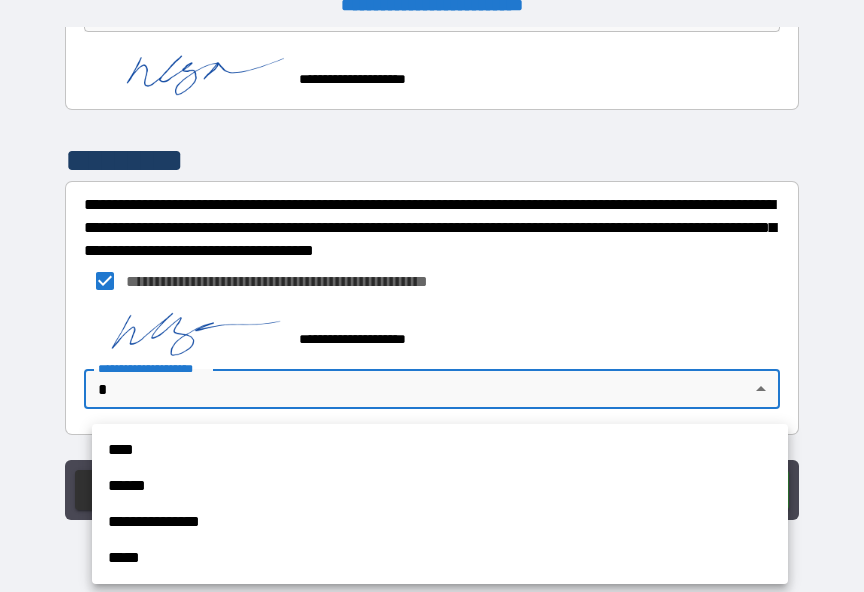 click on "******" at bounding box center (440, 486) 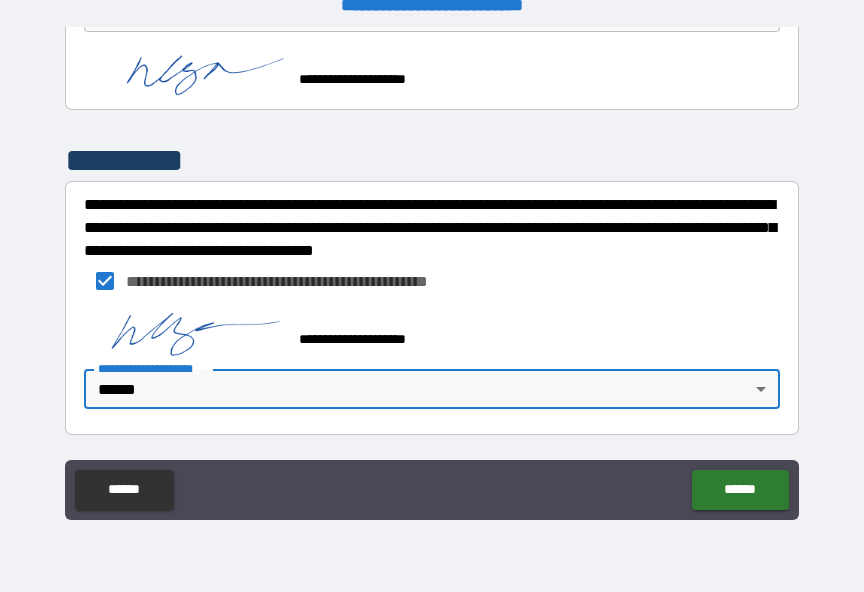 click on "******" at bounding box center (740, 490) 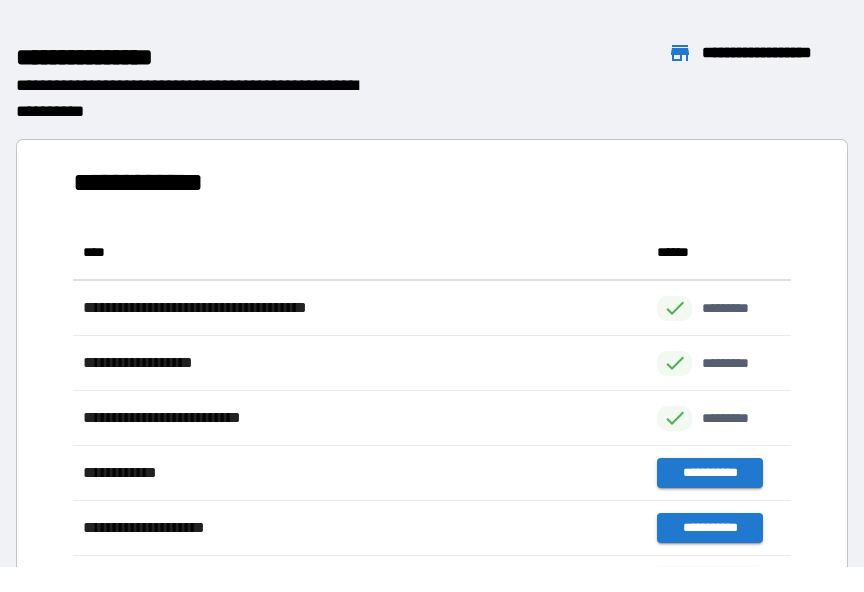scroll, scrollTop: 1, scrollLeft: 1, axis: both 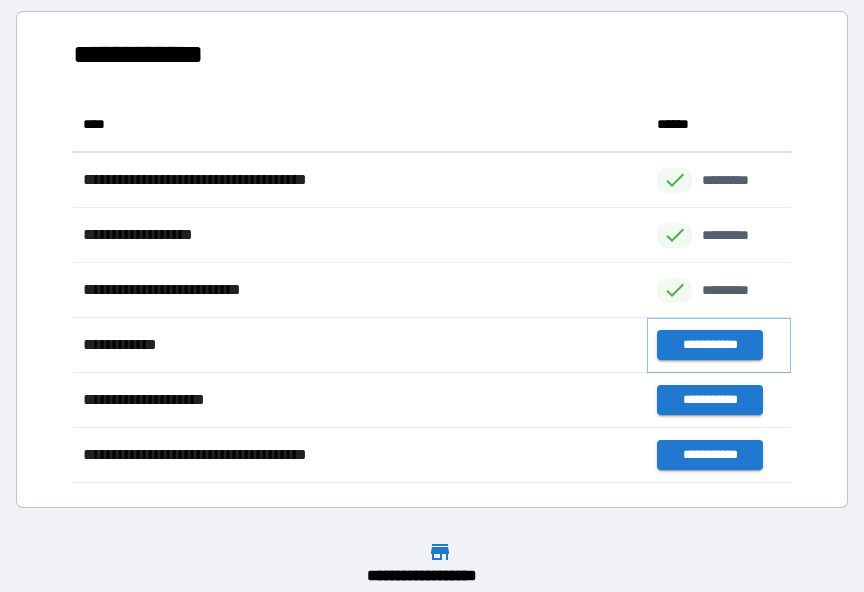 click on "**********" at bounding box center (709, 345) 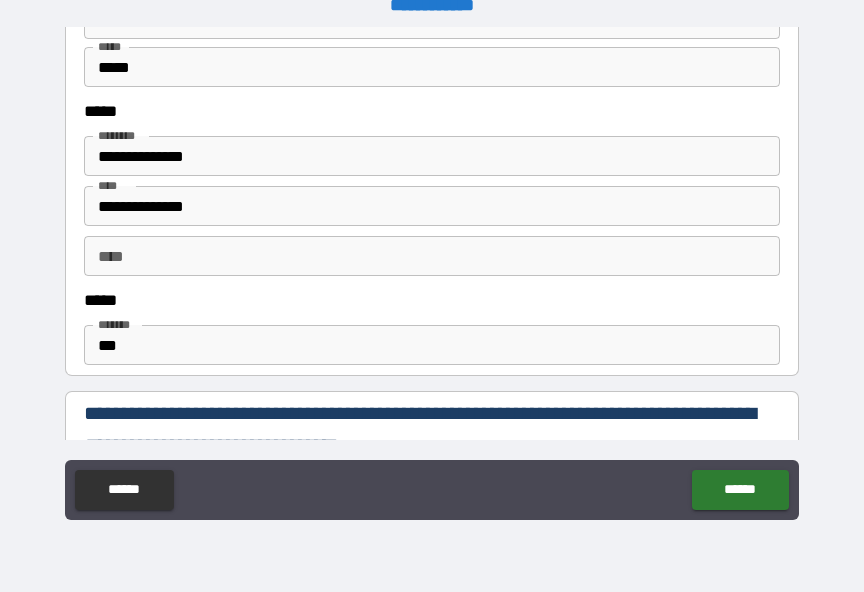 scroll, scrollTop: 1004, scrollLeft: 0, axis: vertical 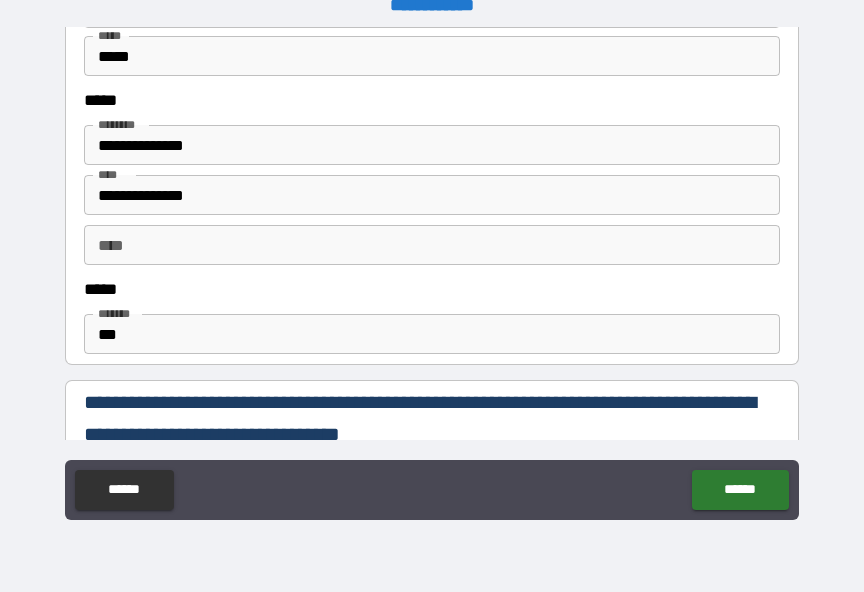 click on "**********" at bounding box center (432, 145) 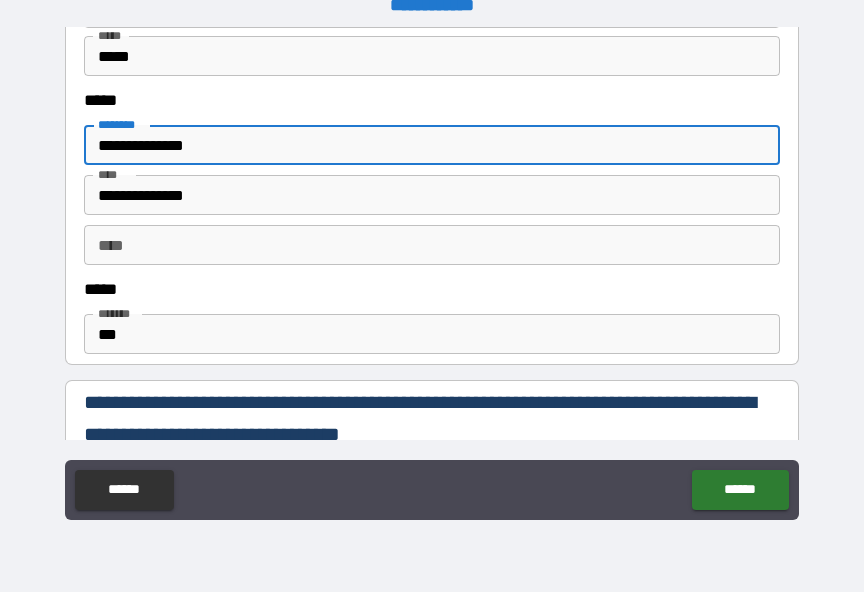 scroll, scrollTop: 24, scrollLeft: 0, axis: vertical 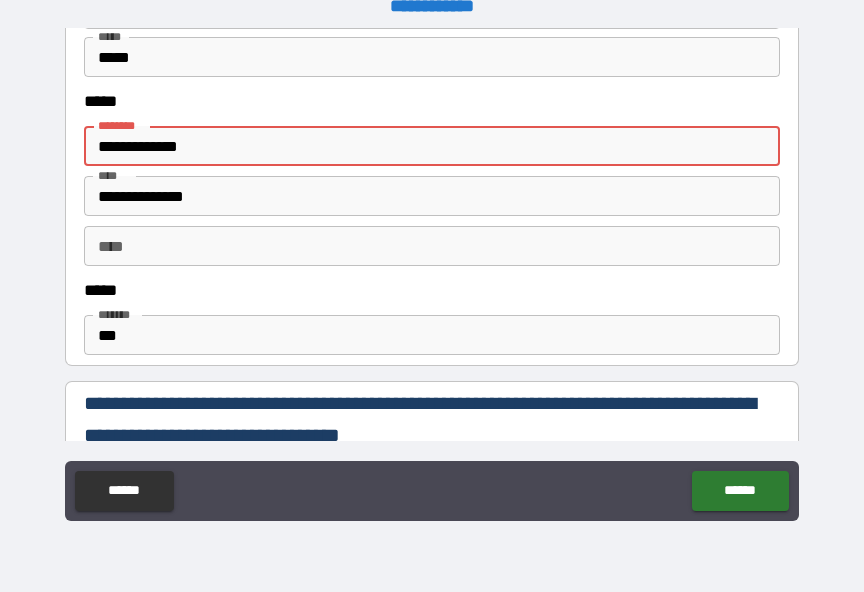 click on "**********" at bounding box center [432, 196] 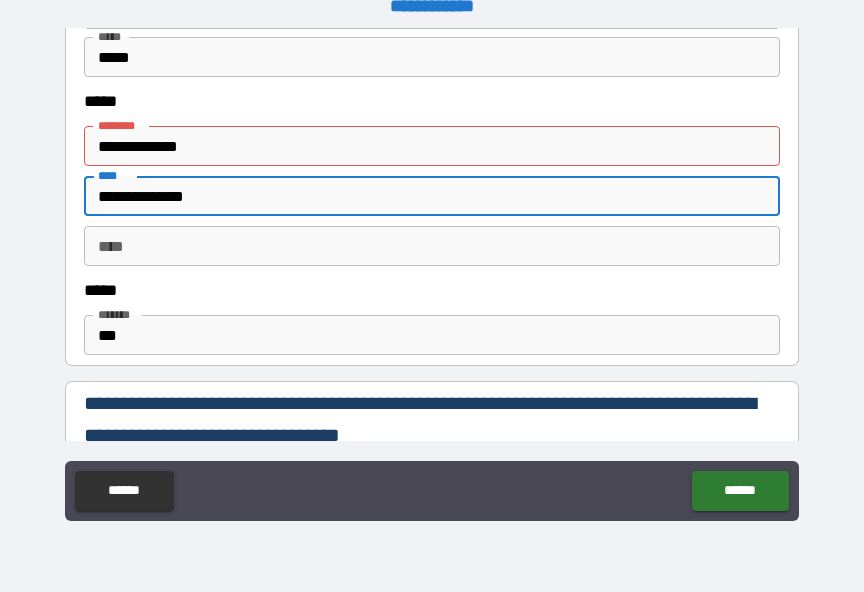 click on "**********" at bounding box center [432, 146] 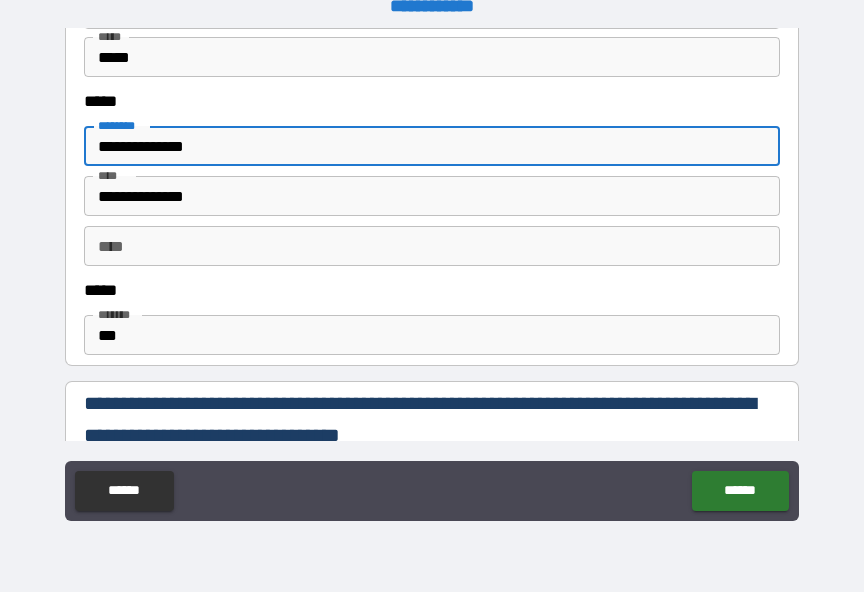 type on "**********" 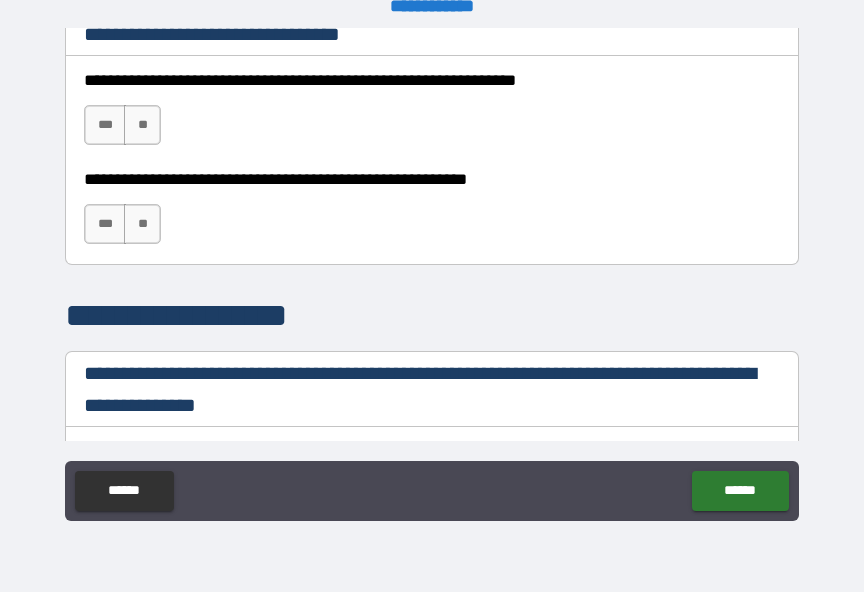 scroll, scrollTop: 1407, scrollLeft: 0, axis: vertical 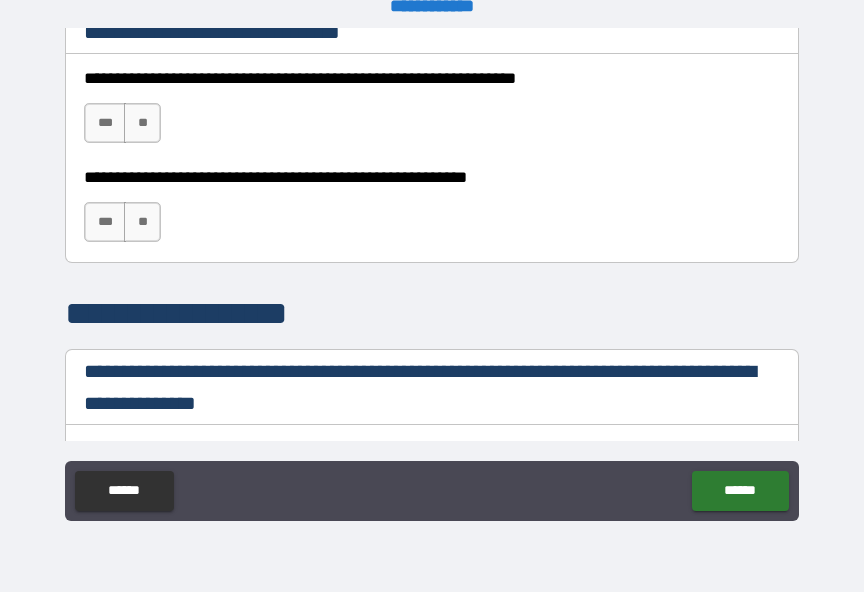 type on "**********" 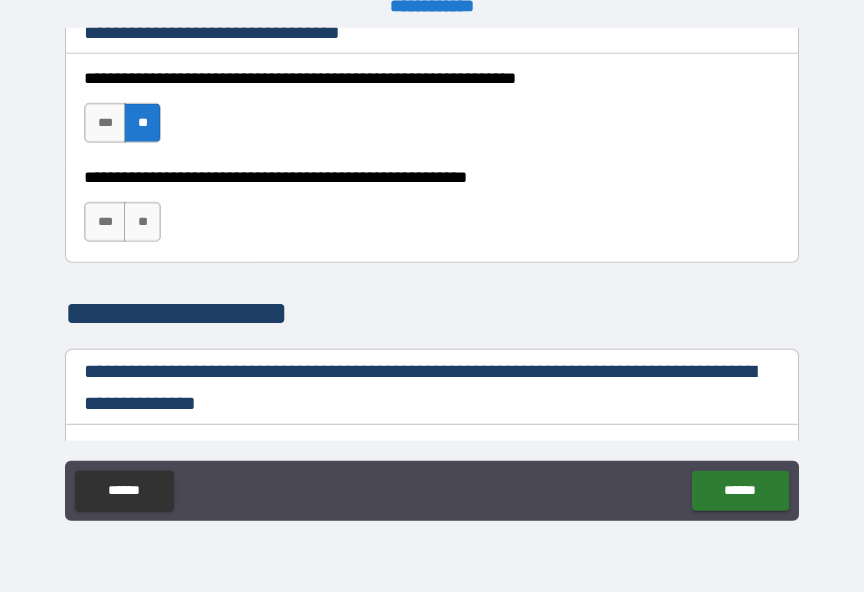 scroll, scrollTop: 25, scrollLeft: 0, axis: vertical 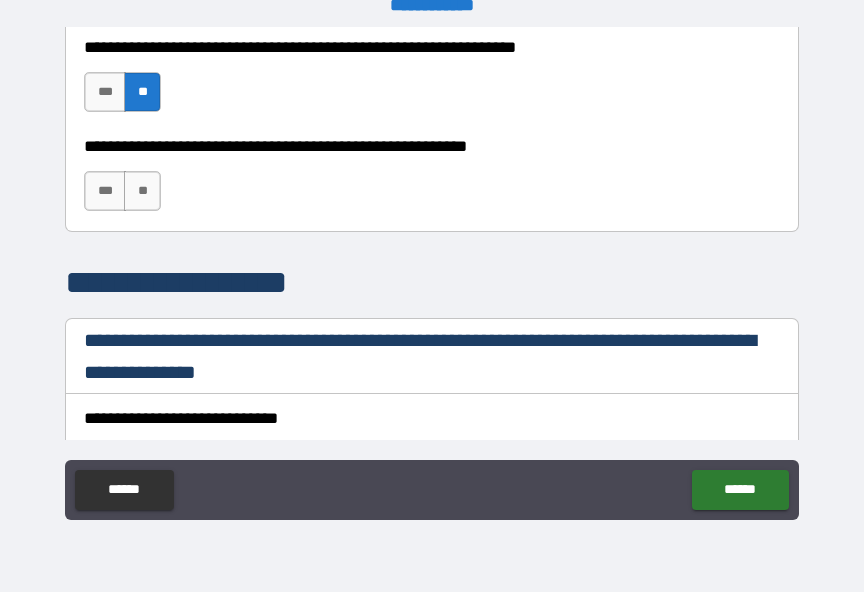 click on "**" at bounding box center (142, 191) 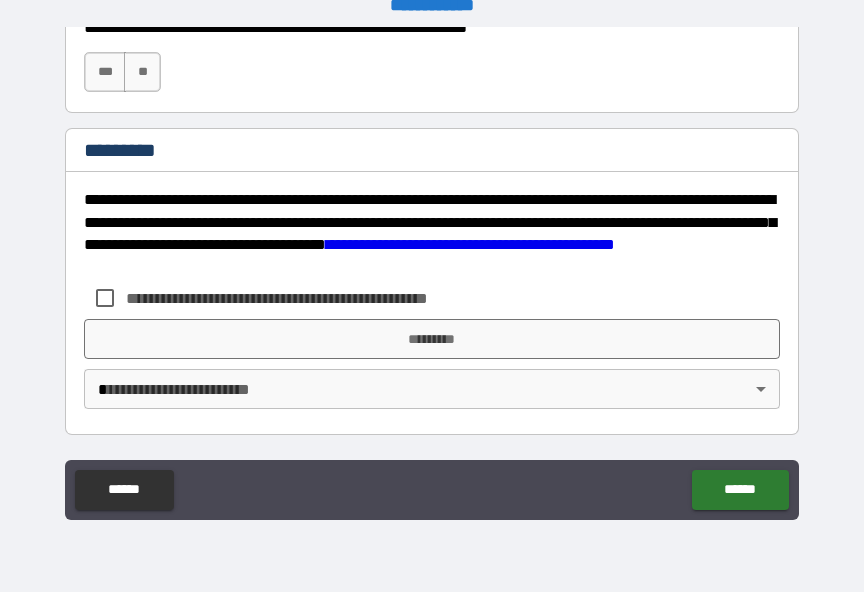 scroll, scrollTop: 3193, scrollLeft: 0, axis: vertical 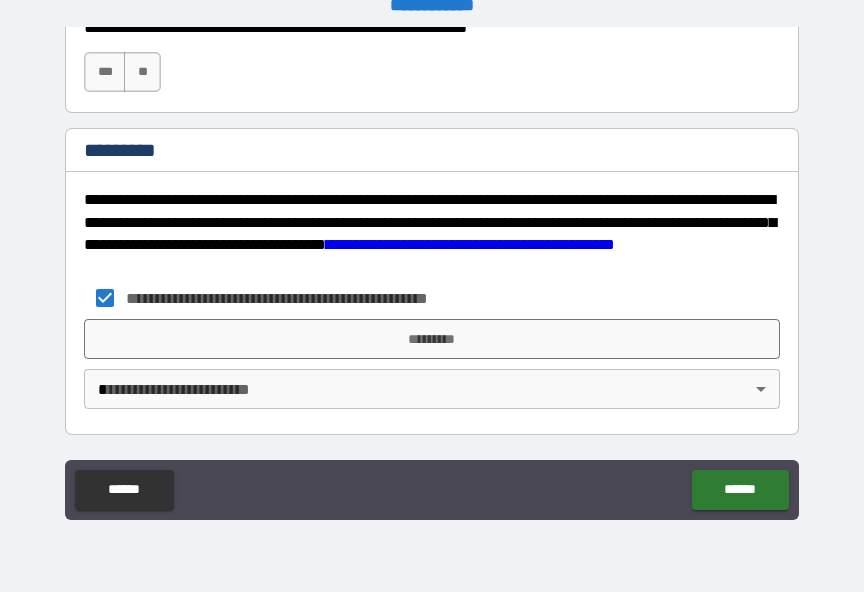 click on "*********" at bounding box center [432, 339] 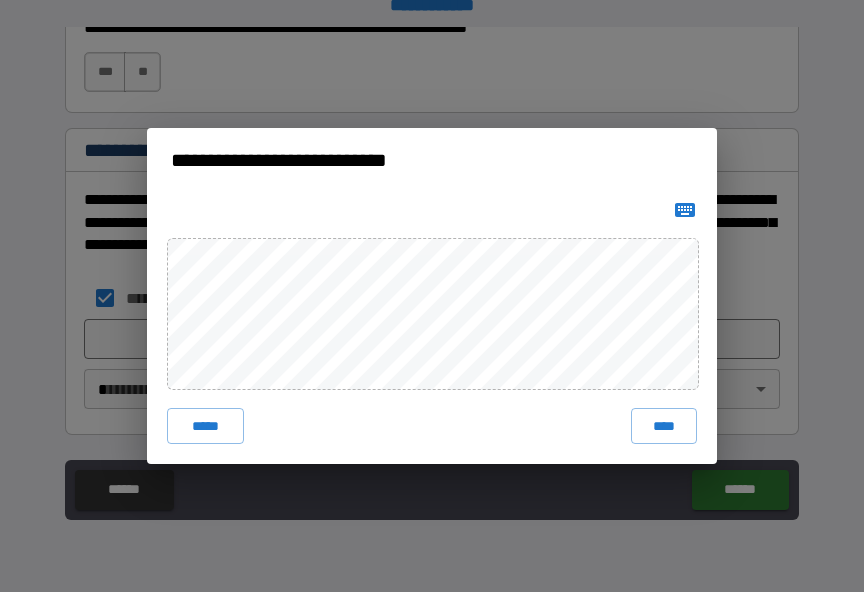 click on "****" at bounding box center (664, 426) 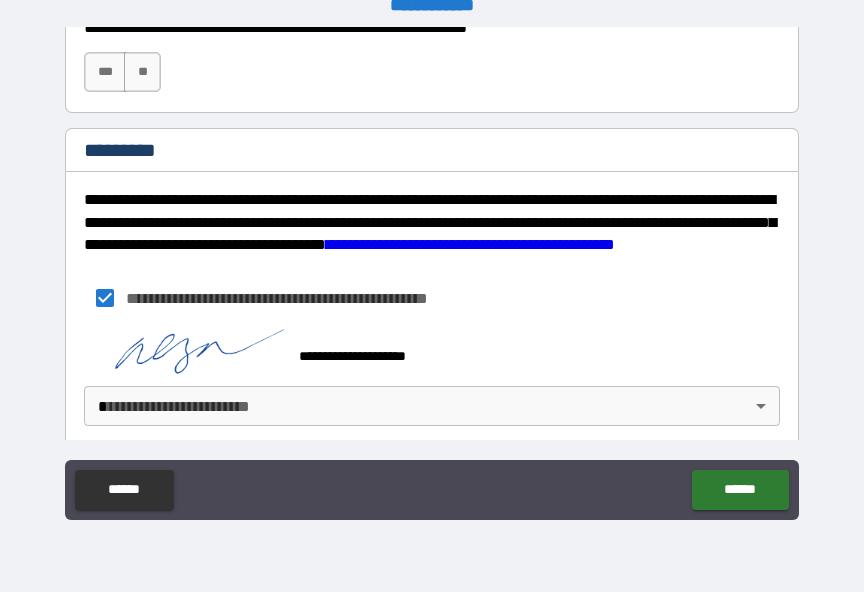 scroll, scrollTop: 3183, scrollLeft: 0, axis: vertical 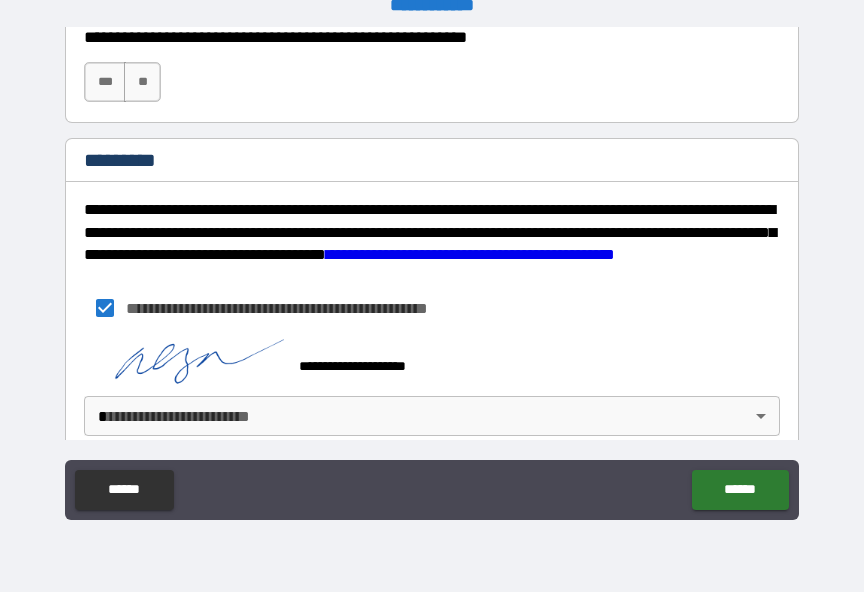click on "**********" at bounding box center (432, 283) 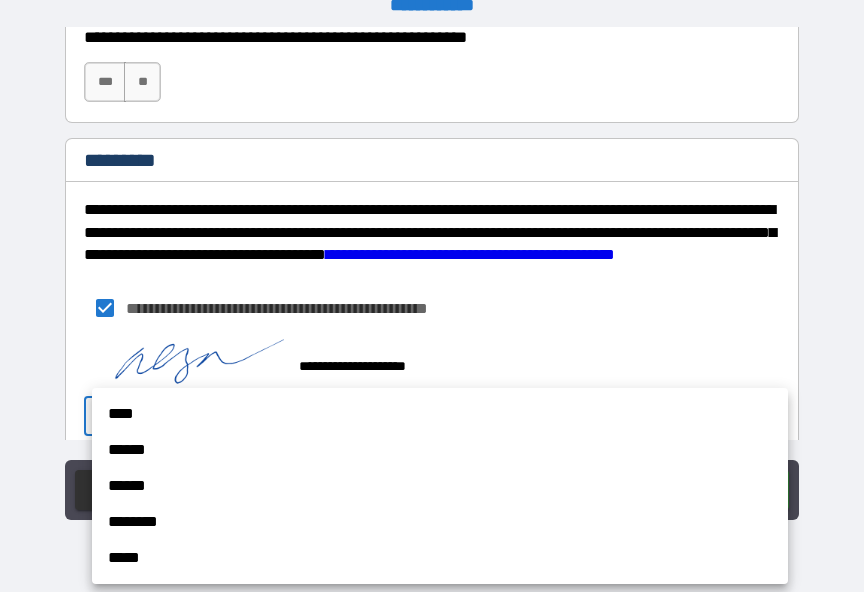 click on "******" at bounding box center [440, 486] 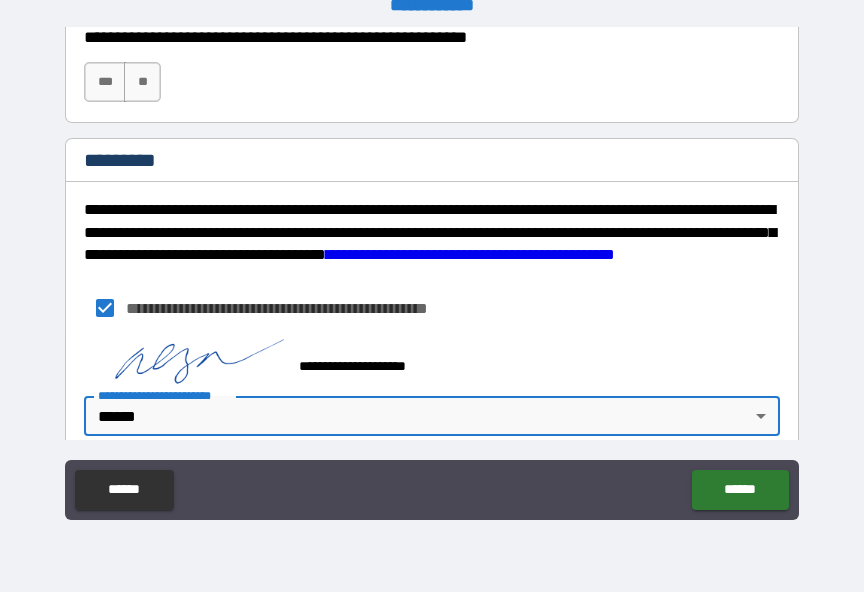 click on "******" at bounding box center (740, 490) 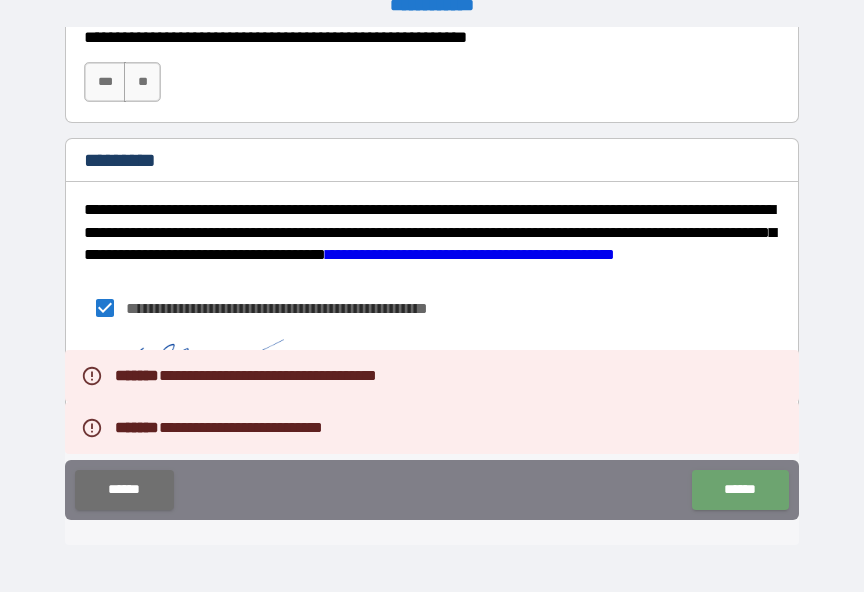 click on "******" at bounding box center (124, 490) 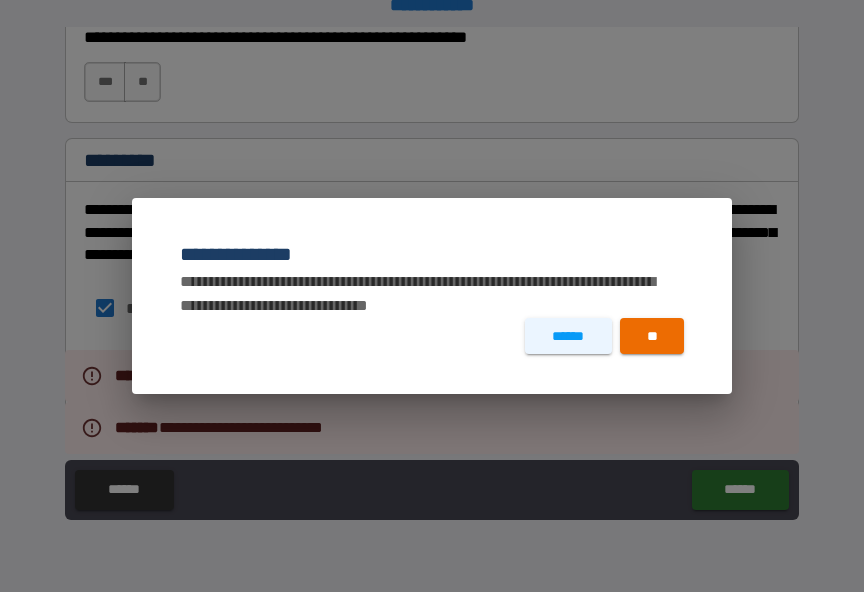 click on "******" at bounding box center (568, 336) 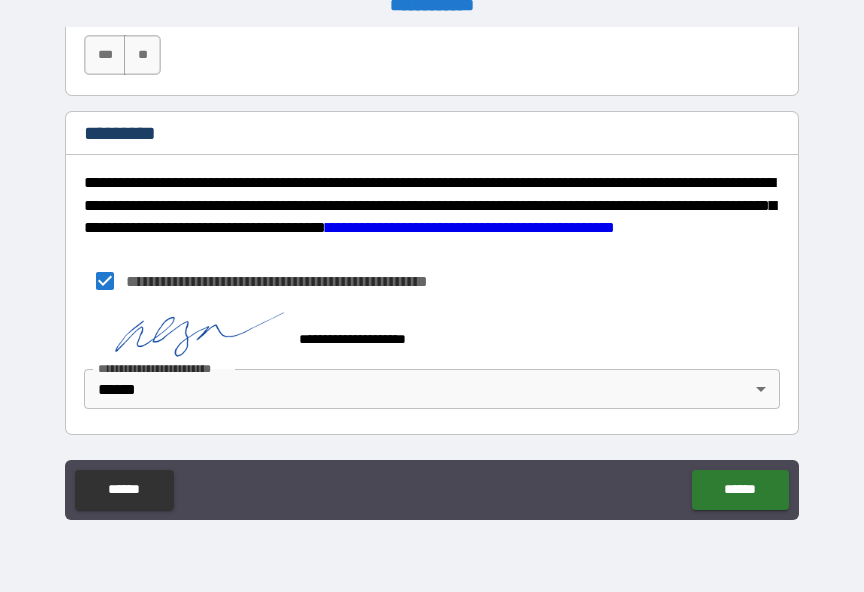 scroll, scrollTop: 3210, scrollLeft: 0, axis: vertical 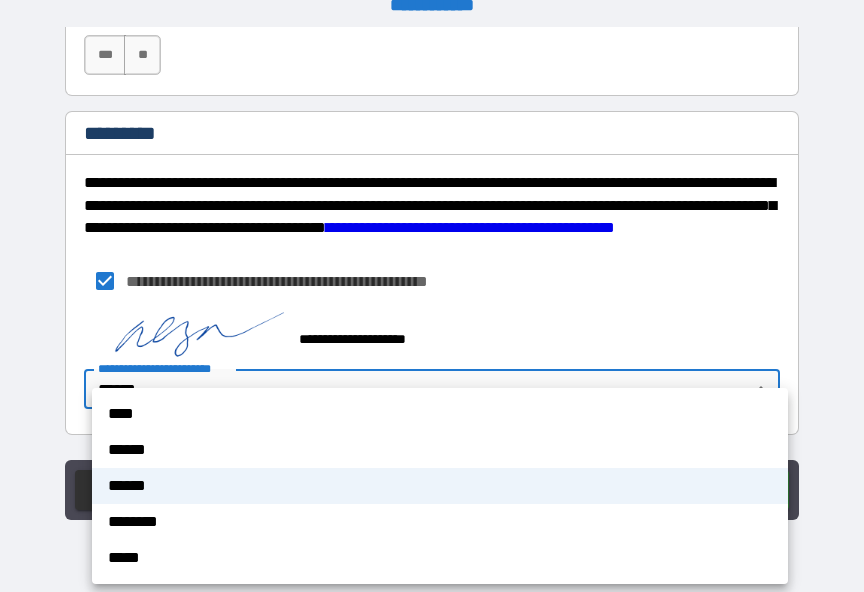 click on "****" at bounding box center [440, 414] 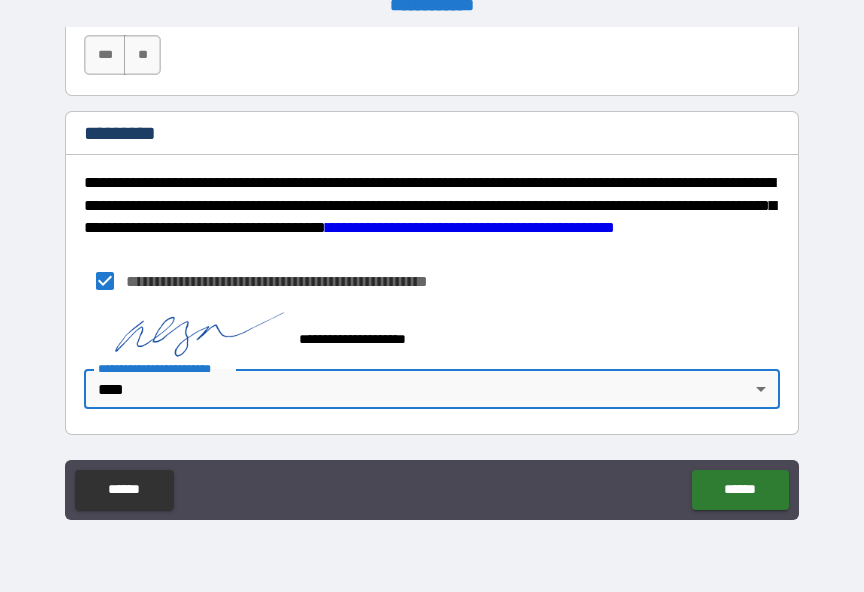 type on "*" 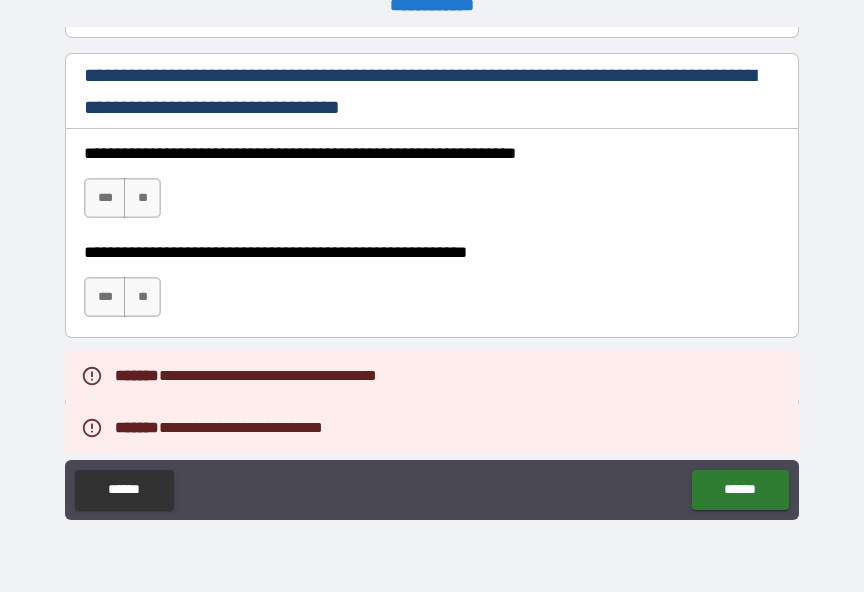 scroll, scrollTop: 2976, scrollLeft: 0, axis: vertical 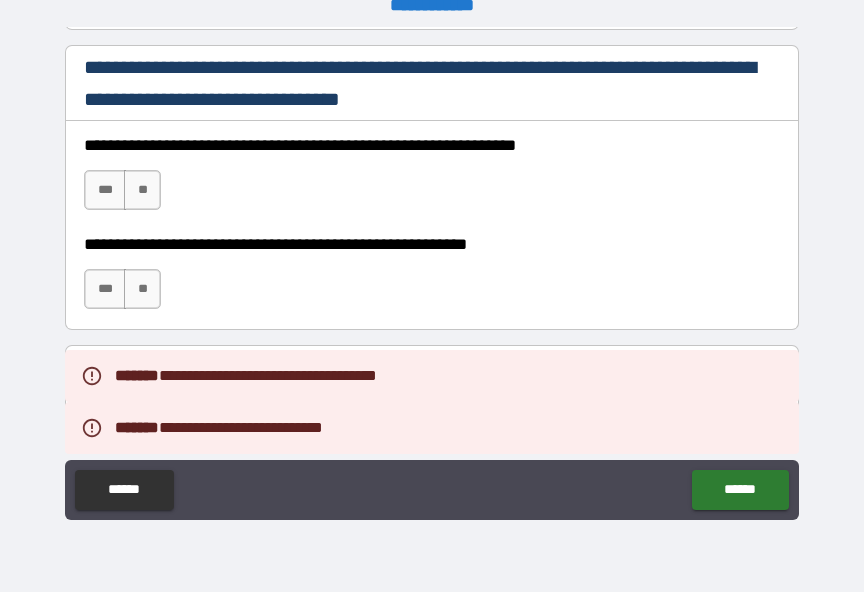 click on "**" at bounding box center (142, 289) 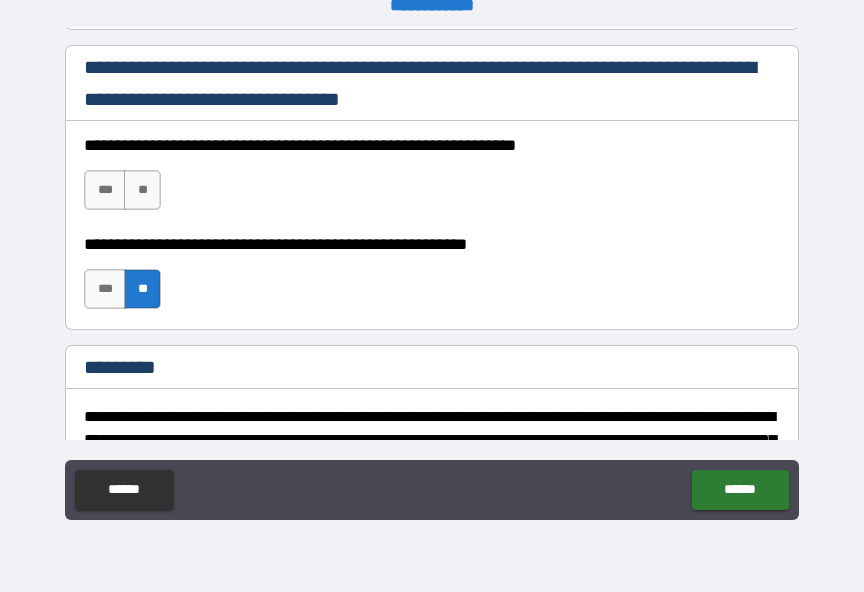 click on "**" at bounding box center (142, 190) 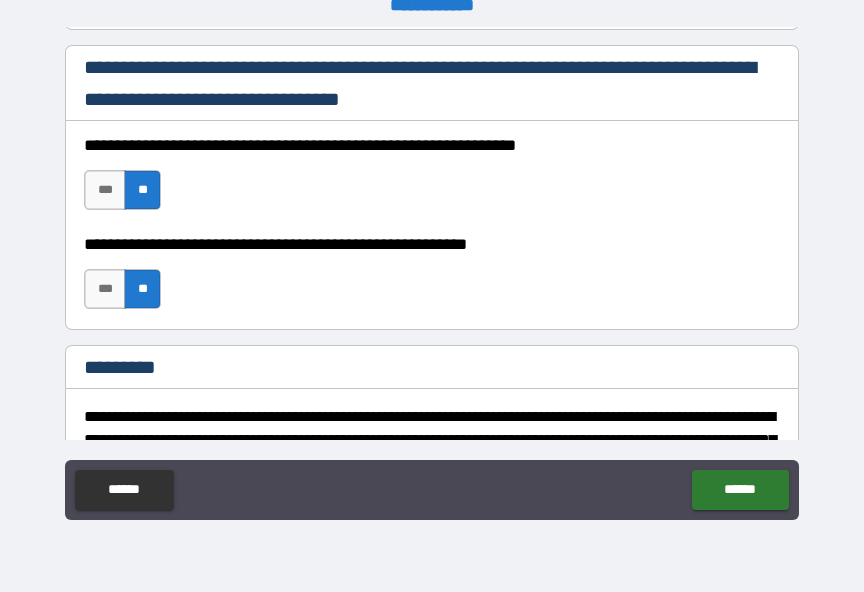 click on "******" at bounding box center (740, 490) 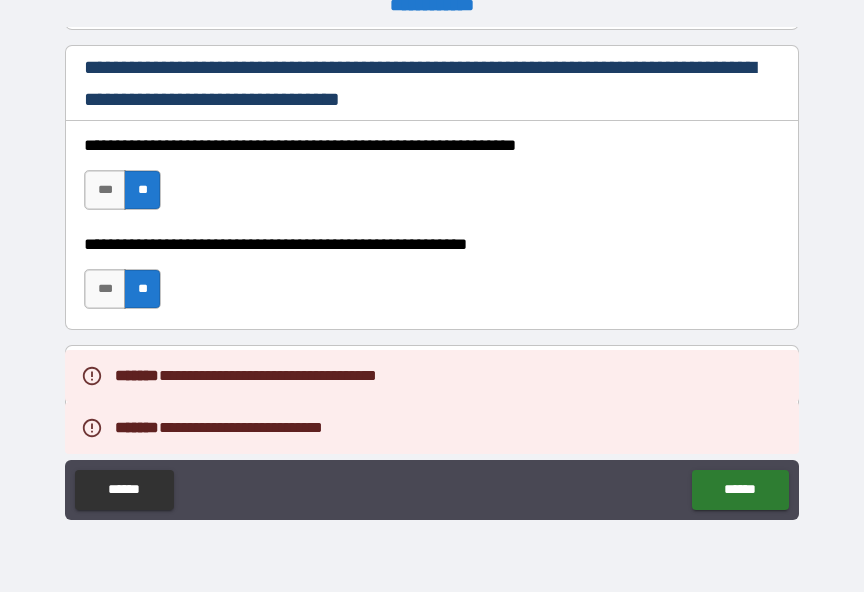 click on "******" at bounding box center [124, 490] 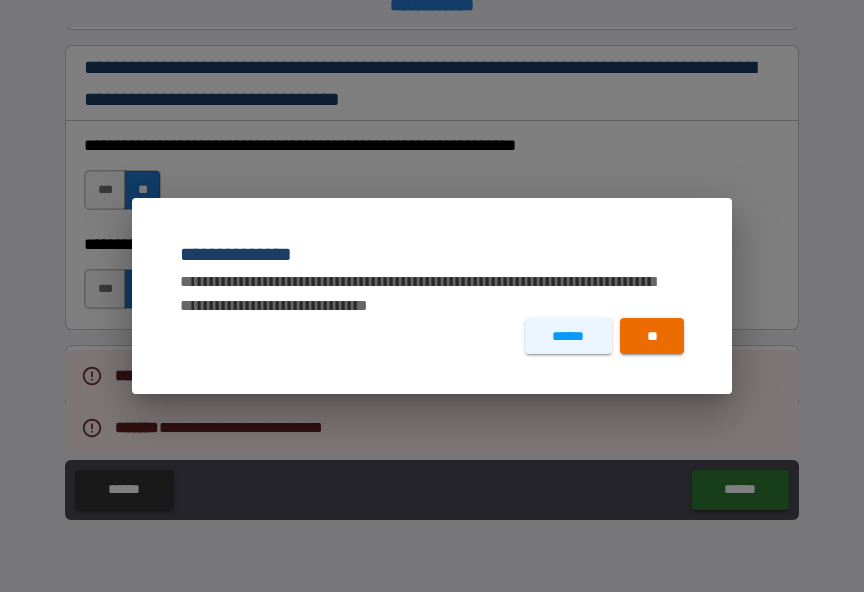 click on "******" at bounding box center (568, 336) 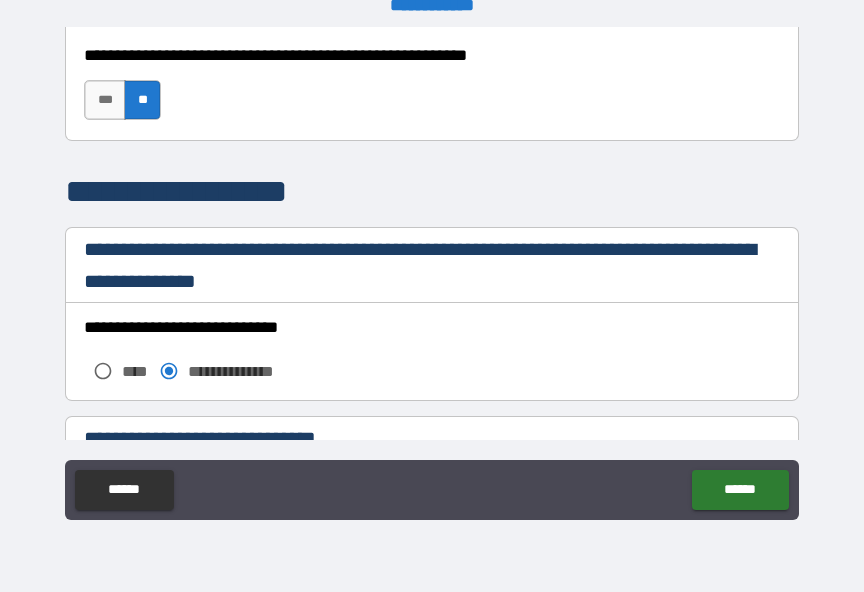 scroll, scrollTop: 1527, scrollLeft: 0, axis: vertical 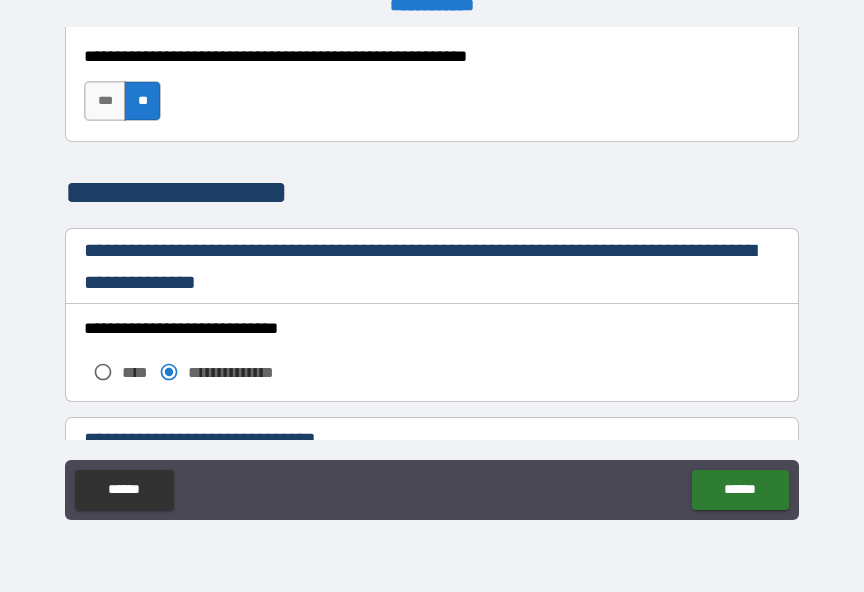 click on "******" at bounding box center (740, 490) 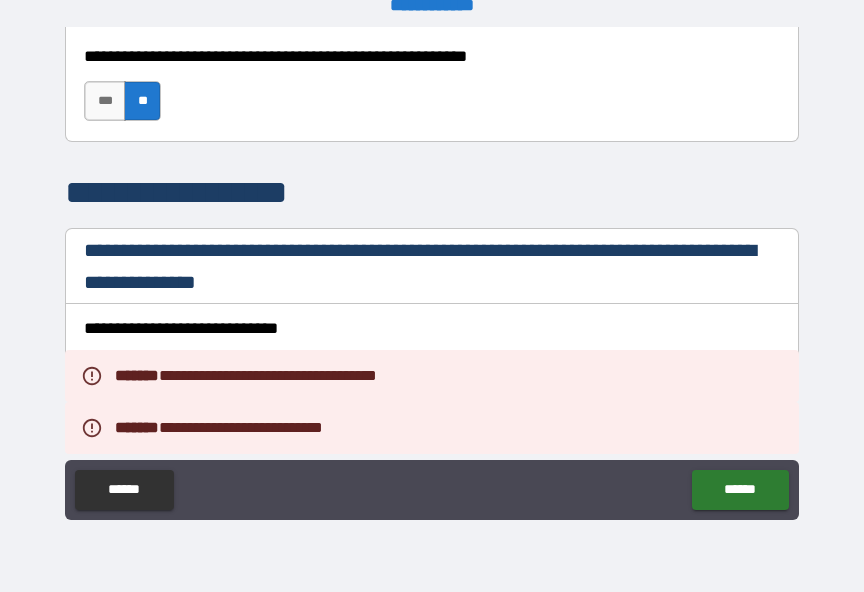 click on "**********" at bounding box center (432, 266) 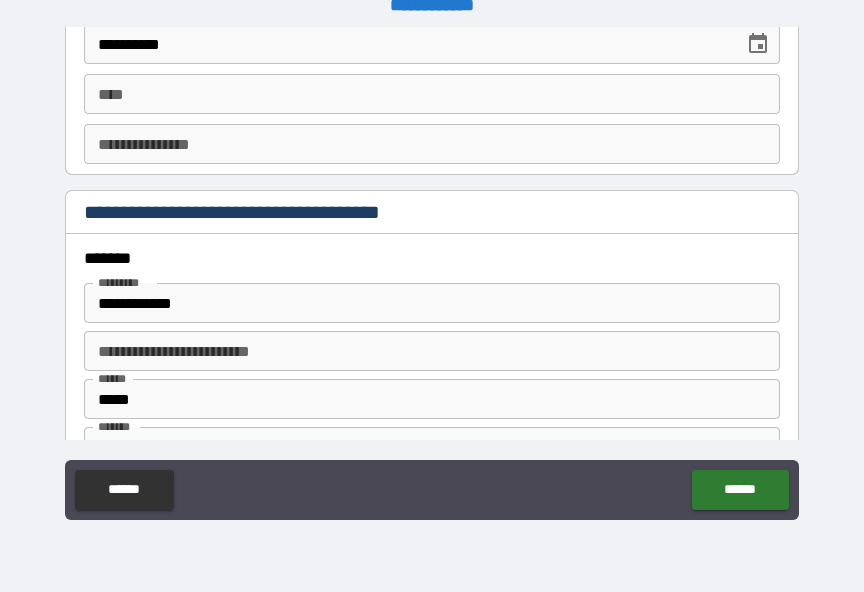 scroll, scrollTop: 2125, scrollLeft: 0, axis: vertical 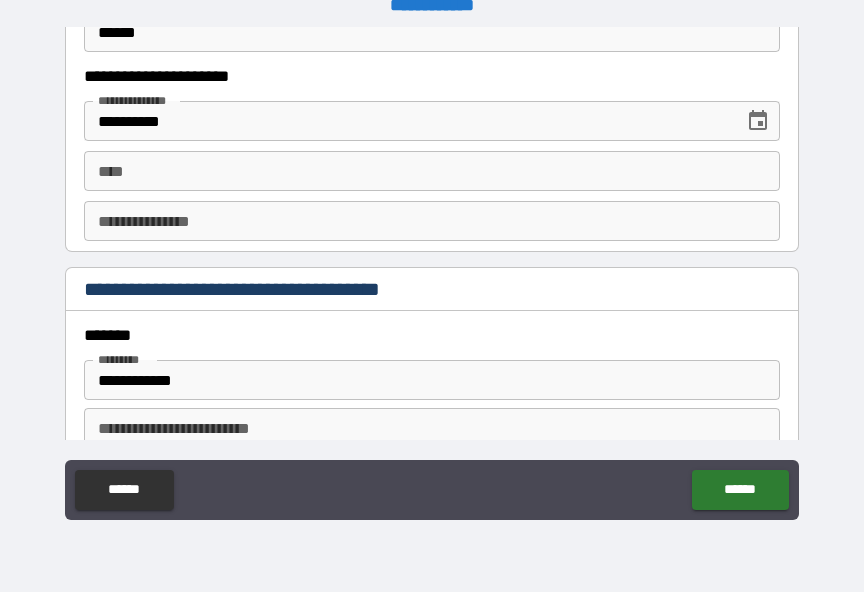 click on "******" at bounding box center [740, 490] 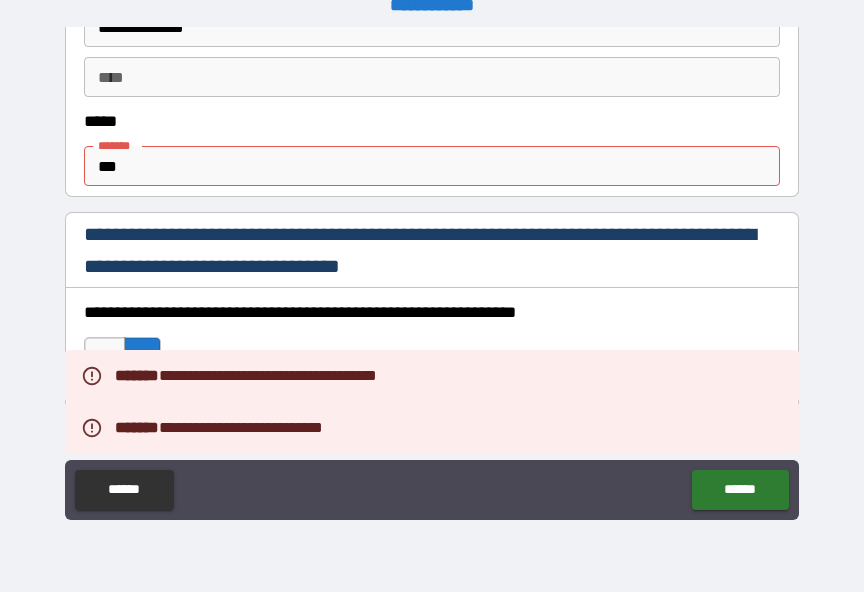 scroll, scrollTop: 1183, scrollLeft: 0, axis: vertical 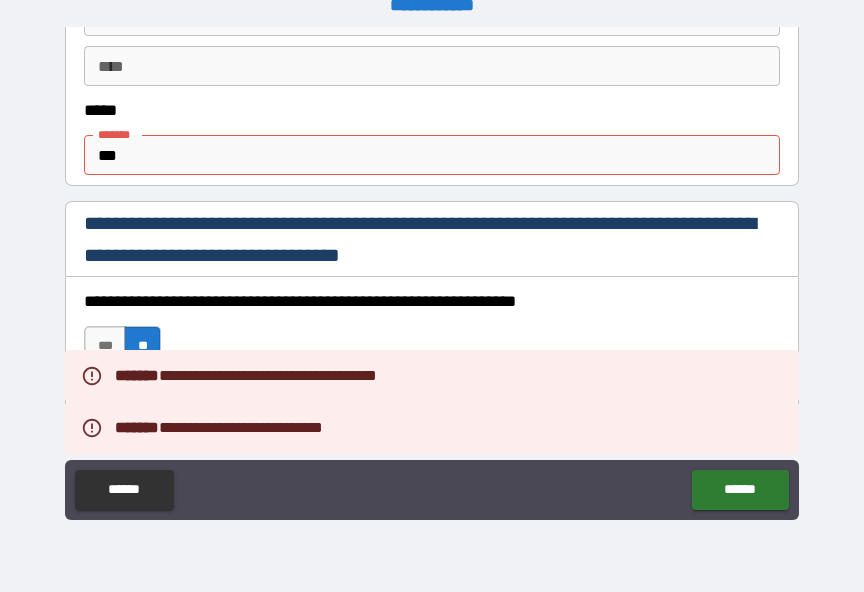 click on "***" at bounding box center [432, 155] 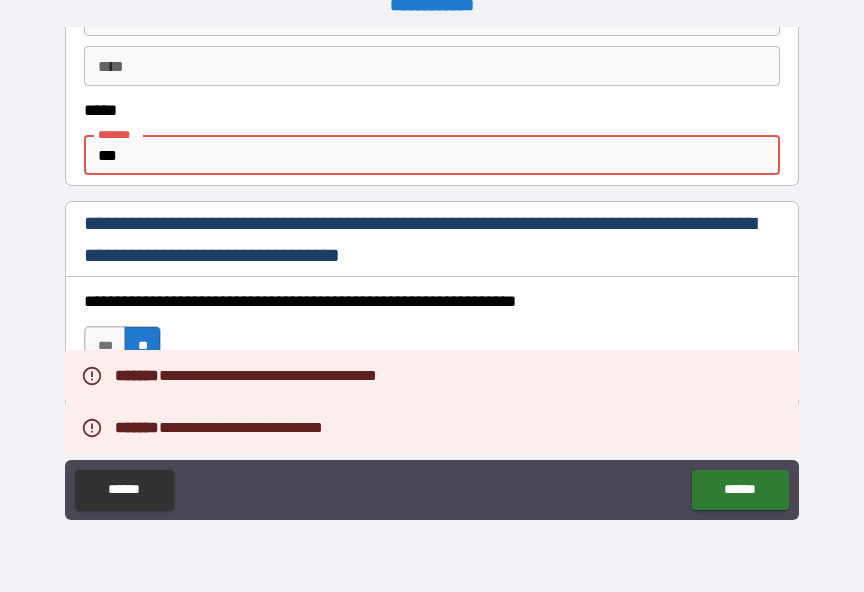 scroll, scrollTop: 24, scrollLeft: 0, axis: vertical 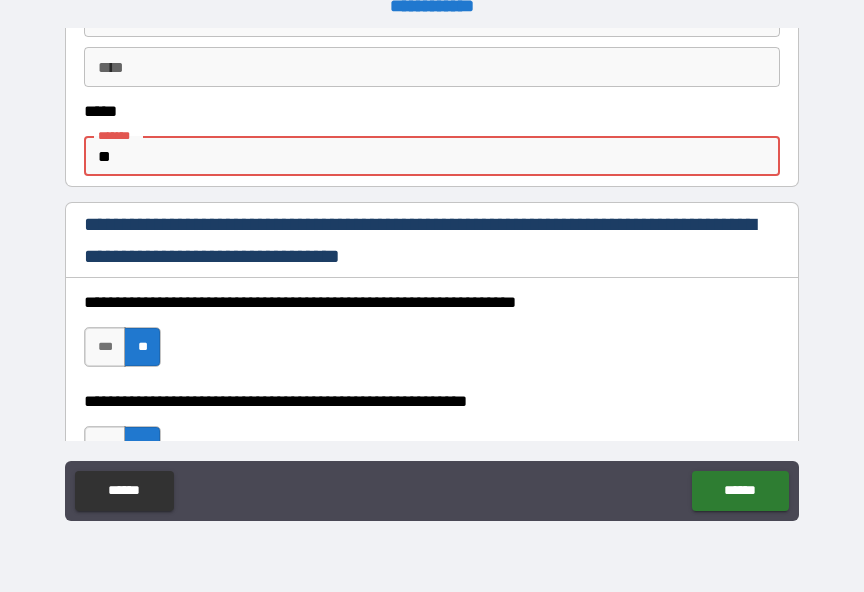 type on "*" 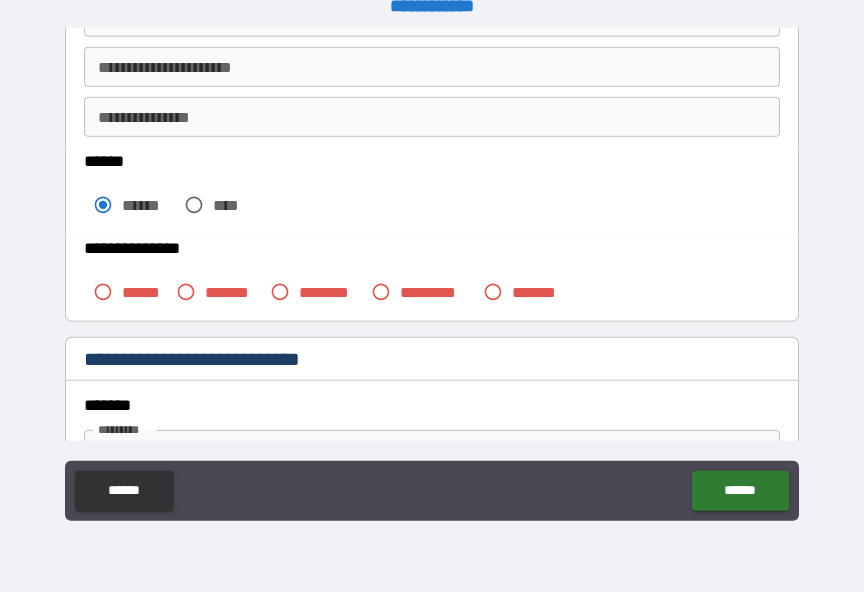 scroll, scrollTop: 418, scrollLeft: 0, axis: vertical 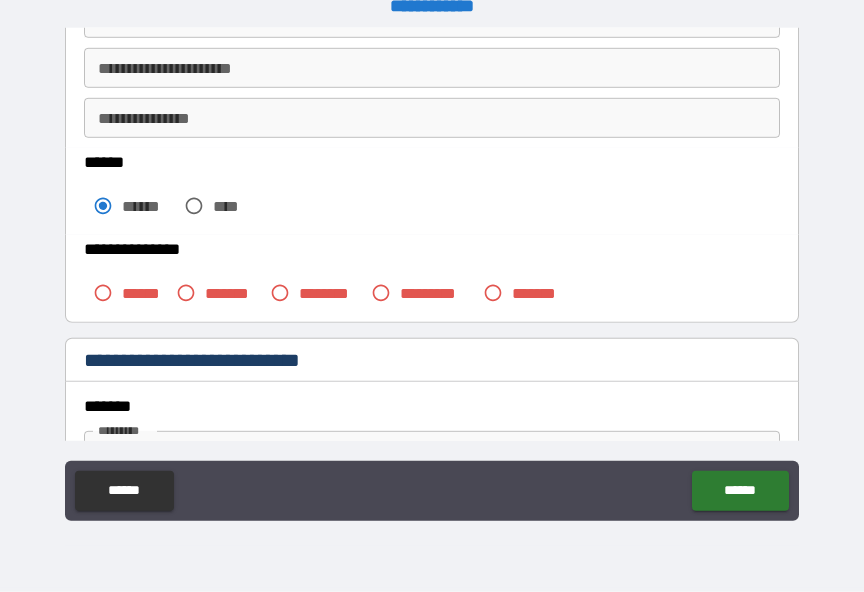 type on "*********" 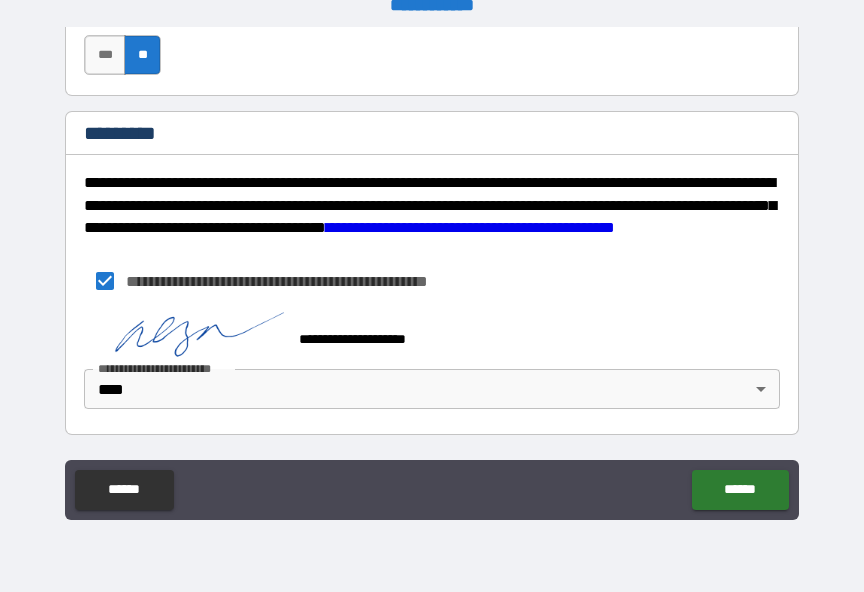 scroll, scrollTop: 3210, scrollLeft: 0, axis: vertical 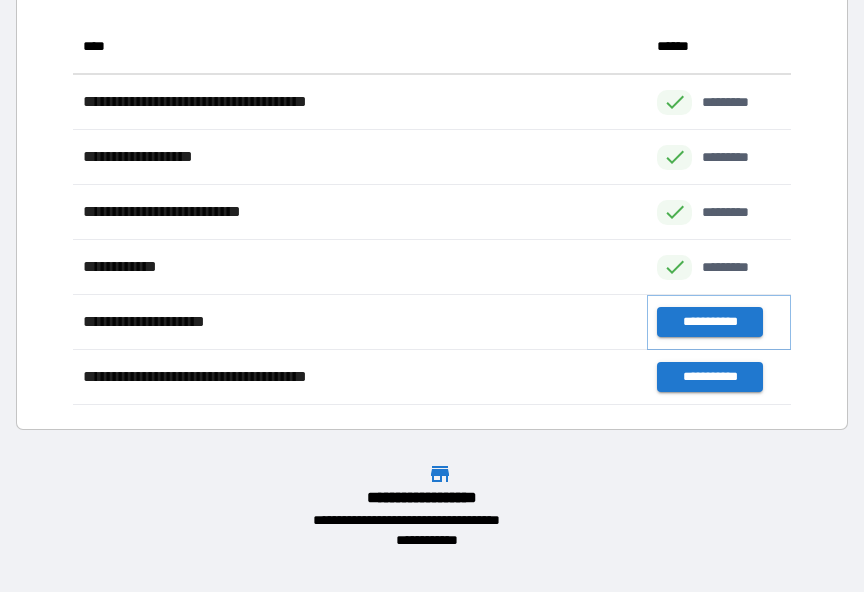 click on "**********" at bounding box center (709, 322) 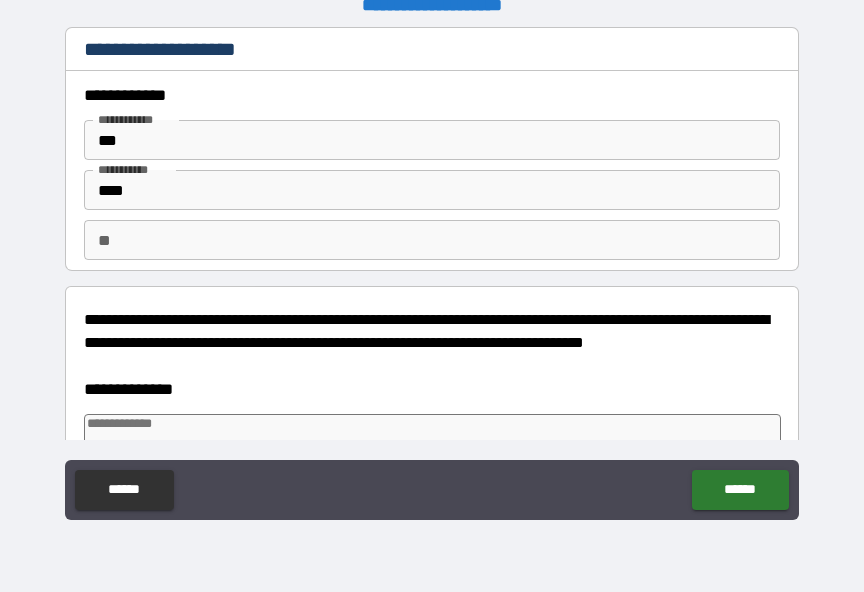 type on "*" 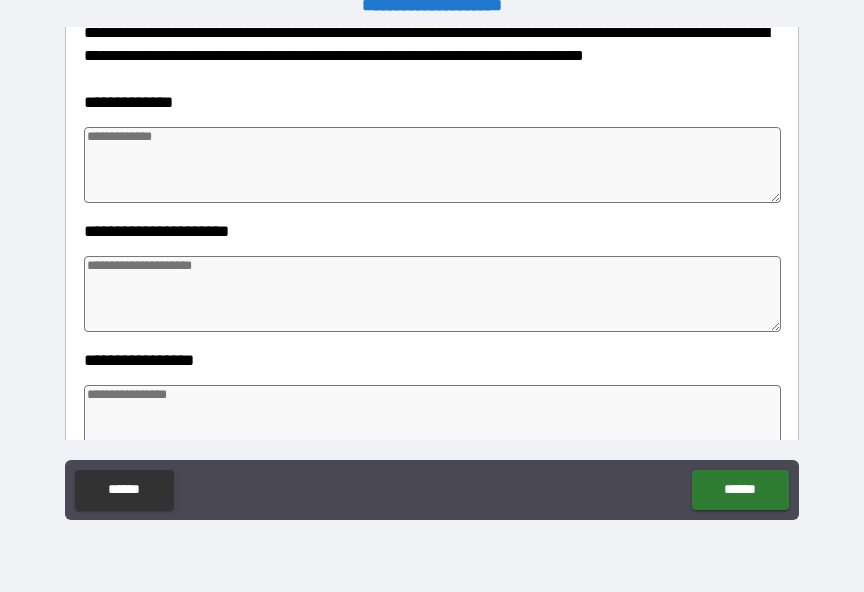 scroll, scrollTop: 286, scrollLeft: 0, axis: vertical 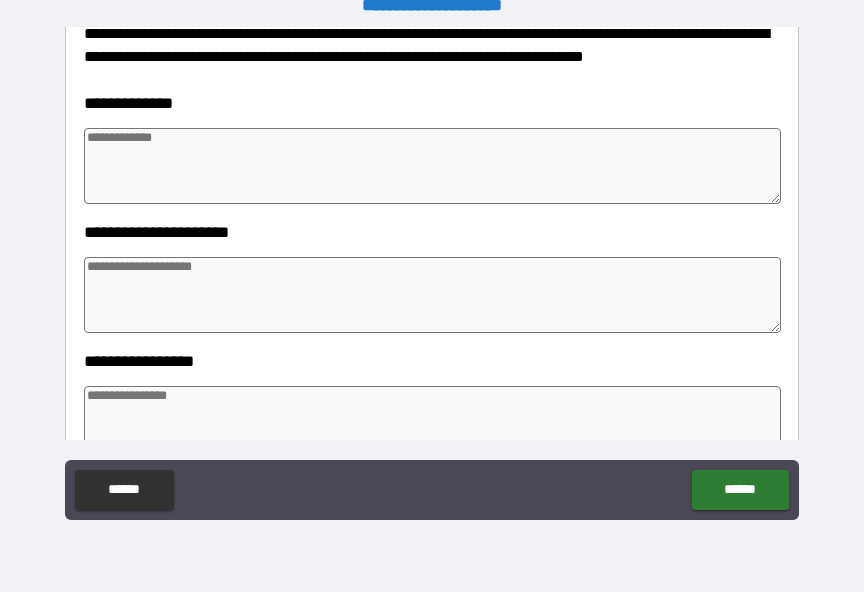 click at bounding box center (432, 166) 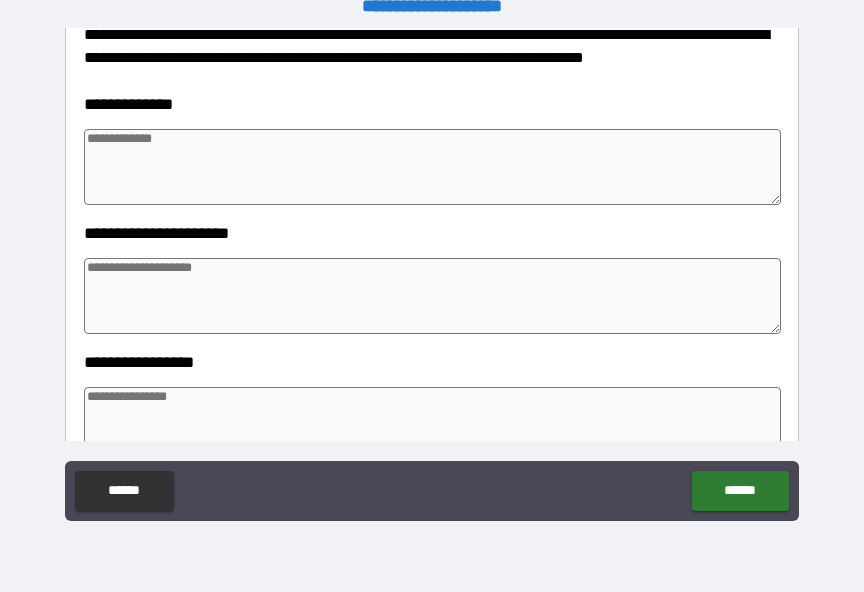 type on "*" 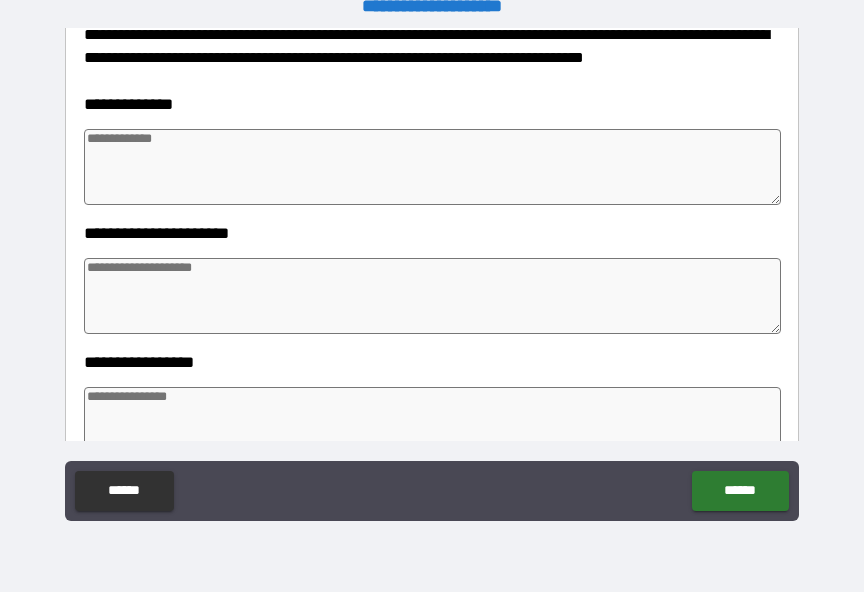 type on "*" 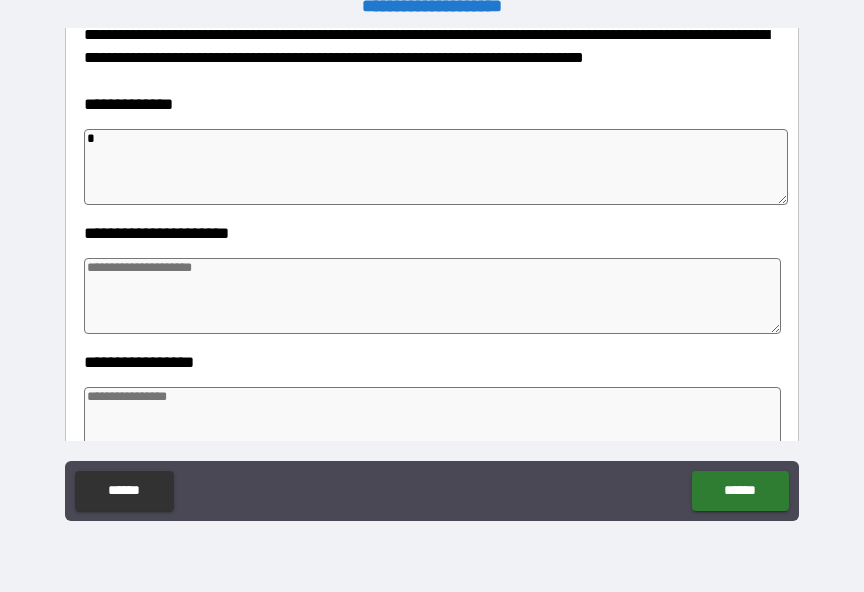type on "**" 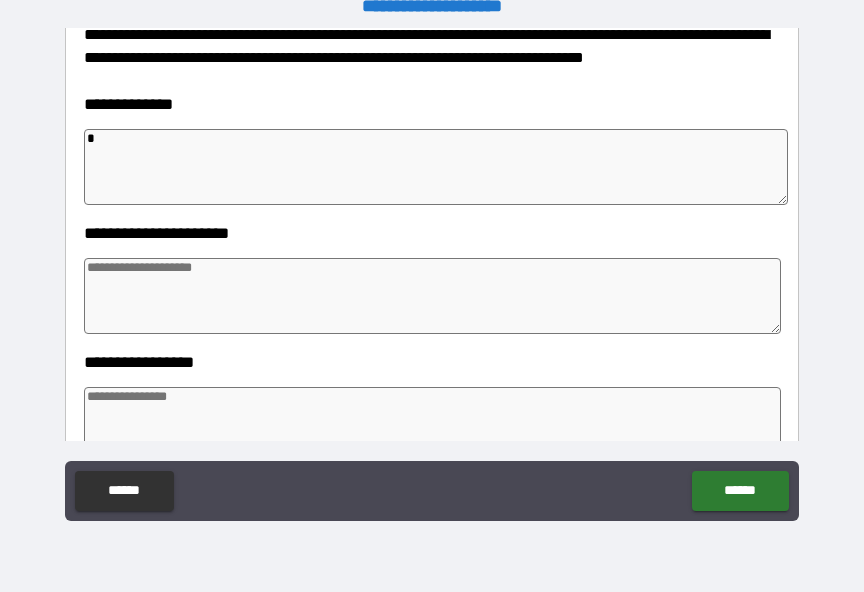 type on "*" 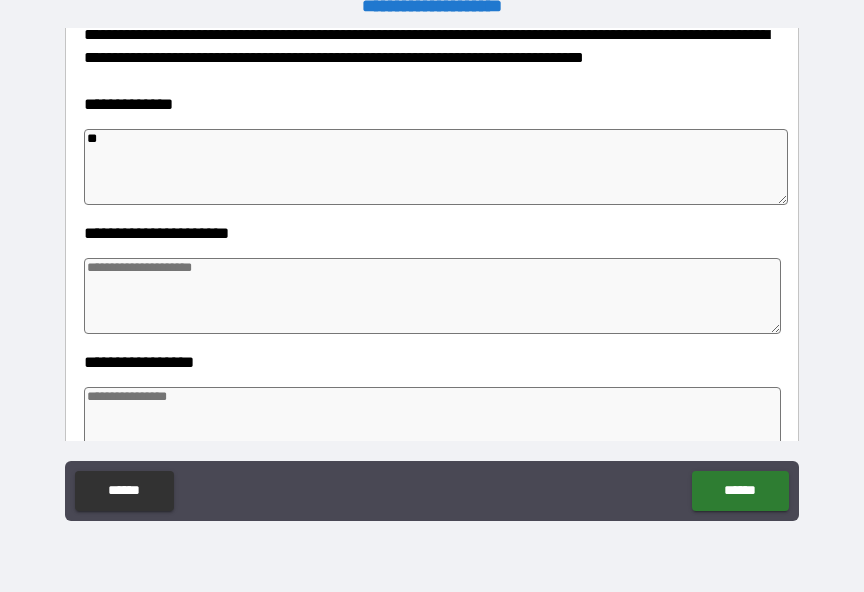 type on "*" 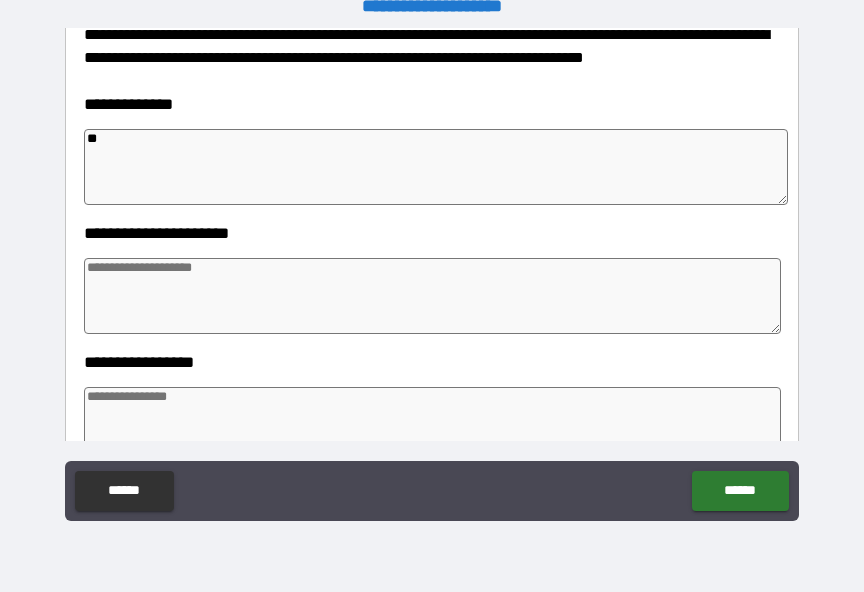 type on "***" 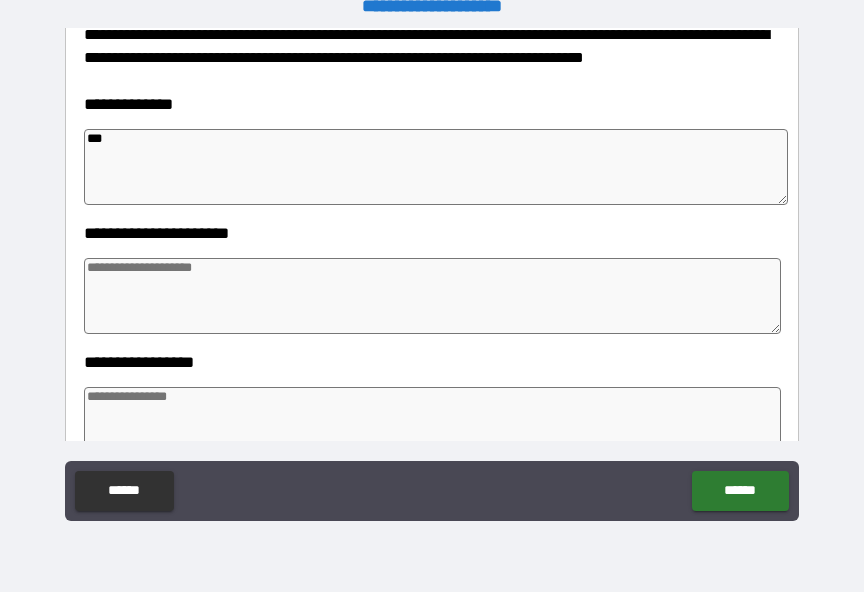 type on "*" 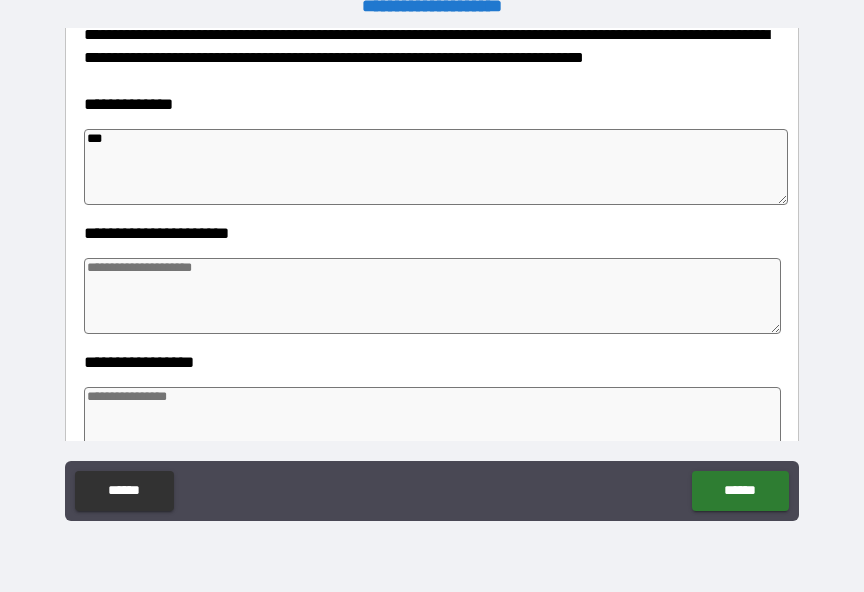 type on "*" 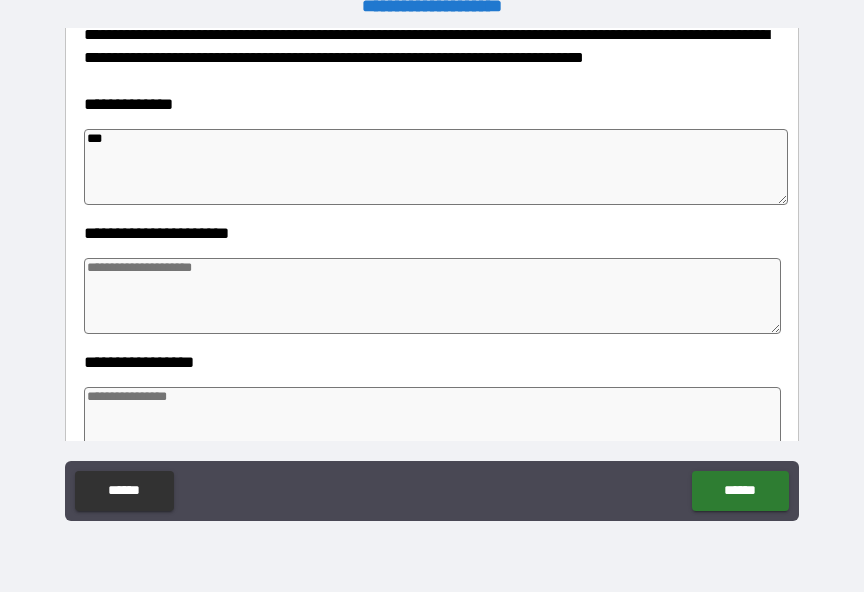 type on "*" 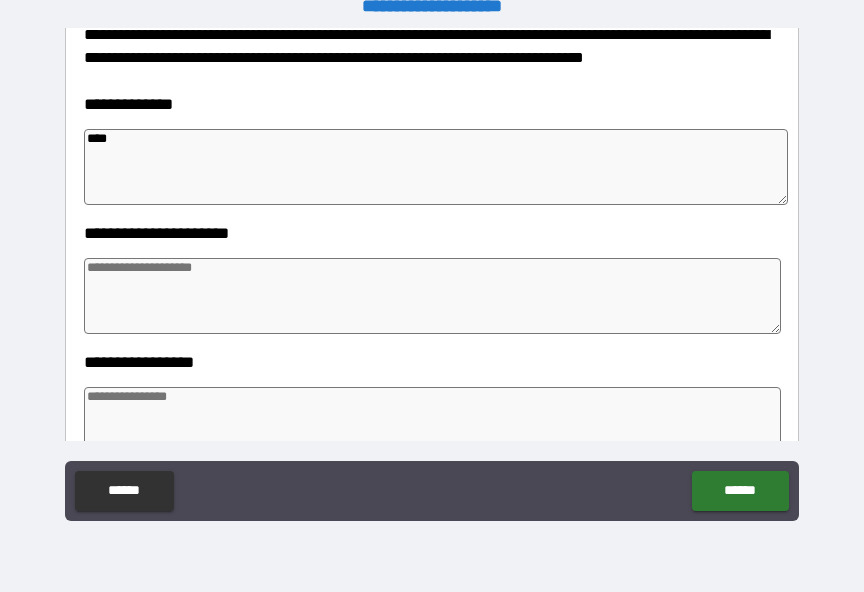 type on "*" 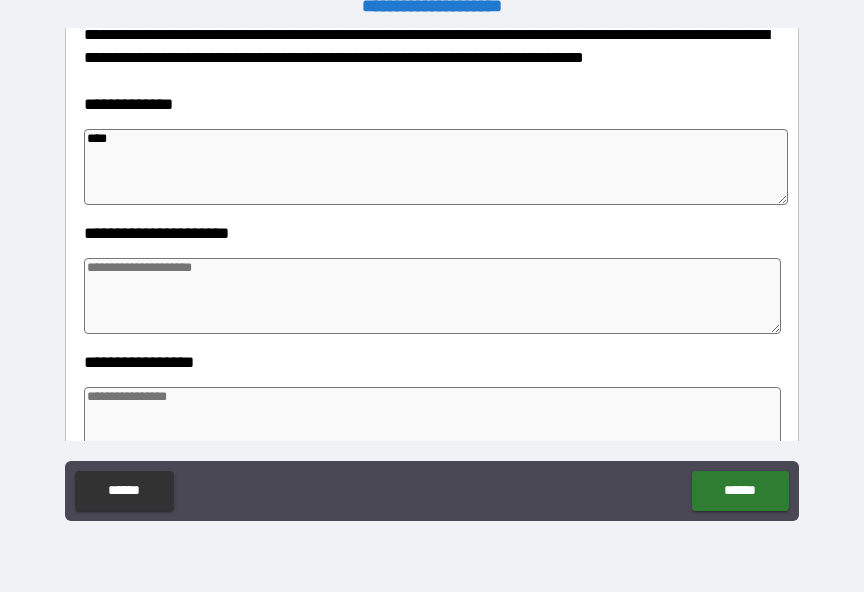 type on "*********" 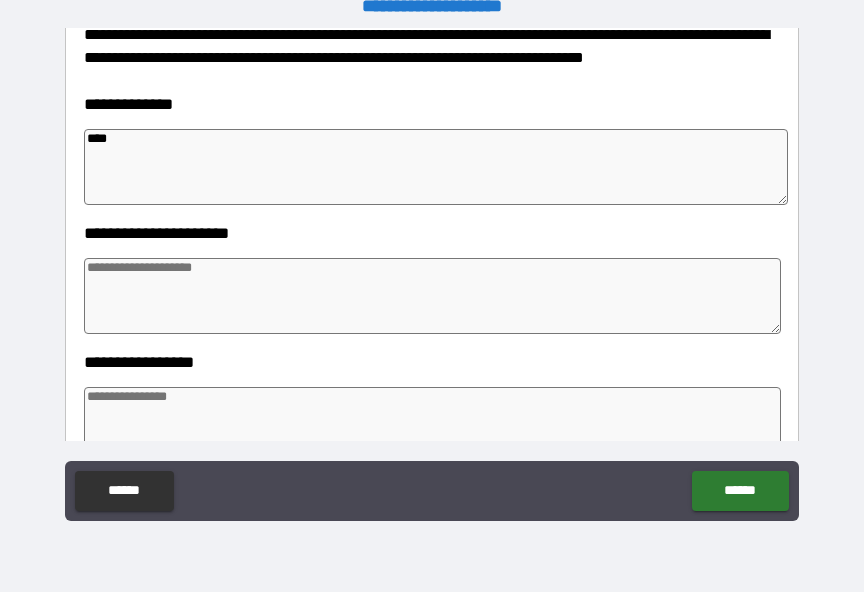 type on "*" 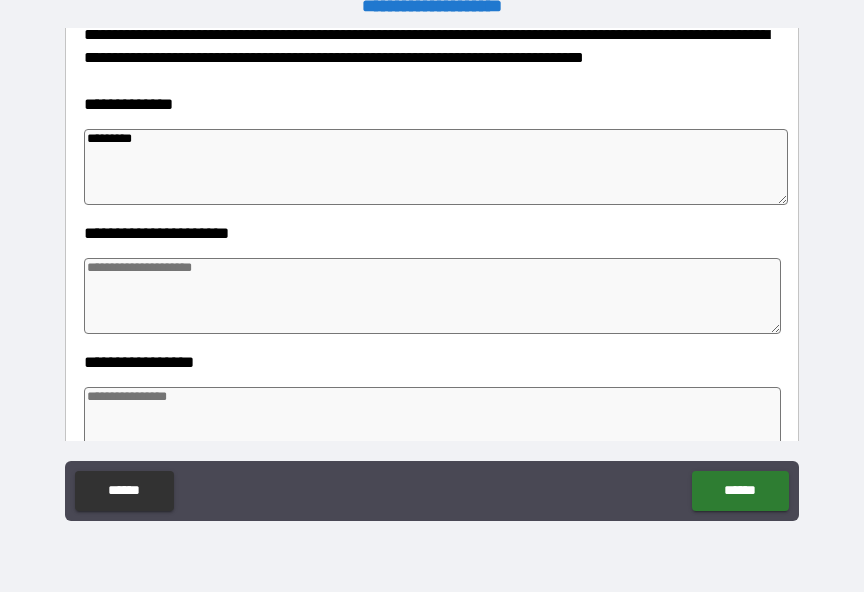 type on "*********" 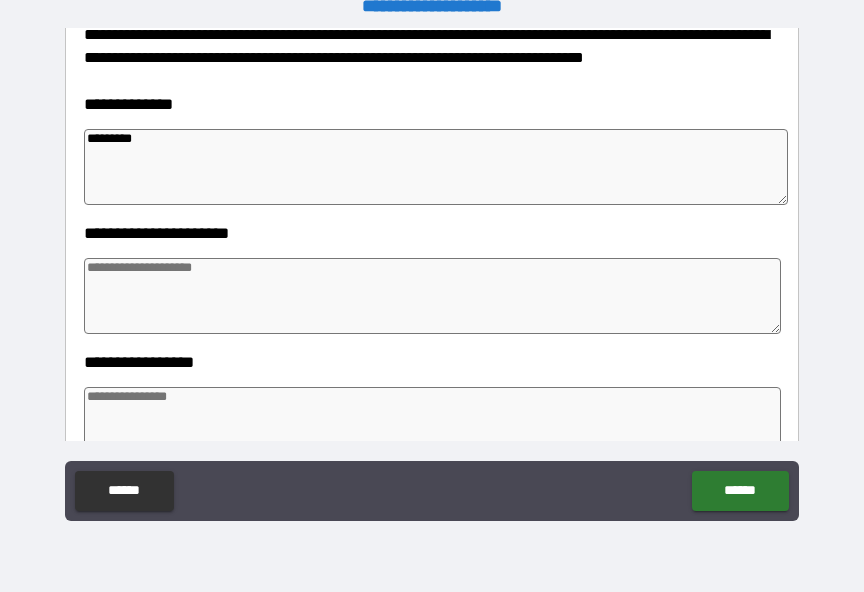 type on "*" 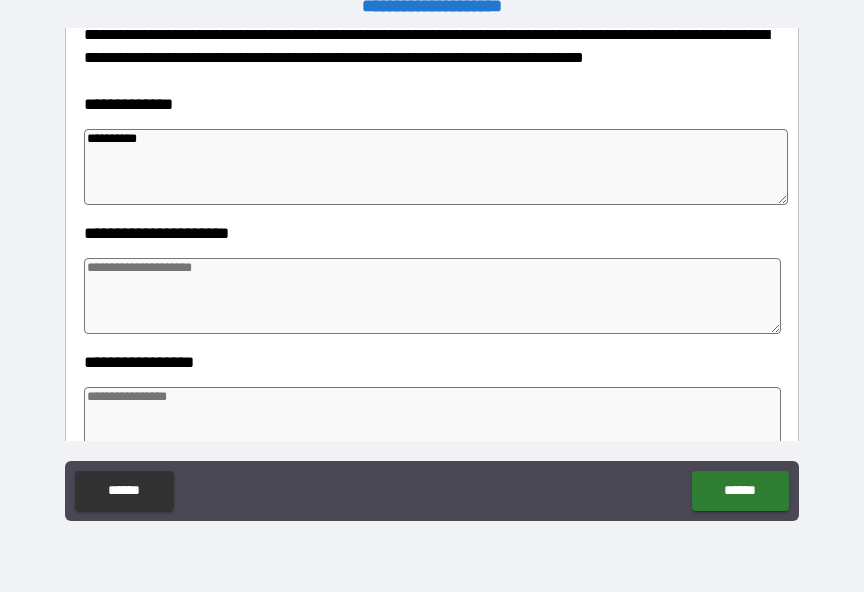 type on "*" 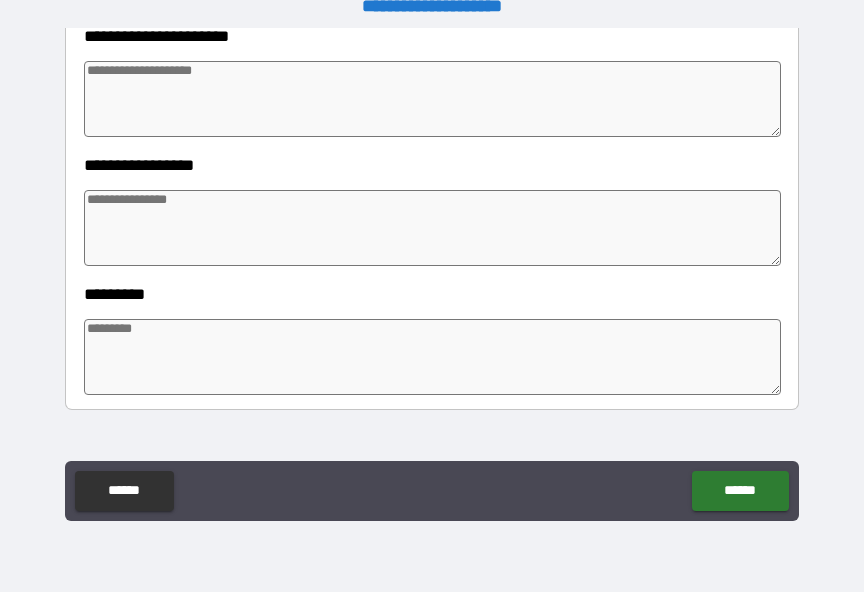 scroll, scrollTop: 487, scrollLeft: 0, axis: vertical 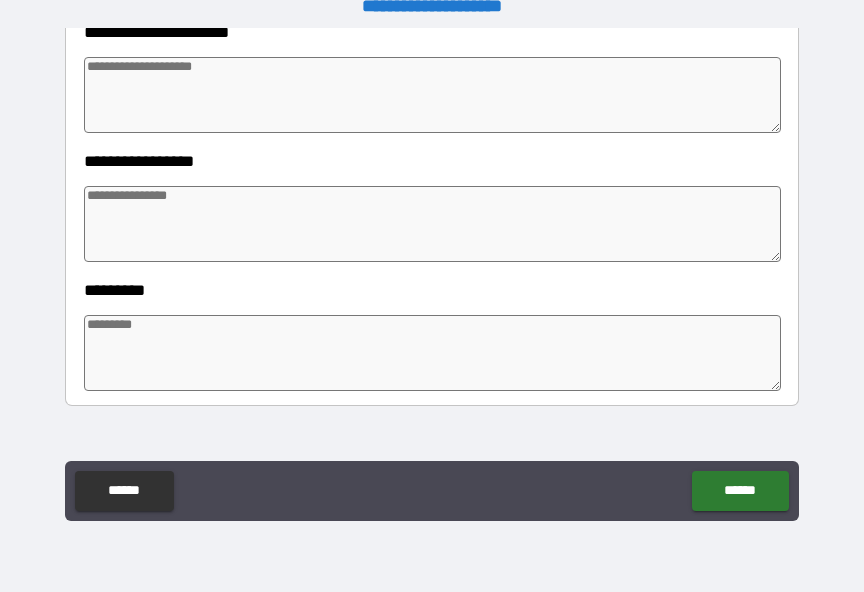 type on "*********" 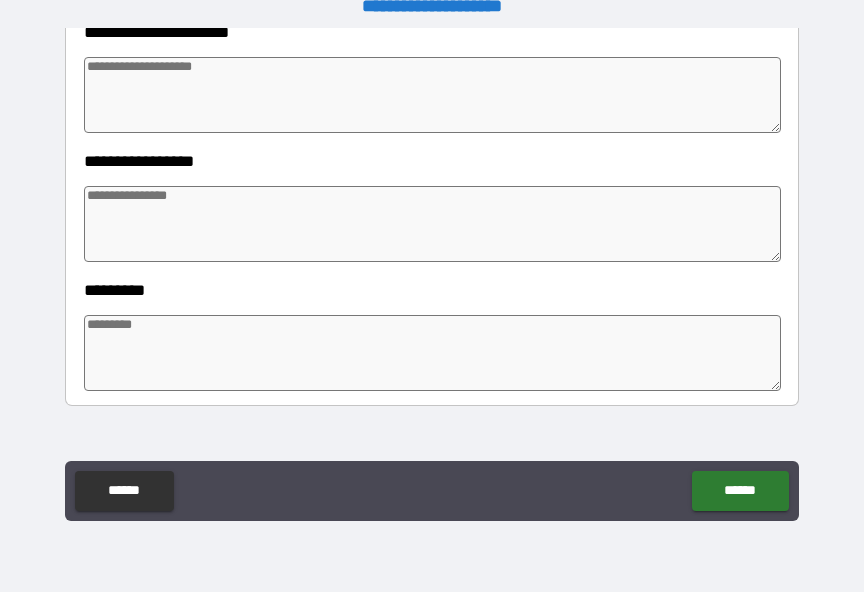 type on "*" 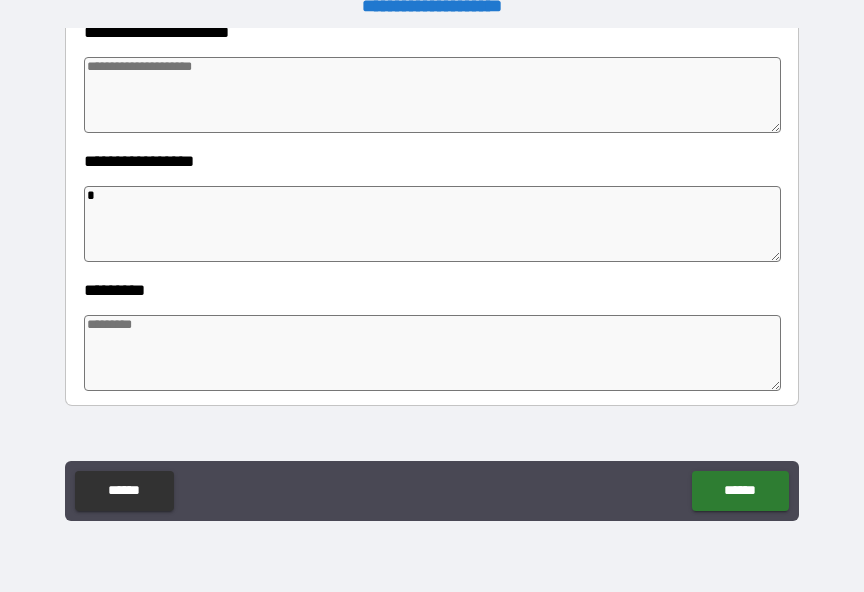 type on "*" 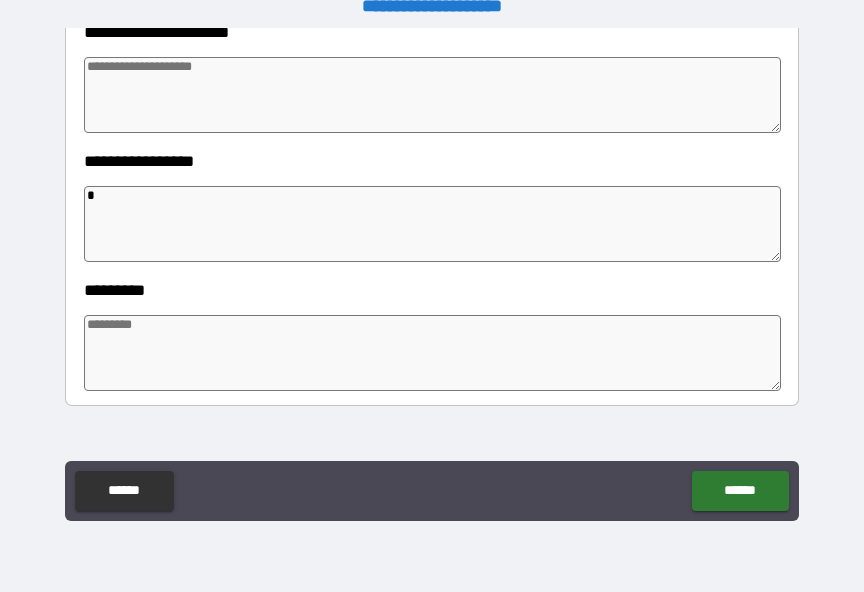 type on "*" 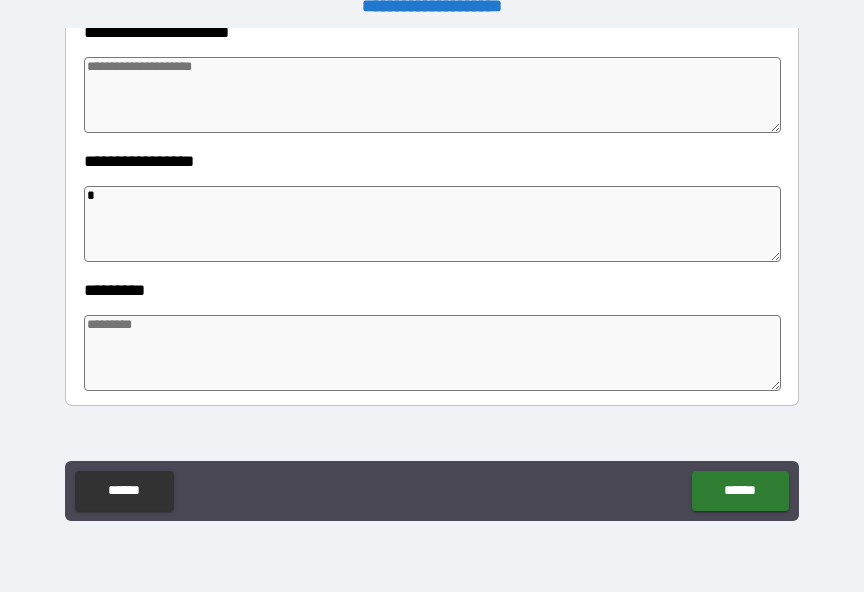type on "*" 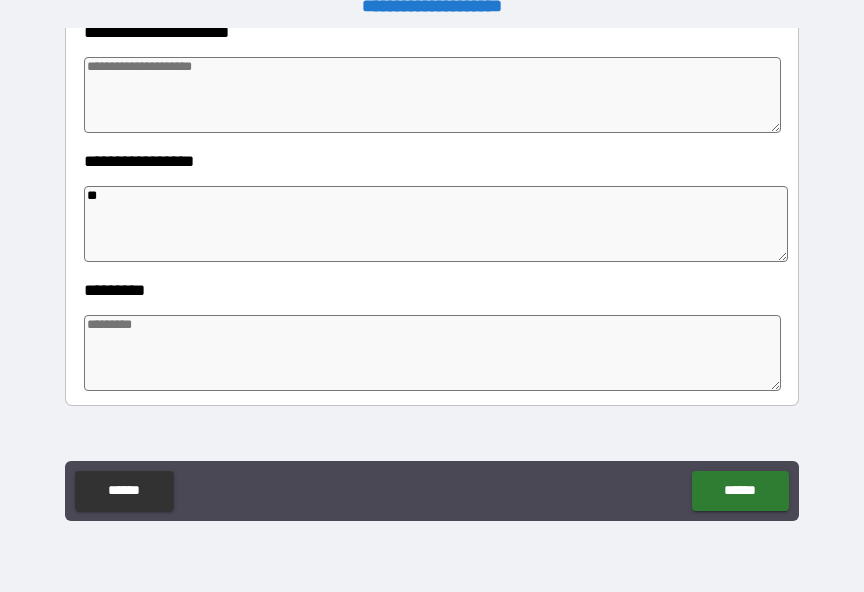 type on "*" 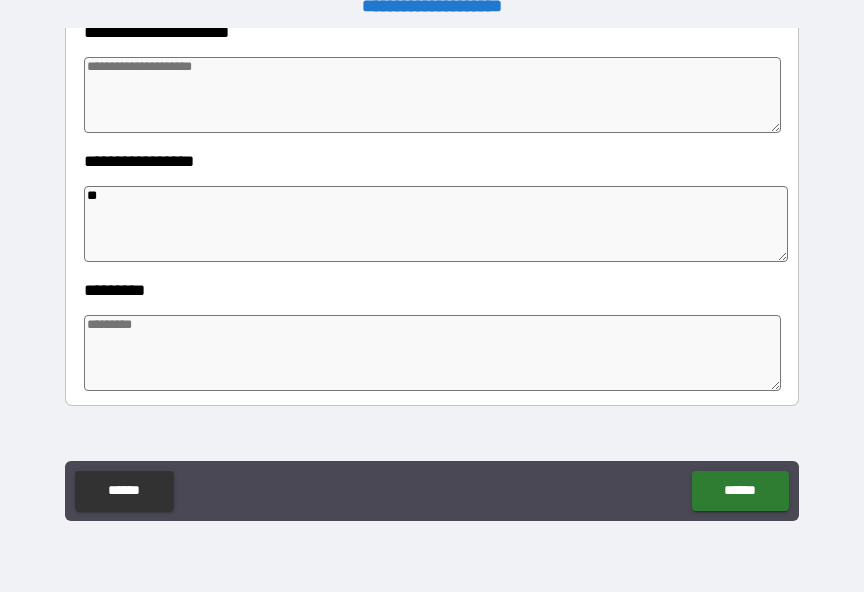 type on "*" 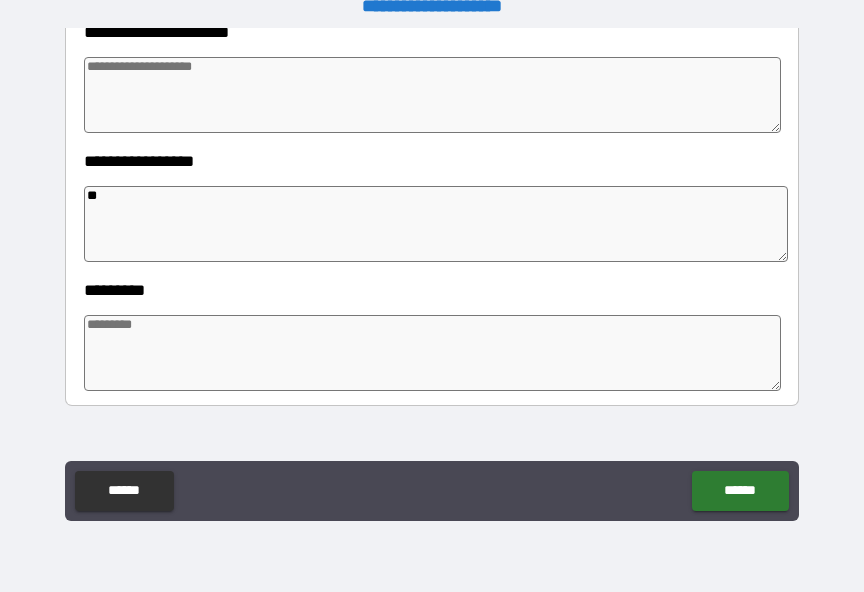 type on "*" 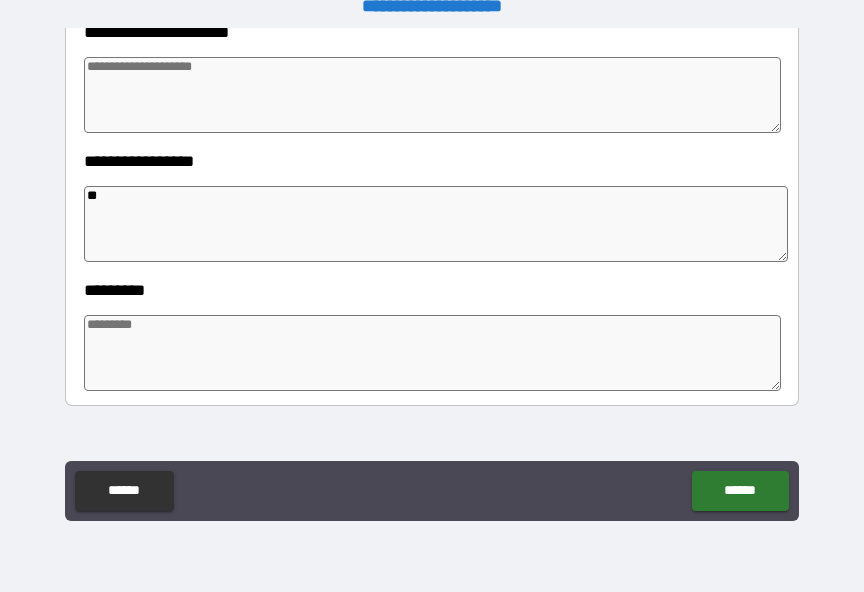 type on "*" 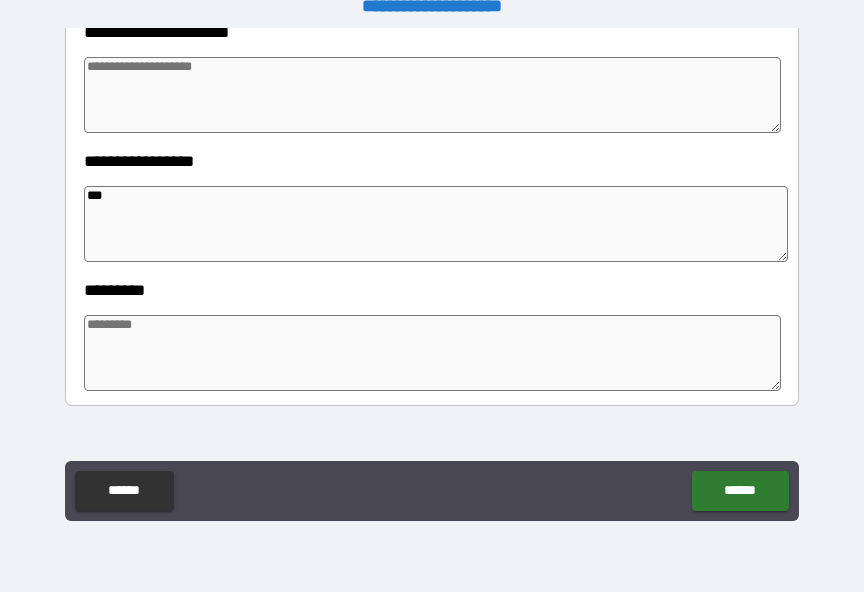 type on "*" 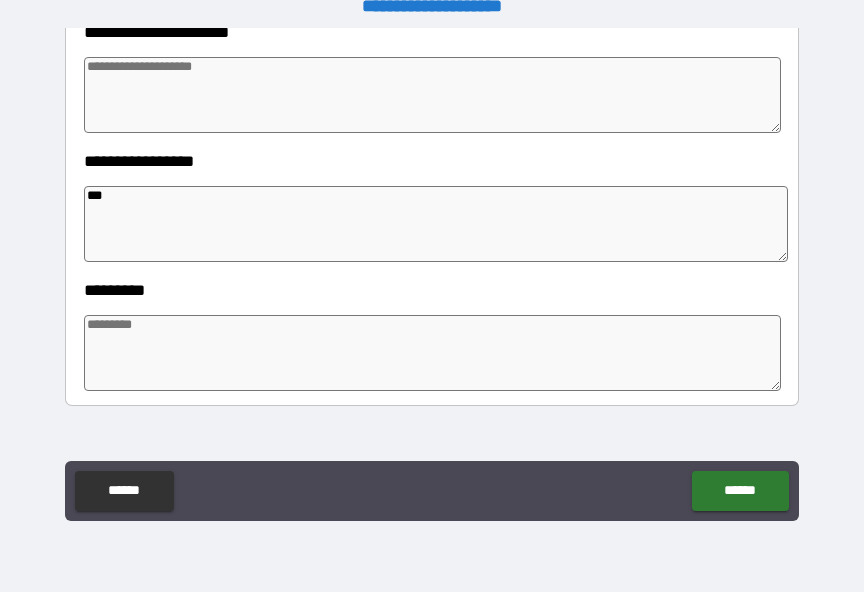 type on "****" 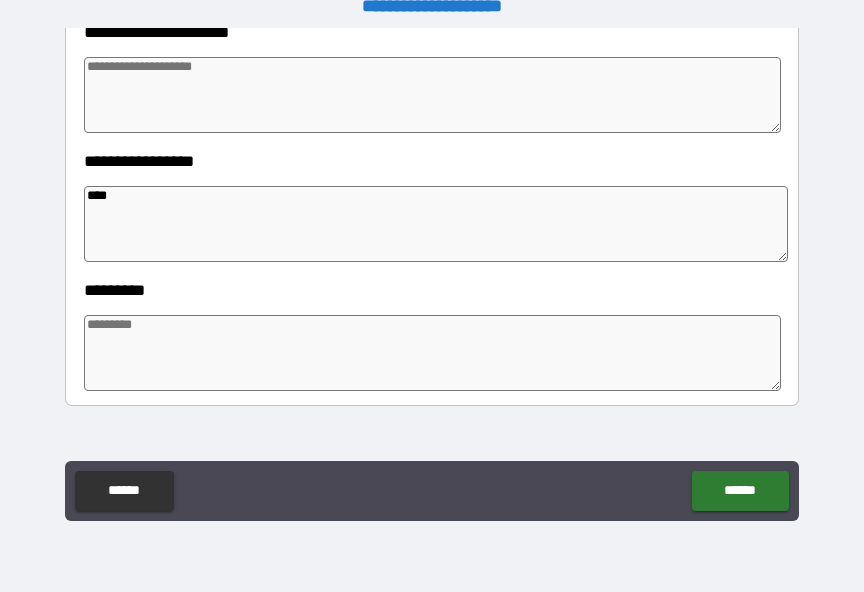 type on "*" 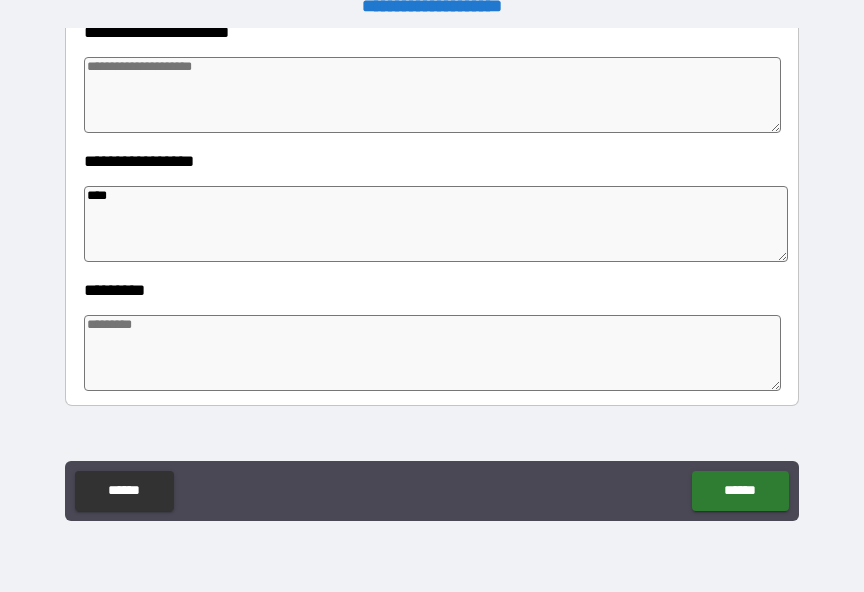 type on "*" 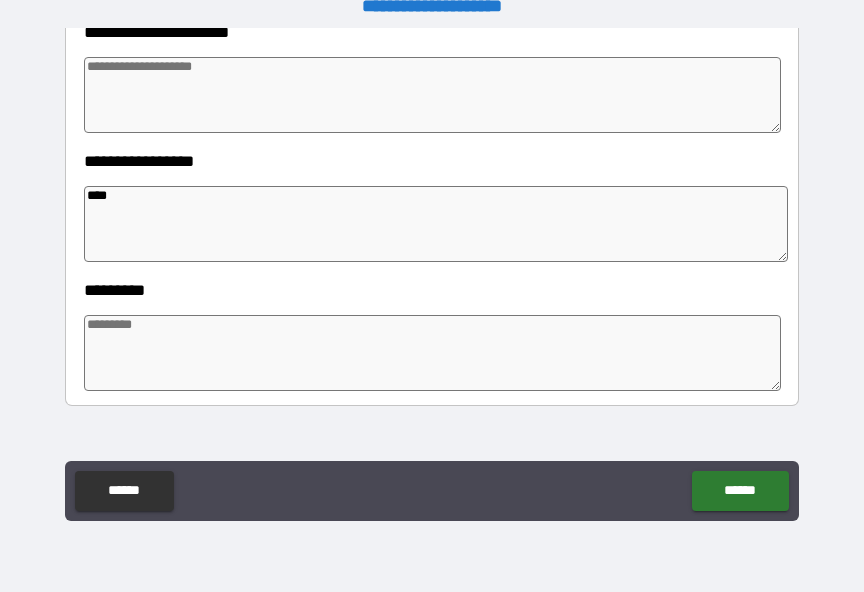 type on "*" 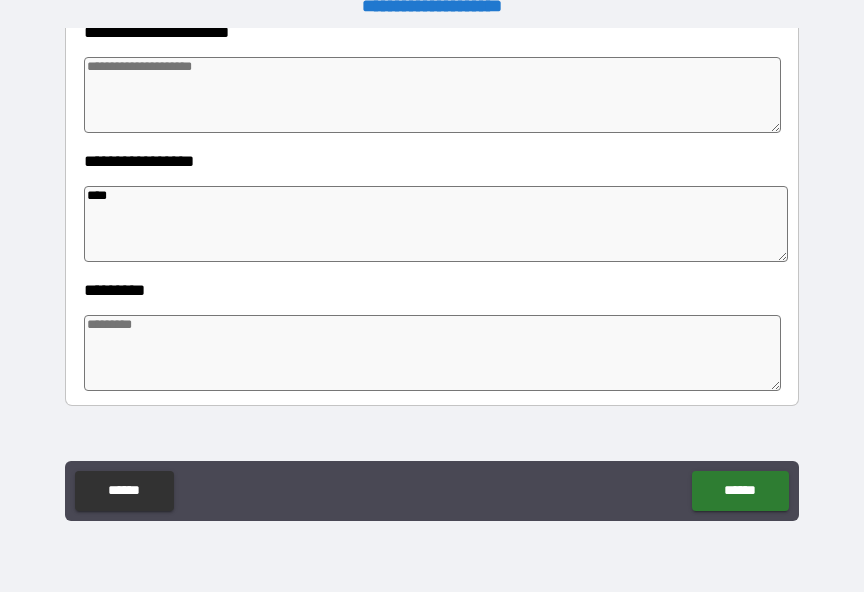 type on "*" 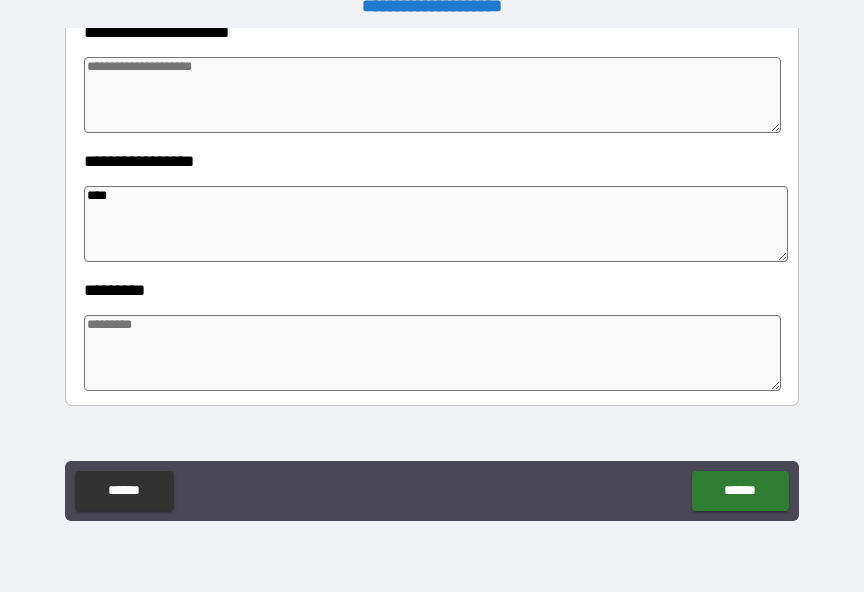 type on "*" 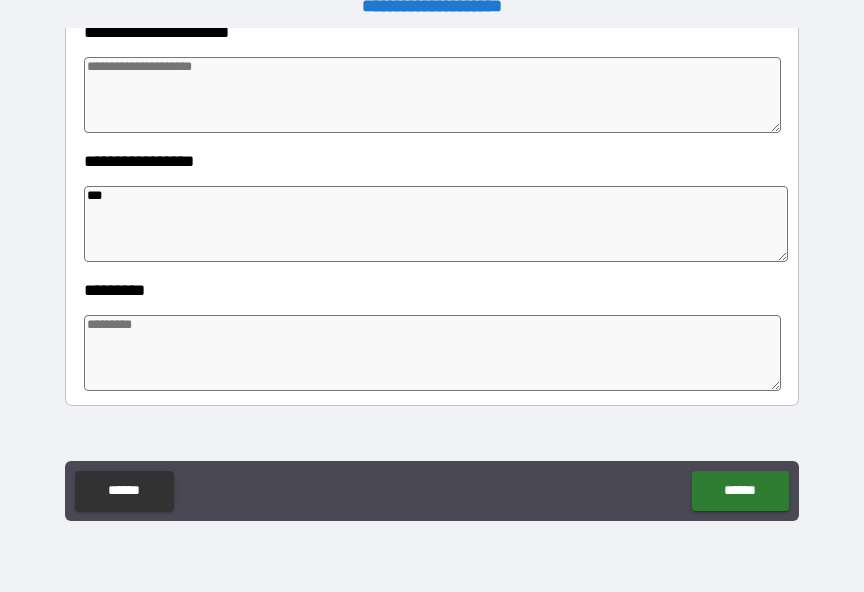 type on "*" 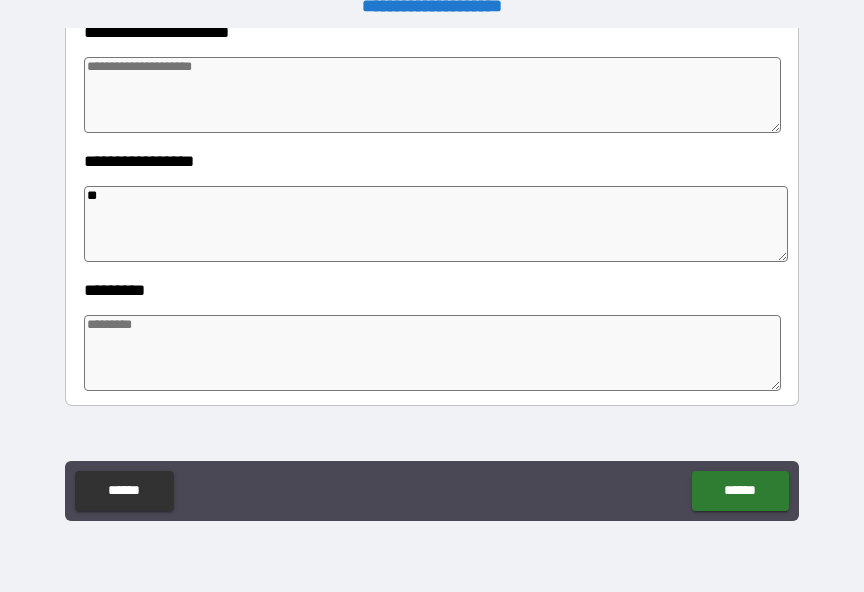 type on "*" 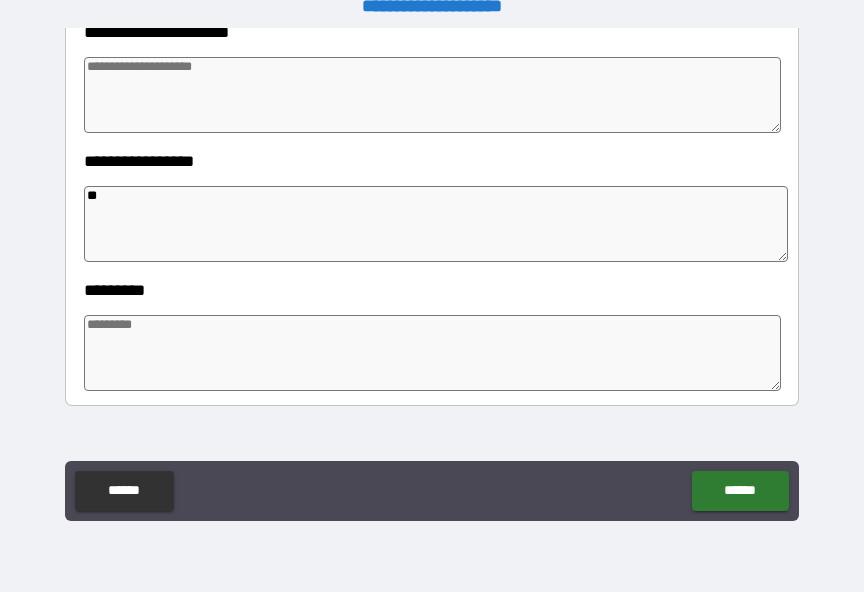 type on "*" 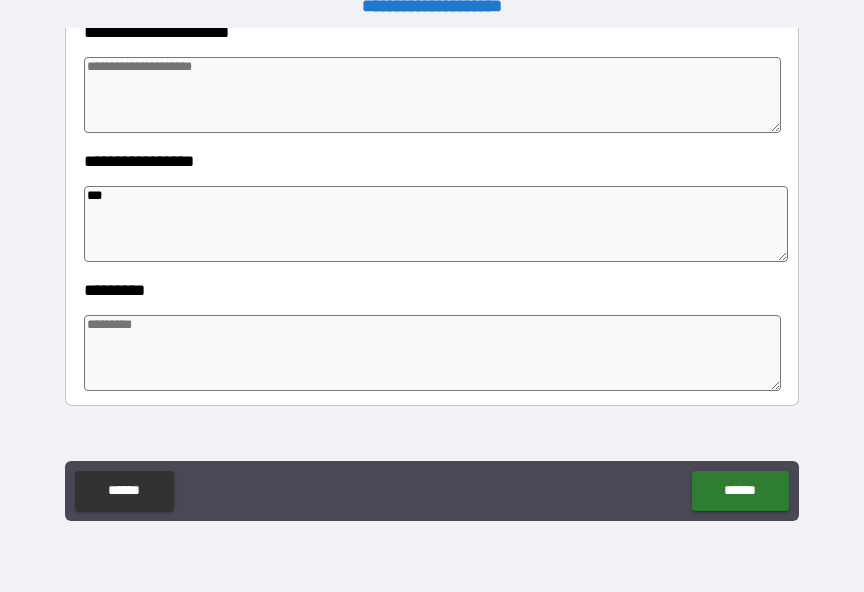 type on "*" 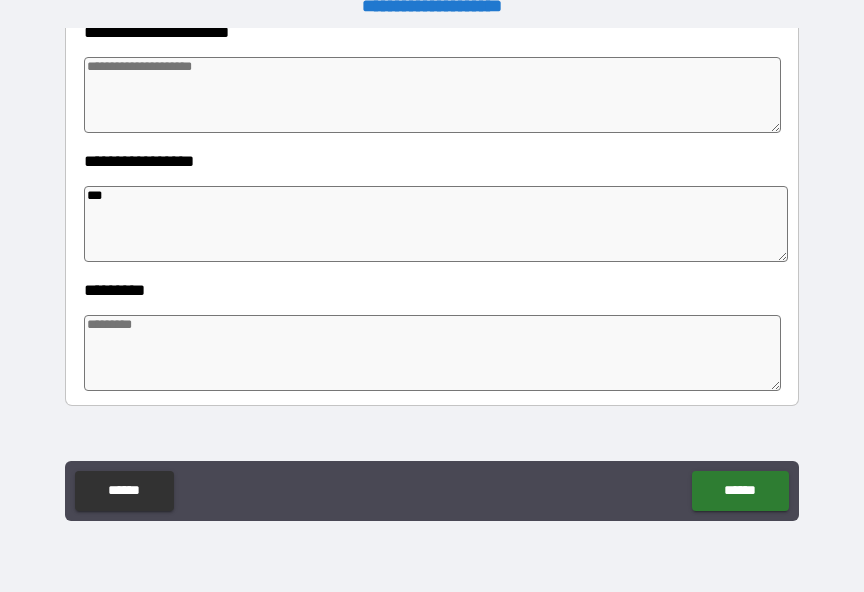 type on "*" 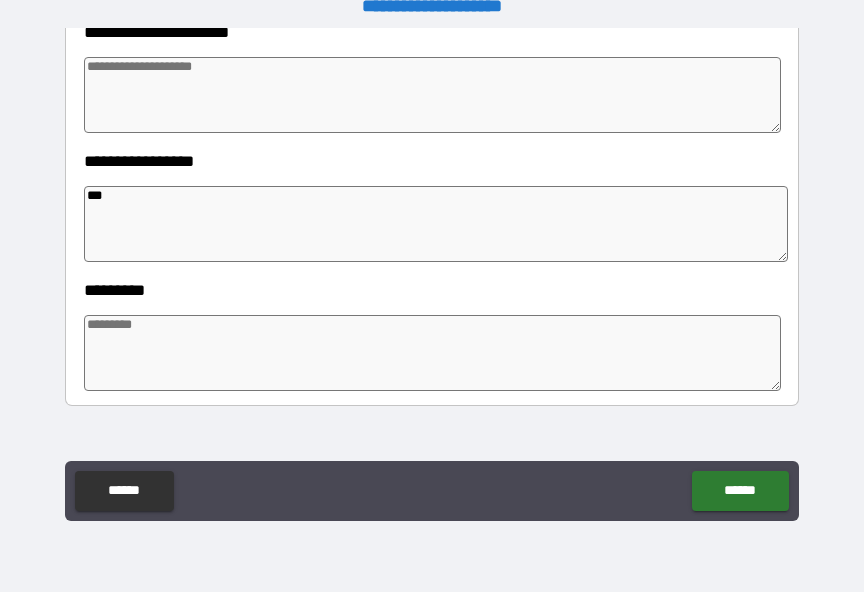 type on "*" 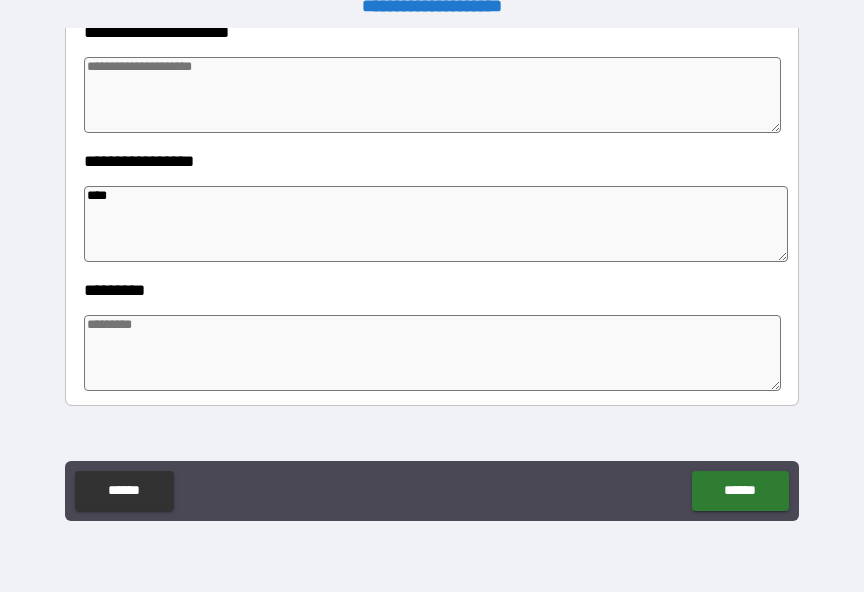 type on "*" 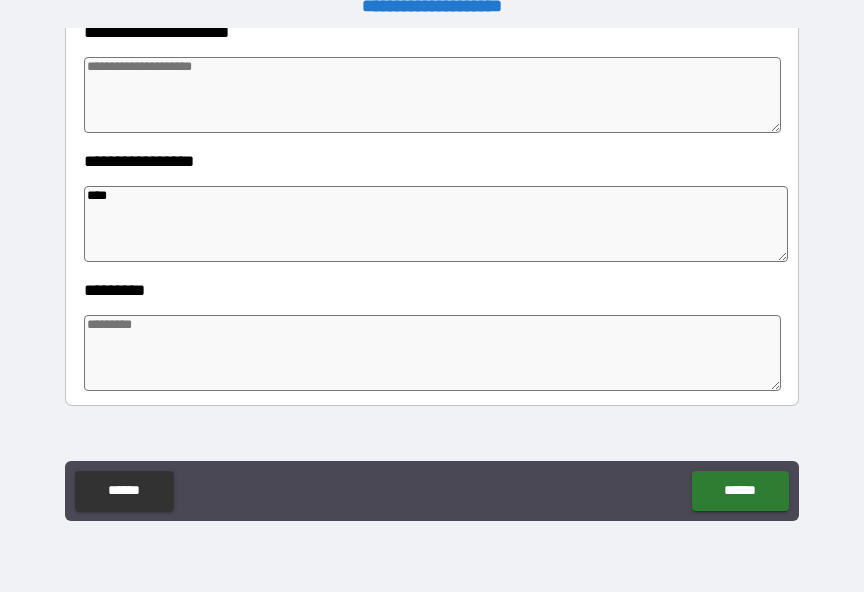 type on "*" 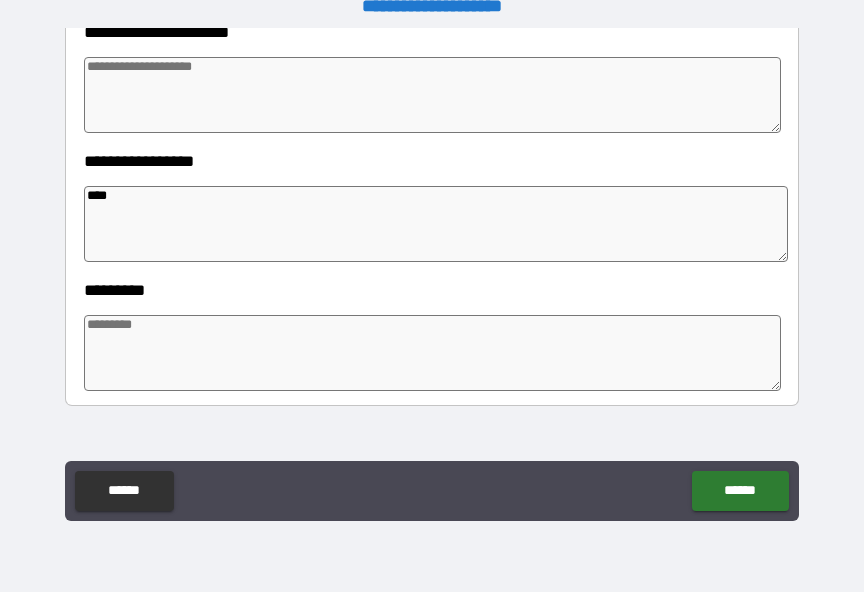 type on "*" 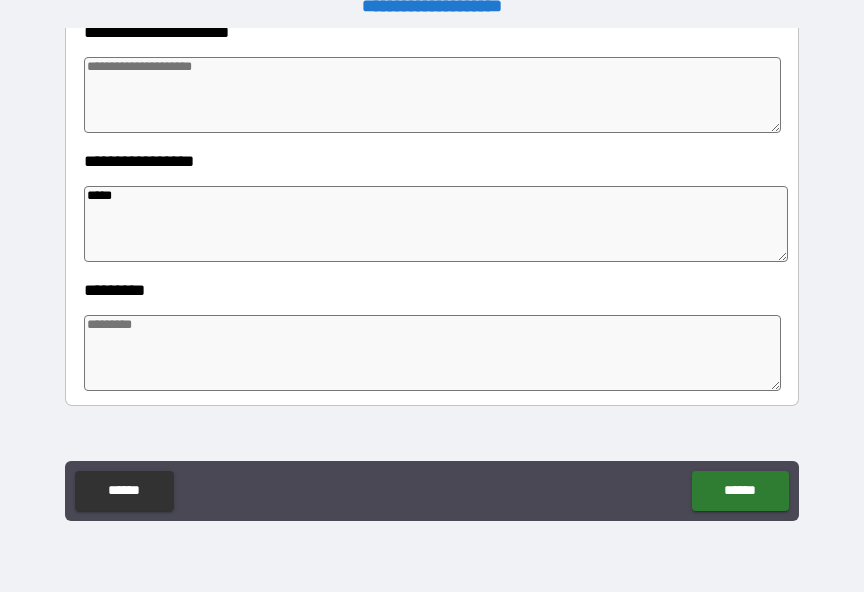 type on "*" 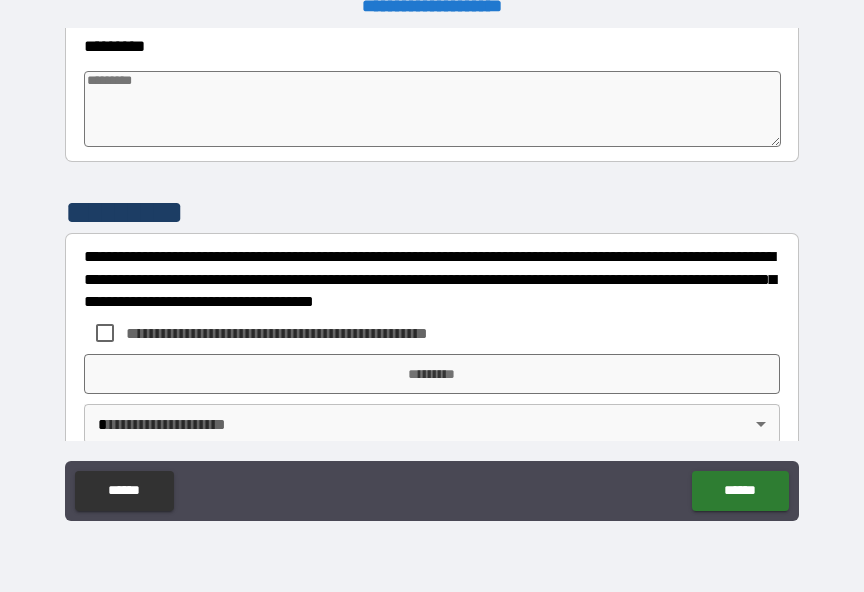 scroll, scrollTop: 740, scrollLeft: 0, axis: vertical 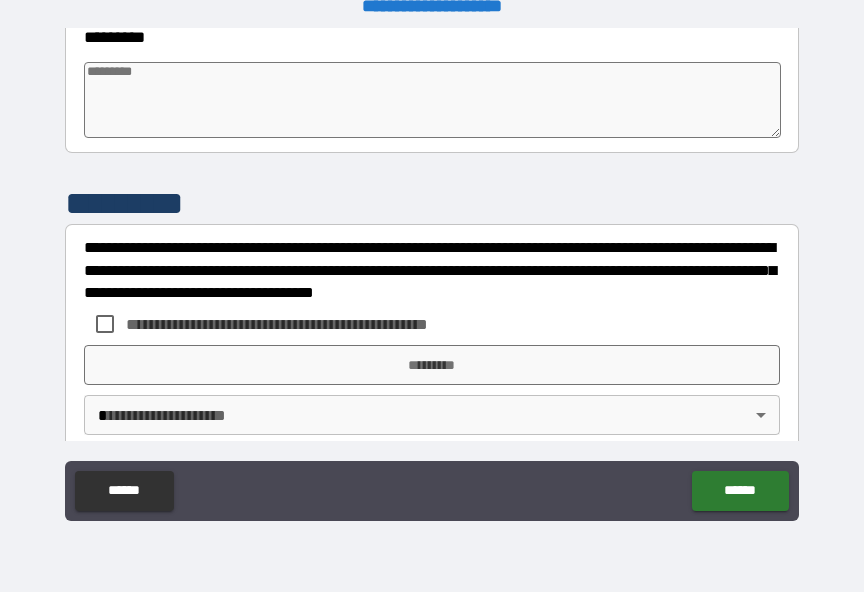 click at bounding box center [432, 100] 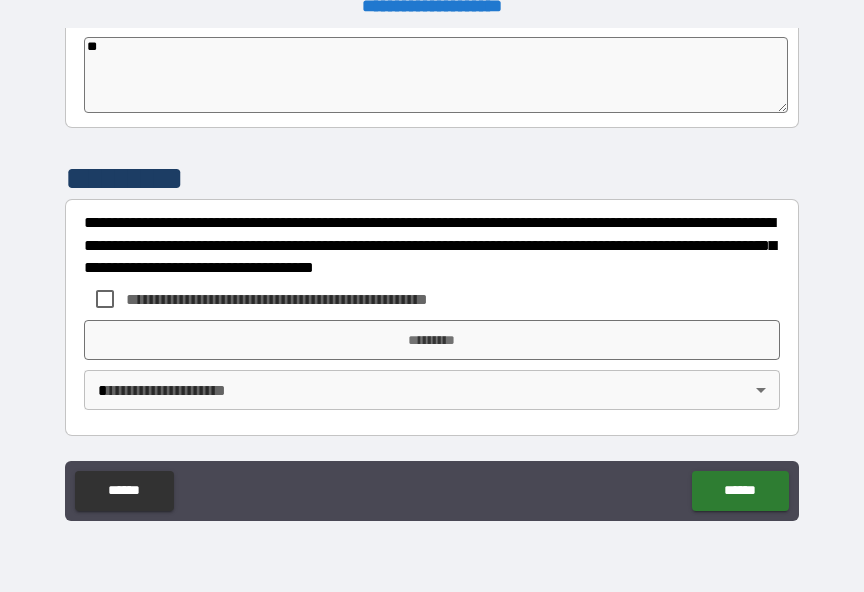 scroll, scrollTop: 765, scrollLeft: 0, axis: vertical 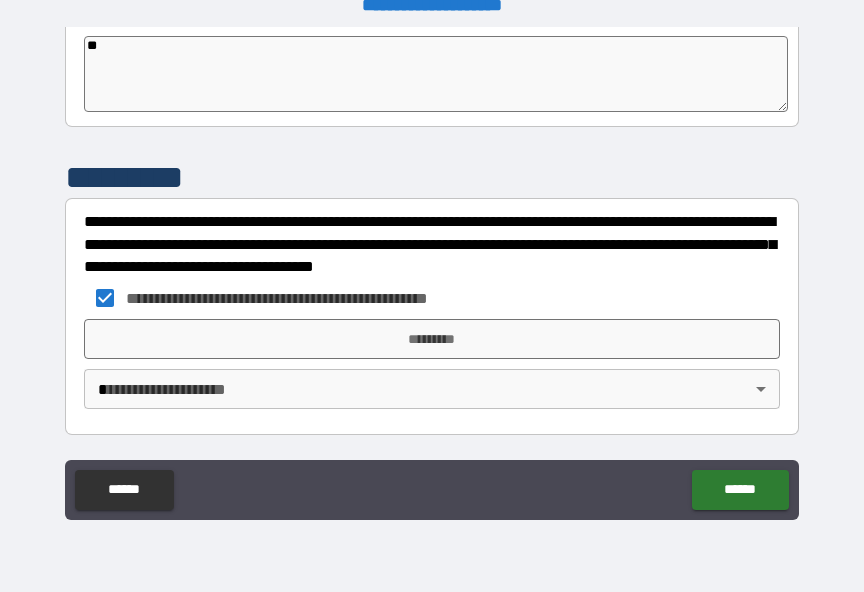 click on "*********" at bounding box center (432, 339) 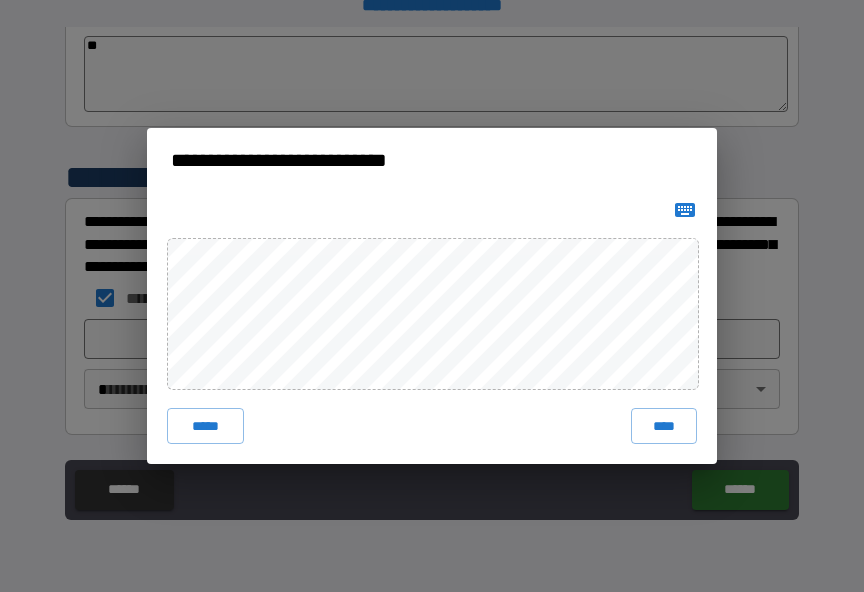 click on "****" at bounding box center (664, 426) 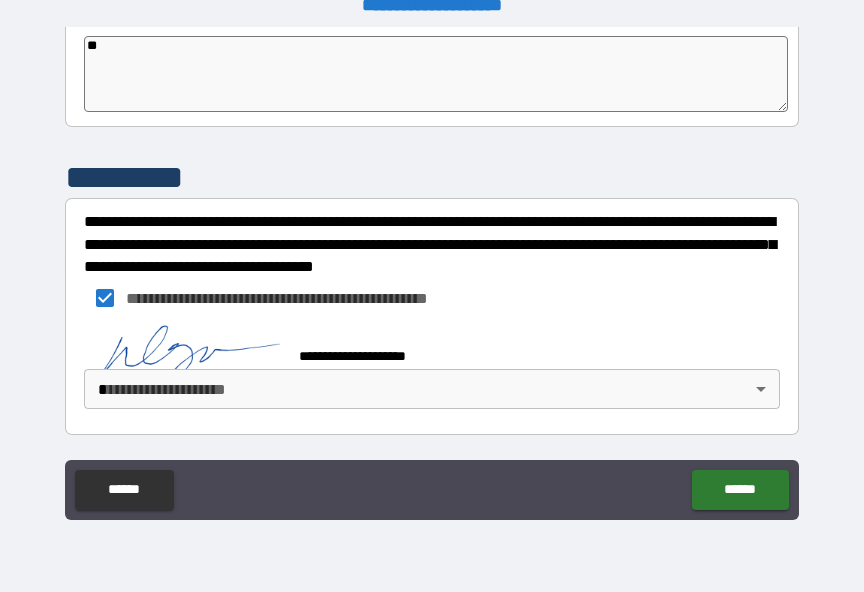 scroll, scrollTop: 755, scrollLeft: 0, axis: vertical 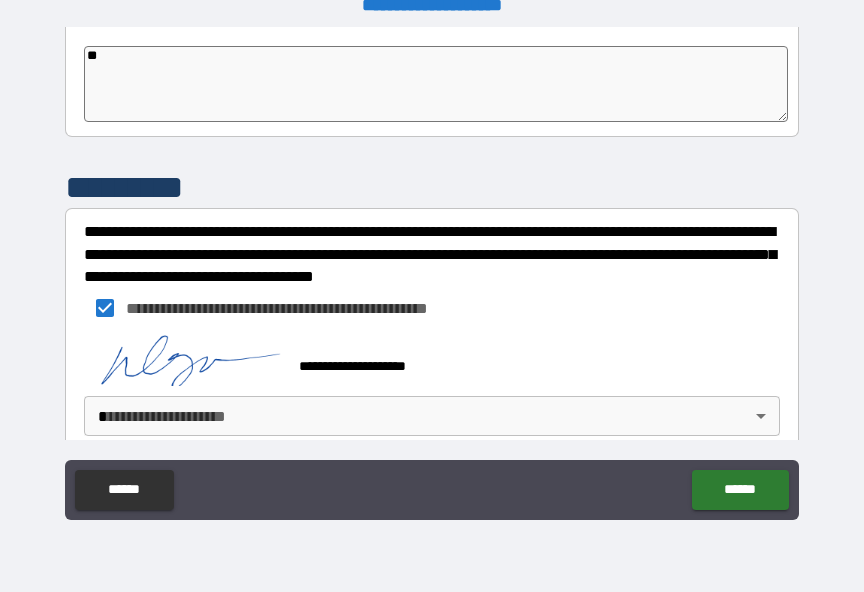 click on "**********" at bounding box center [432, 283] 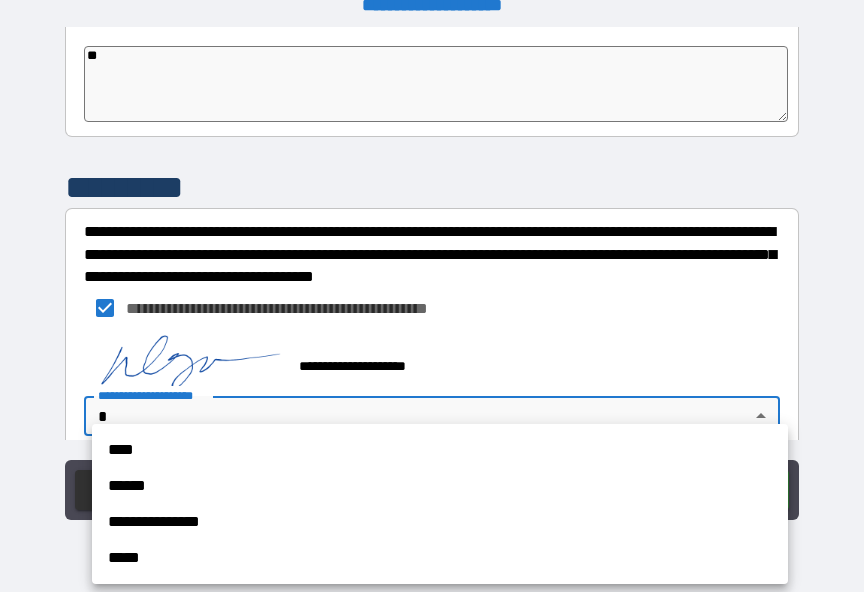 click on "****" at bounding box center [440, 450] 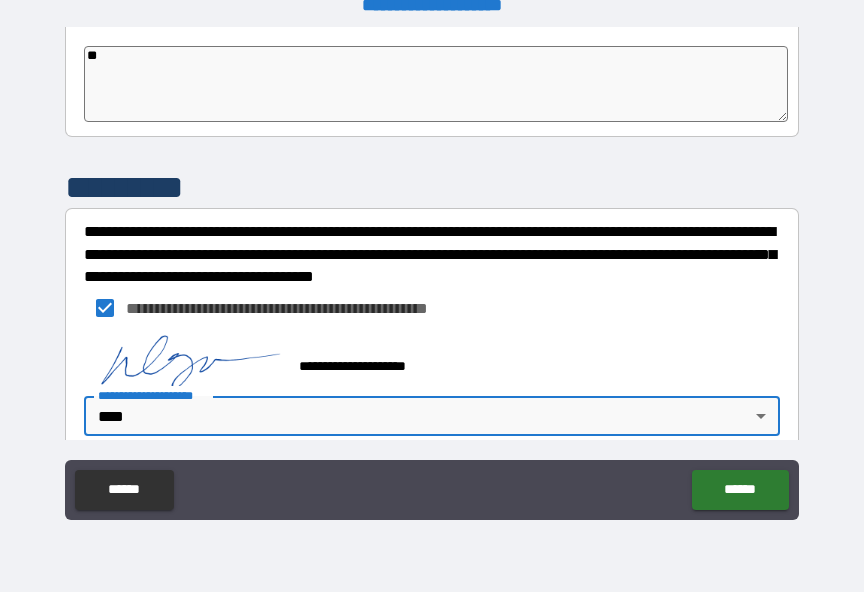 click on "******" at bounding box center [740, 490] 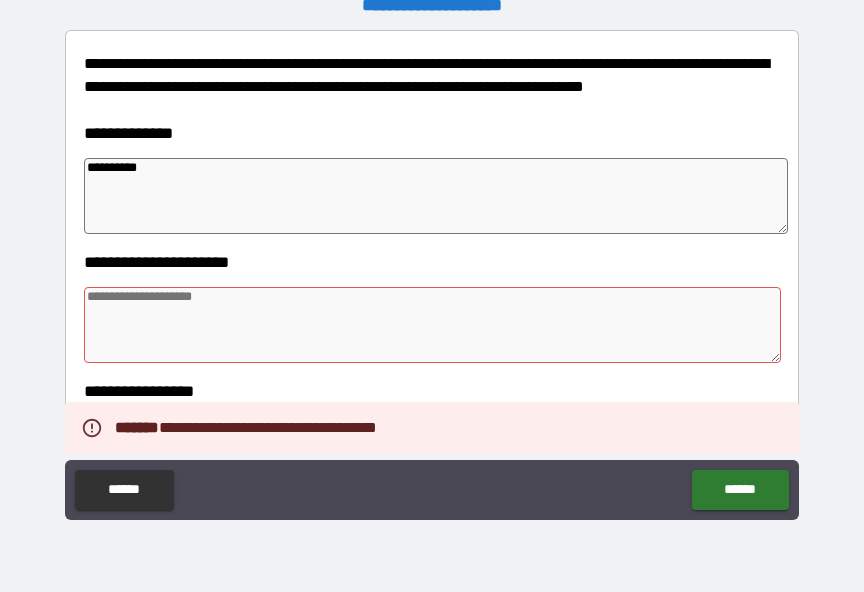 scroll, scrollTop: 257, scrollLeft: 0, axis: vertical 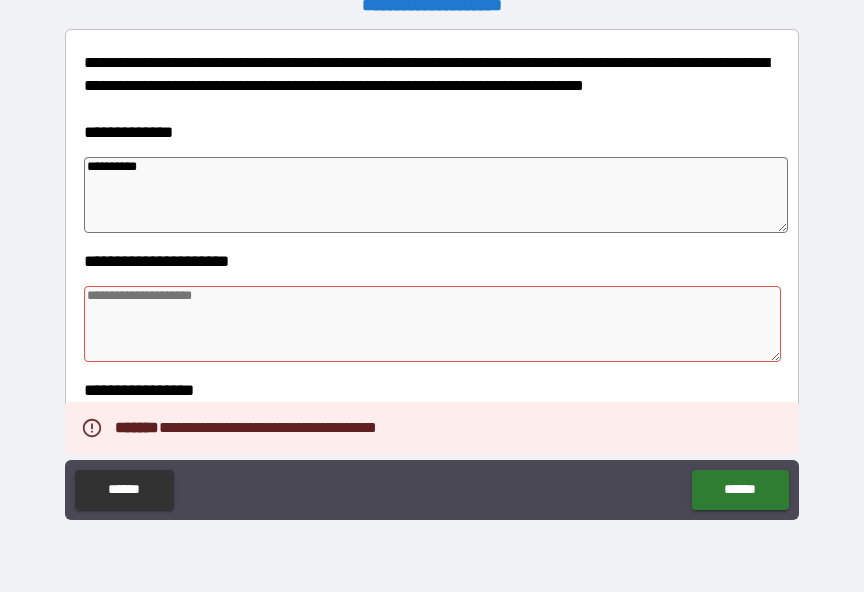 click at bounding box center [432, 324] 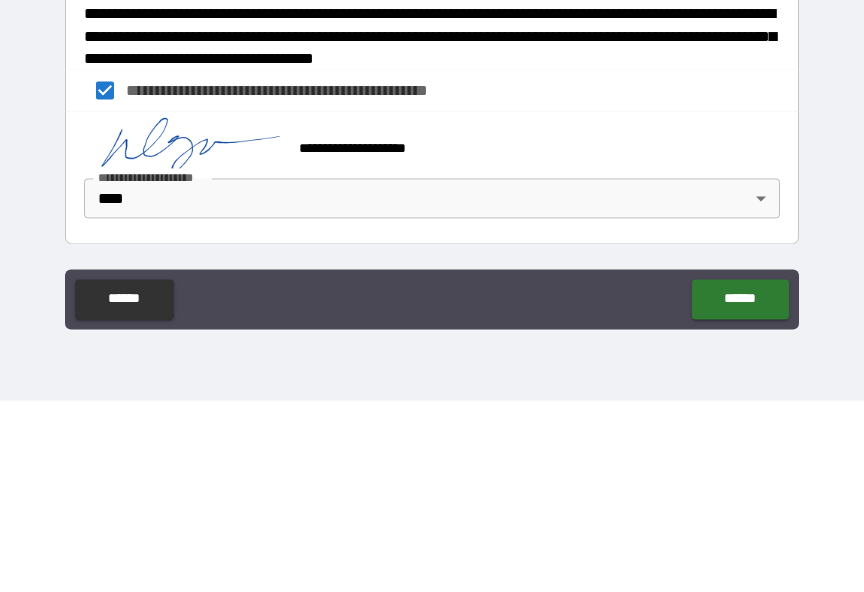 scroll, scrollTop: 782, scrollLeft: 0, axis: vertical 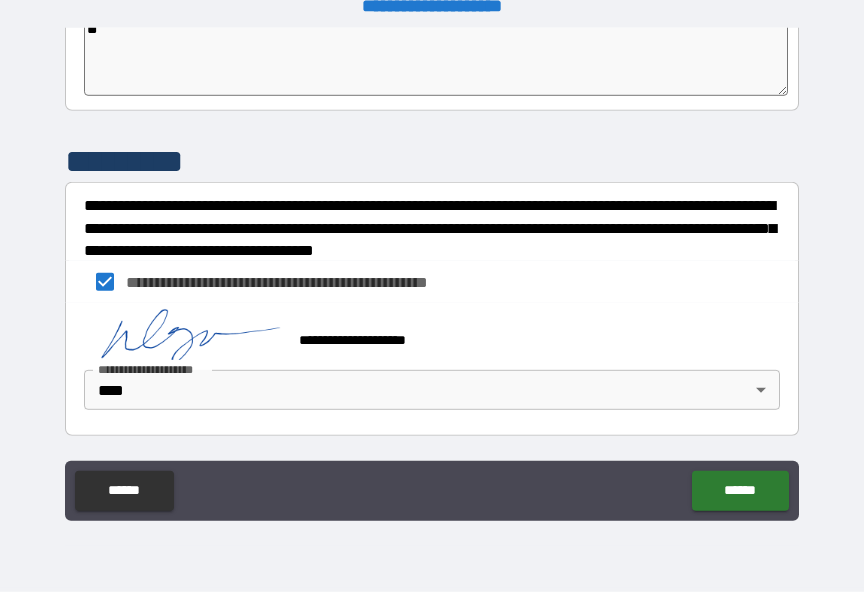 click on "******" at bounding box center [740, 491] 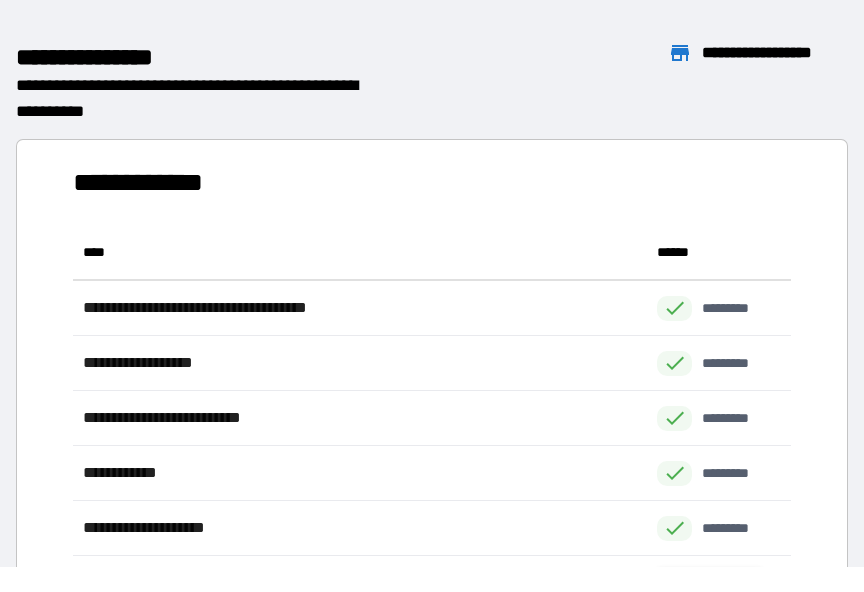 scroll, scrollTop: 1, scrollLeft: 1, axis: both 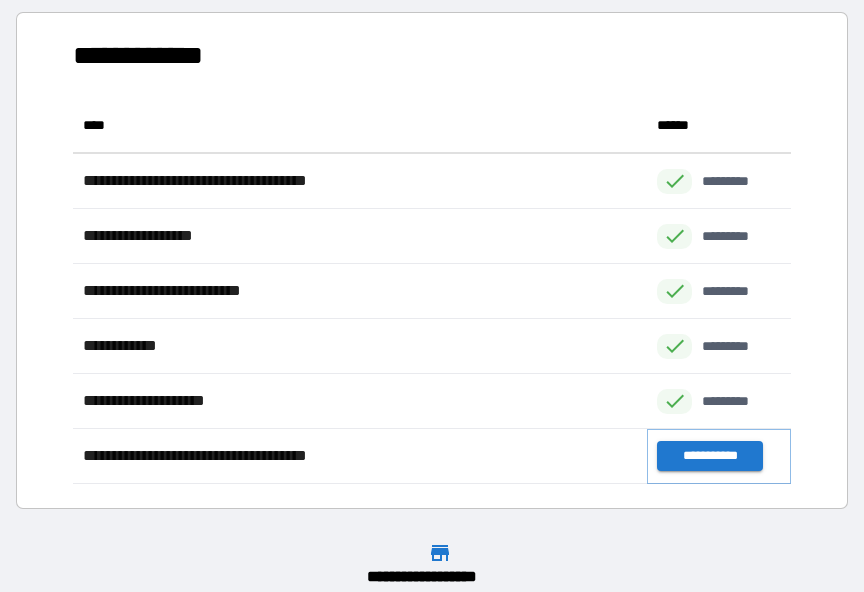 click on "**********" at bounding box center [709, 456] 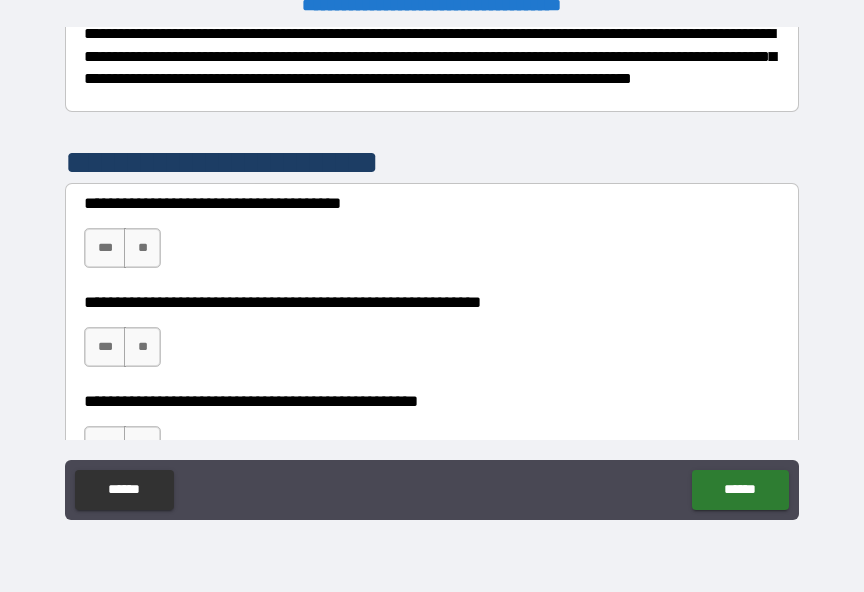 scroll, scrollTop: 332, scrollLeft: 0, axis: vertical 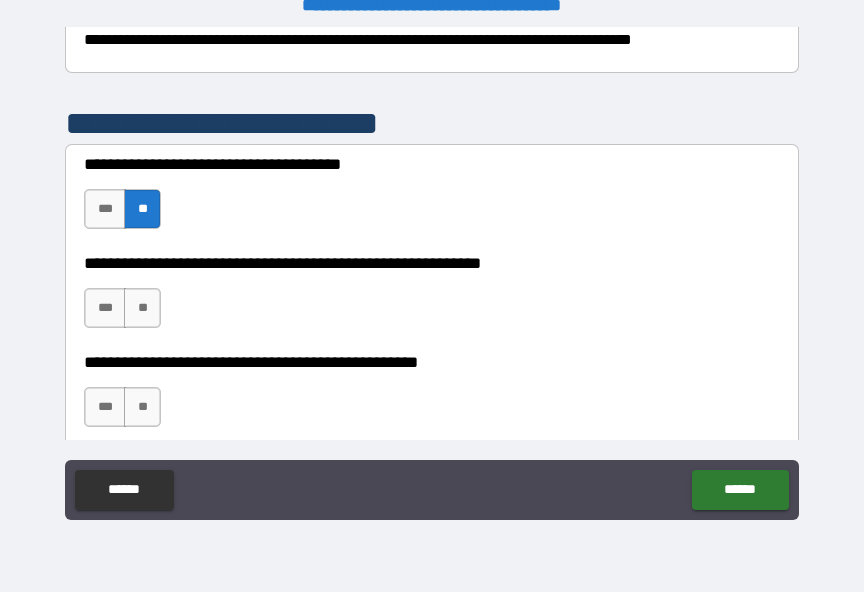 click on "**" at bounding box center [142, 308] 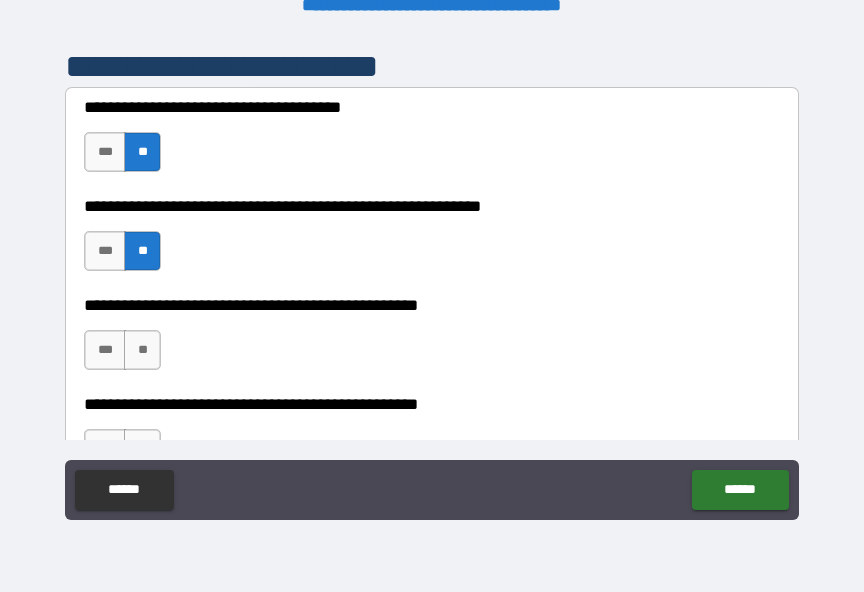 scroll, scrollTop: 433, scrollLeft: 0, axis: vertical 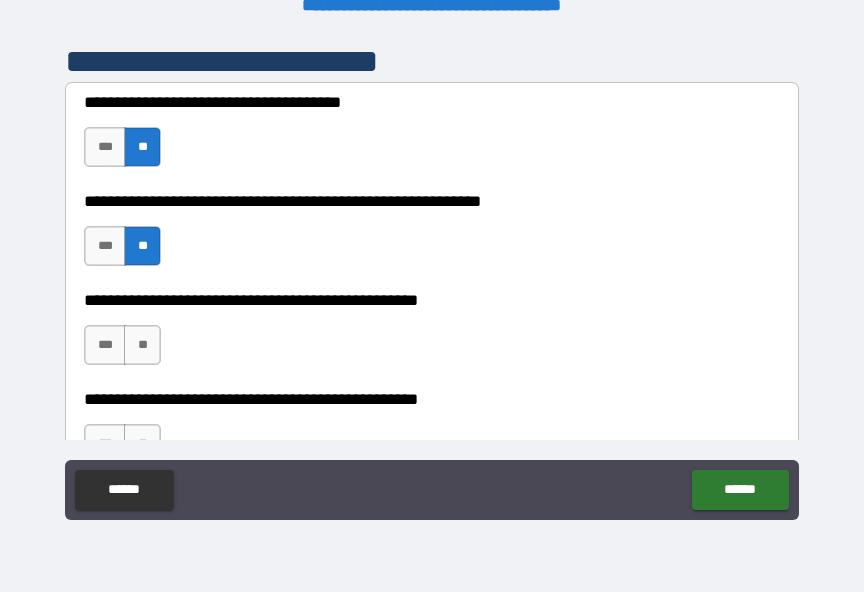 click on "**" at bounding box center (142, 345) 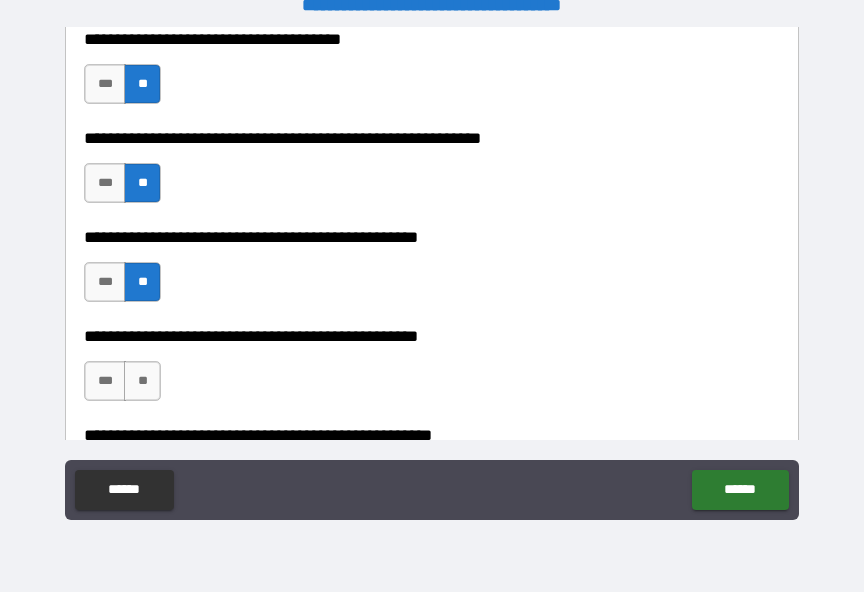 scroll, scrollTop: 498, scrollLeft: 0, axis: vertical 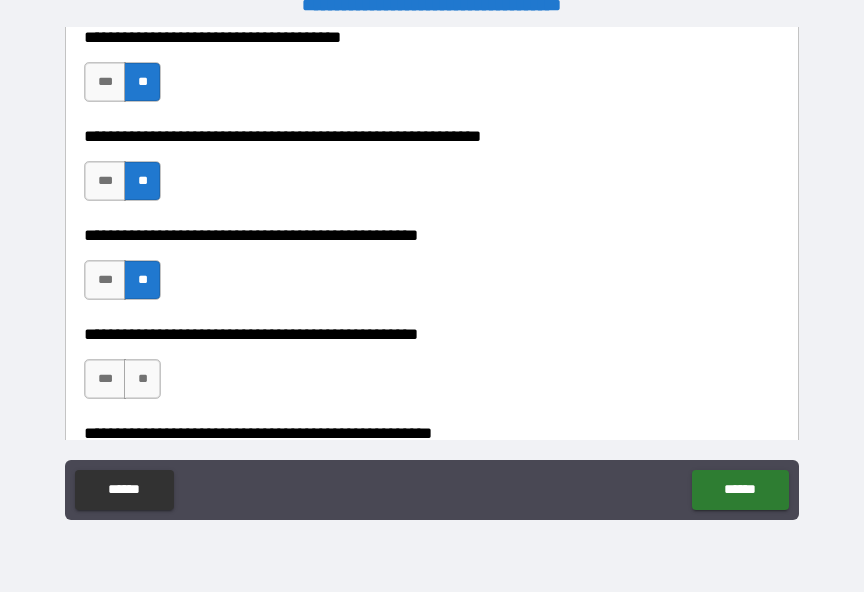 click on "**" at bounding box center [142, 379] 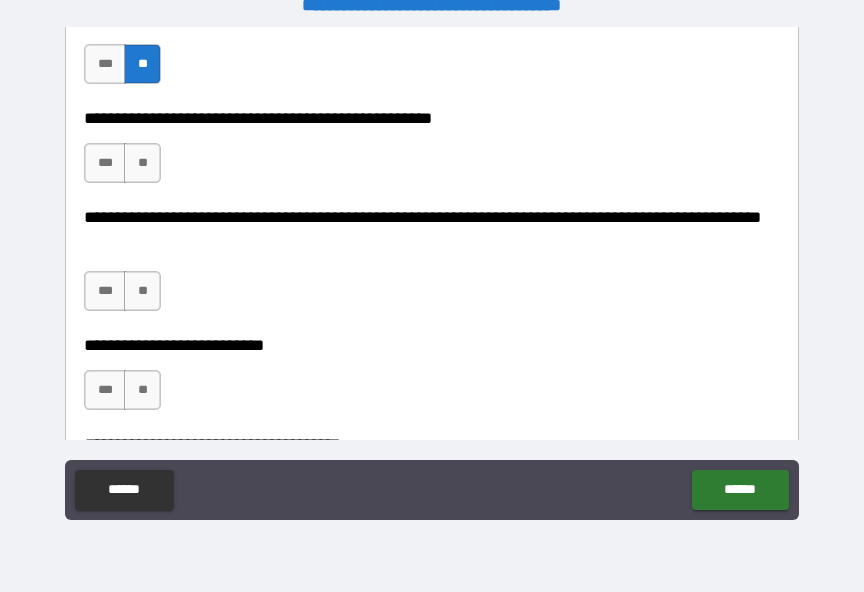 scroll, scrollTop: 811, scrollLeft: 0, axis: vertical 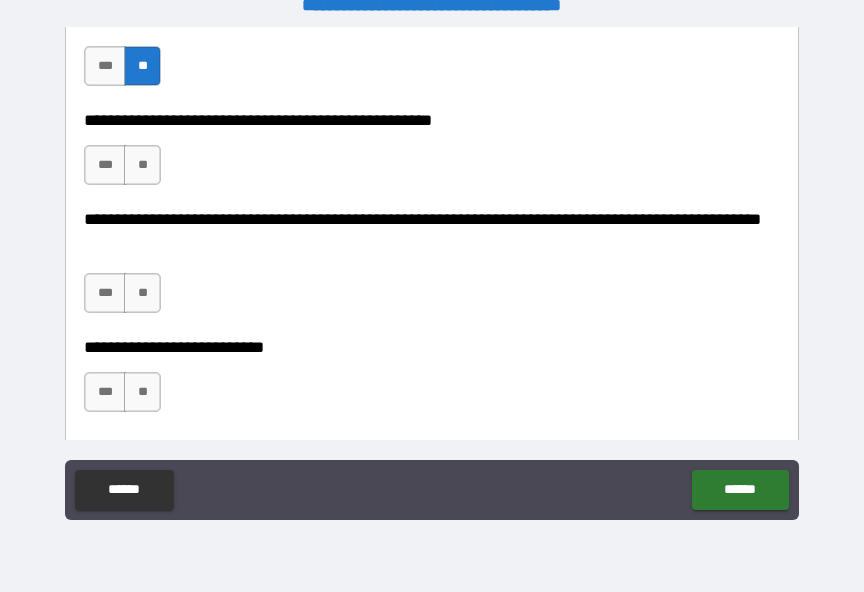 click on "**" at bounding box center [142, 165] 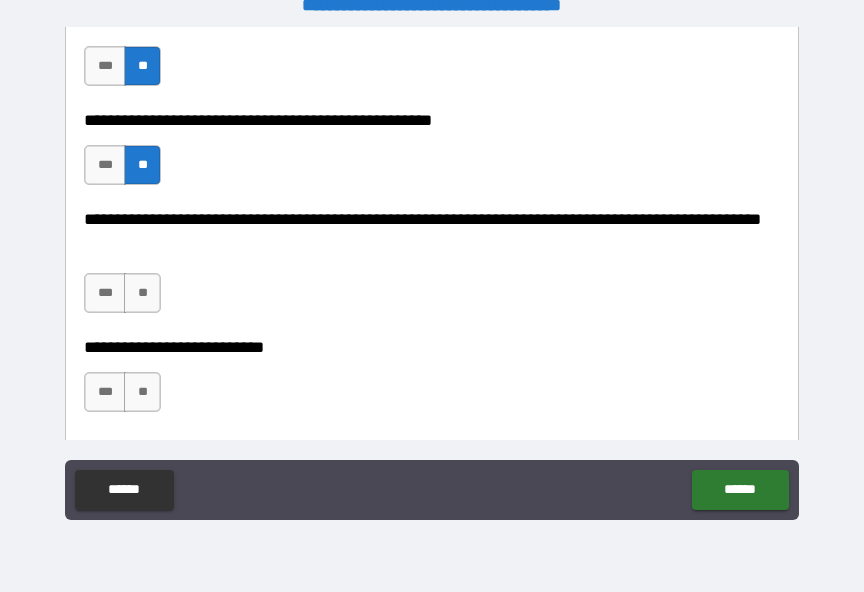 click on "**" at bounding box center [142, 293] 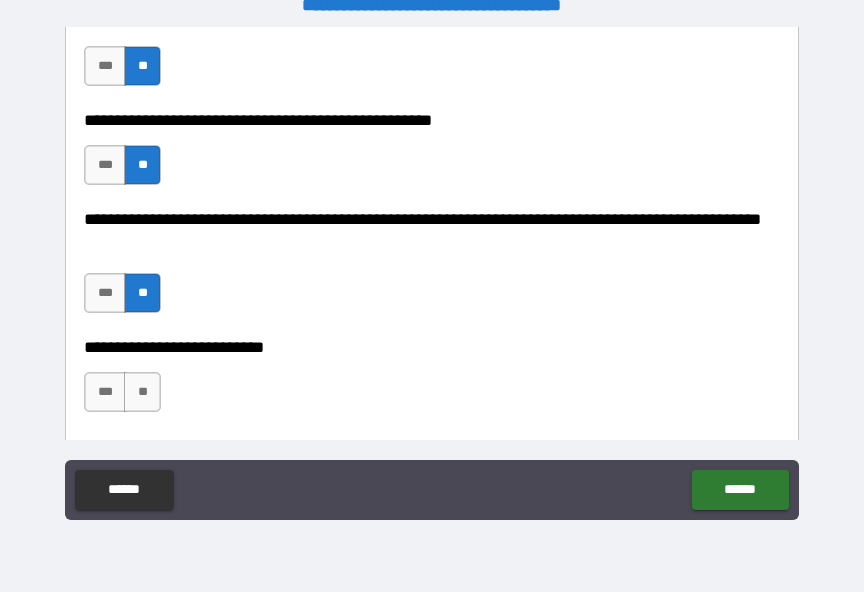 click on "**" at bounding box center [142, 392] 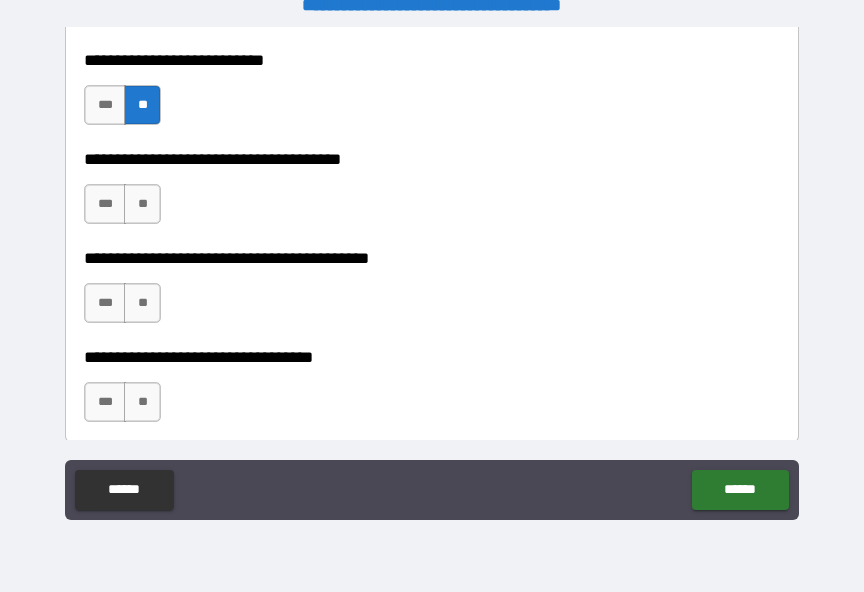 scroll, scrollTop: 1103, scrollLeft: 0, axis: vertical 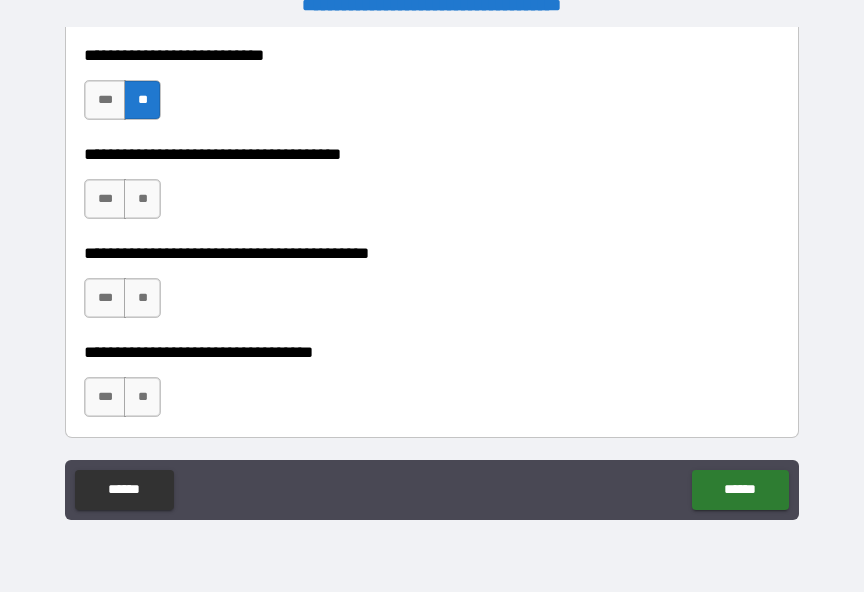click on "**" at bounding box center [142, 199] 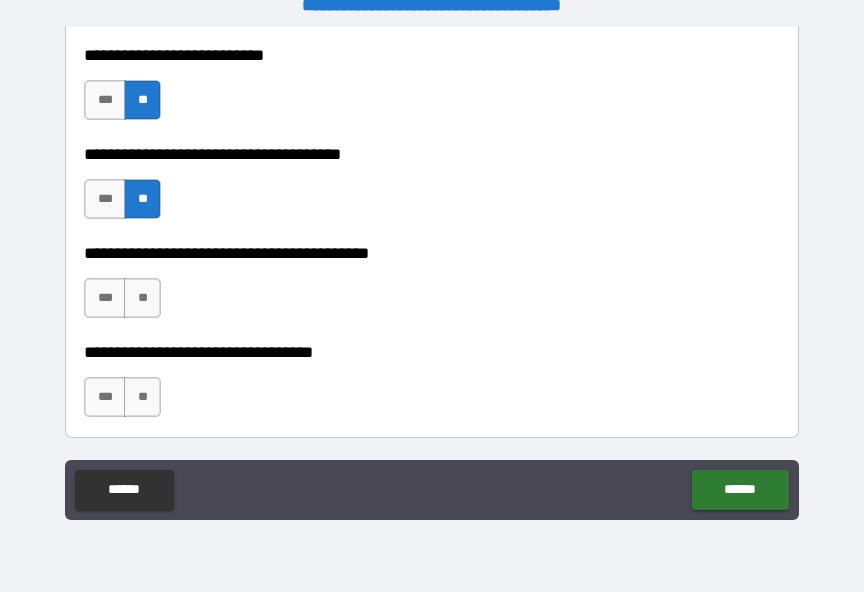 click on "**" at bounding box center (142, 298) 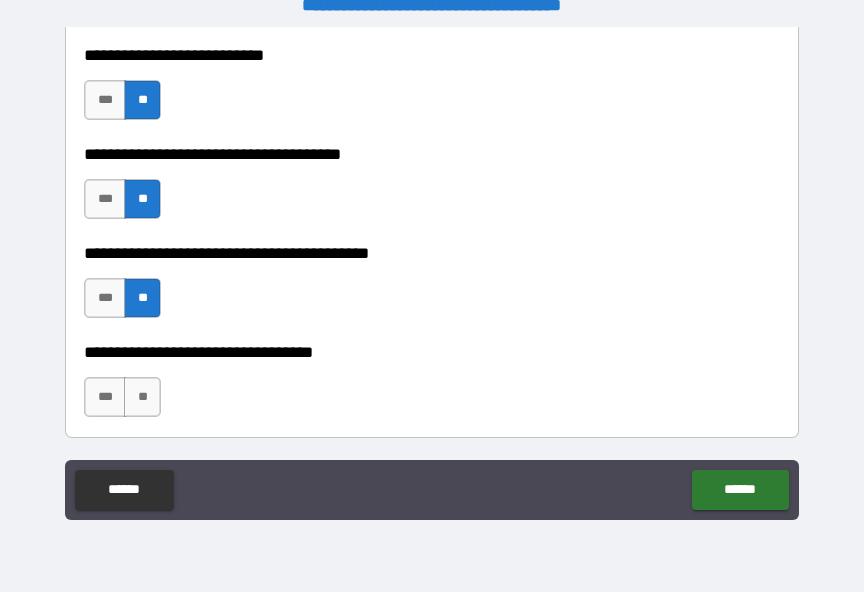 click on "**********" at bounding box center [432, 387] 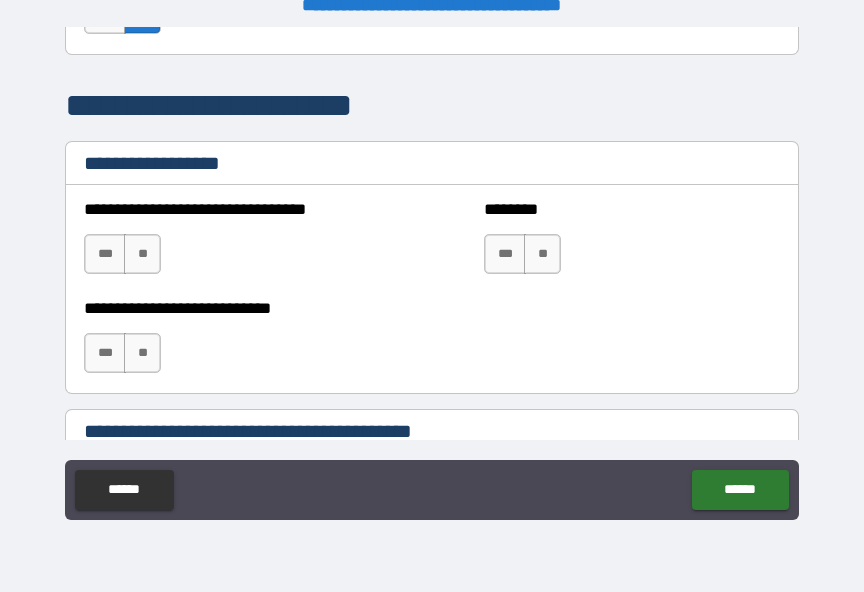 scroll, scrollTop: 1488, scrollLeft: 0, axis: vertical 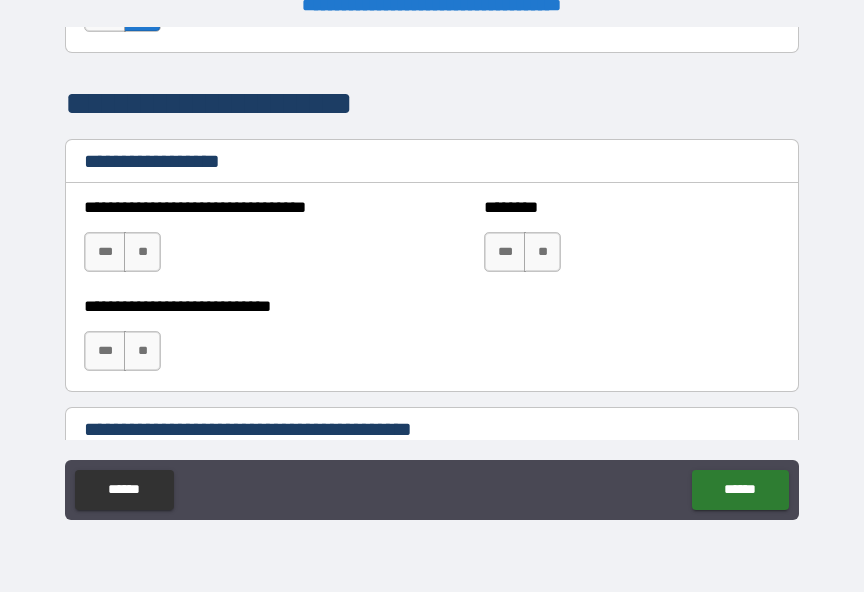 click on "**" at bounding box center [542, 252] 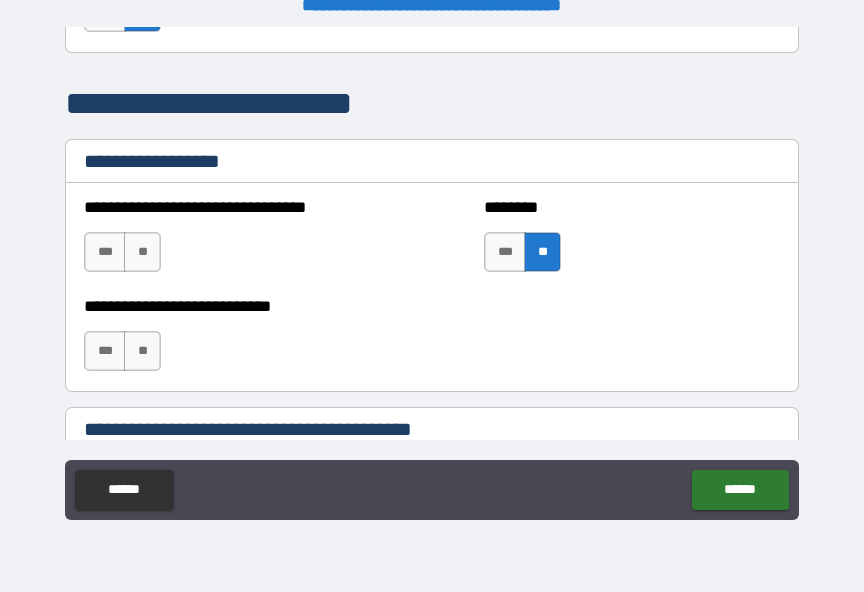 click on "**" at bounding box center (142, 252) 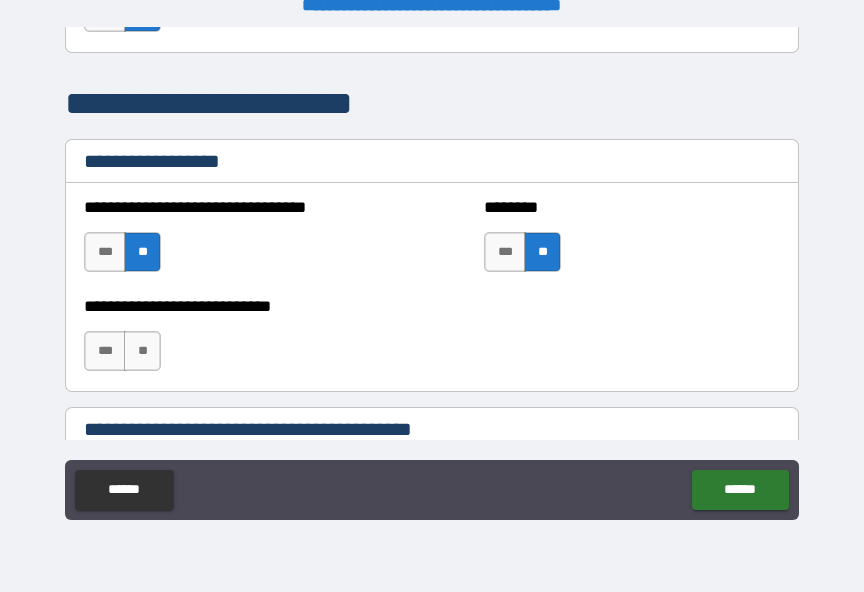 click on "**" at bounding box center [142, 351] 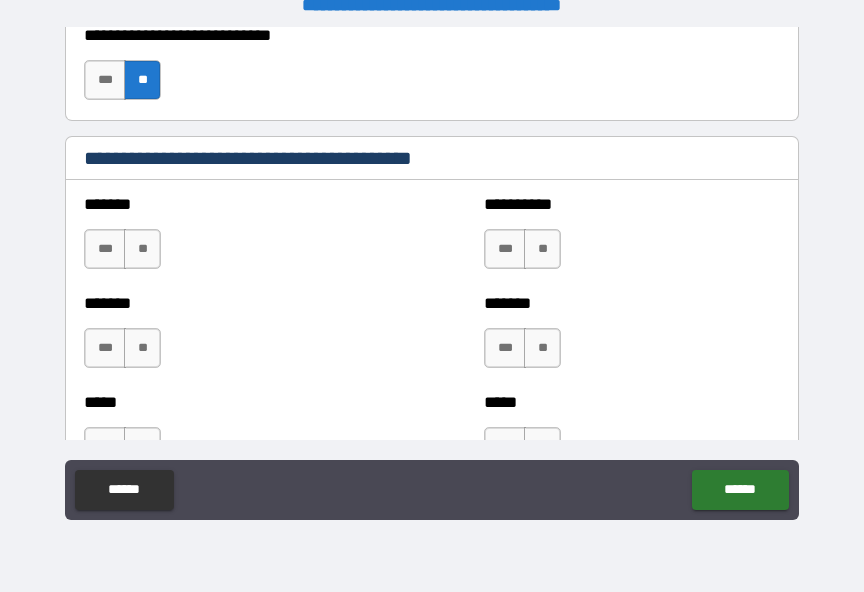 scroll, scrollTop: 1817, scrollLeft: 0, axis: vertical 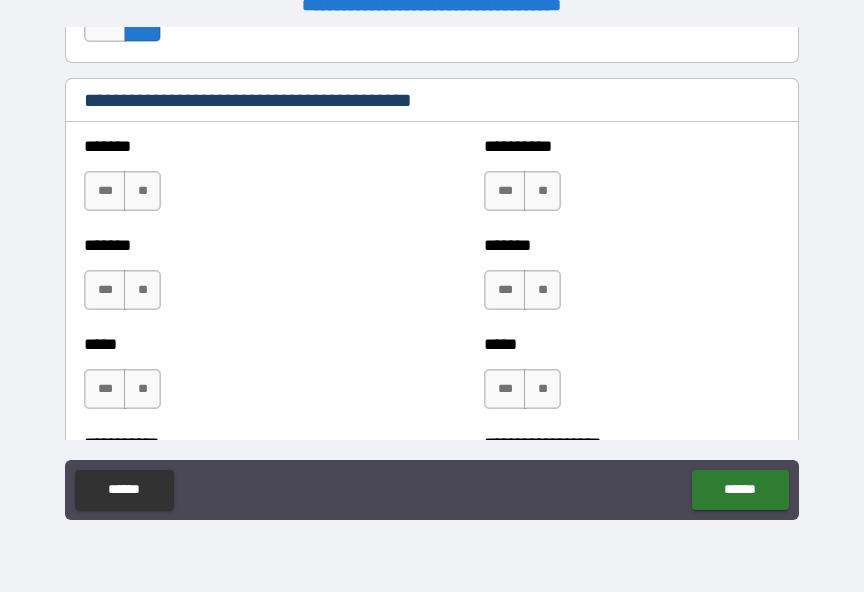 click on "**" at bounding box center (542, 191) 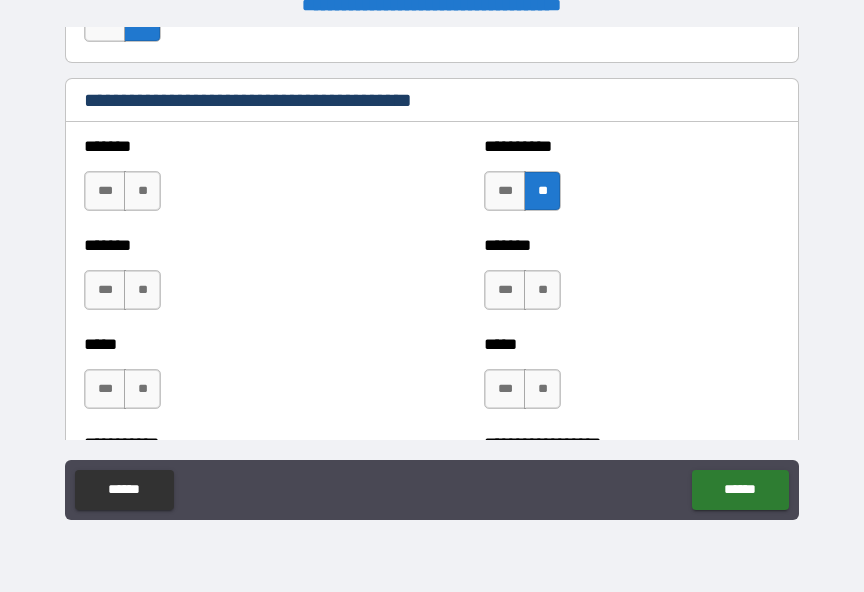 click on "**" at bounding box center (542, 290) 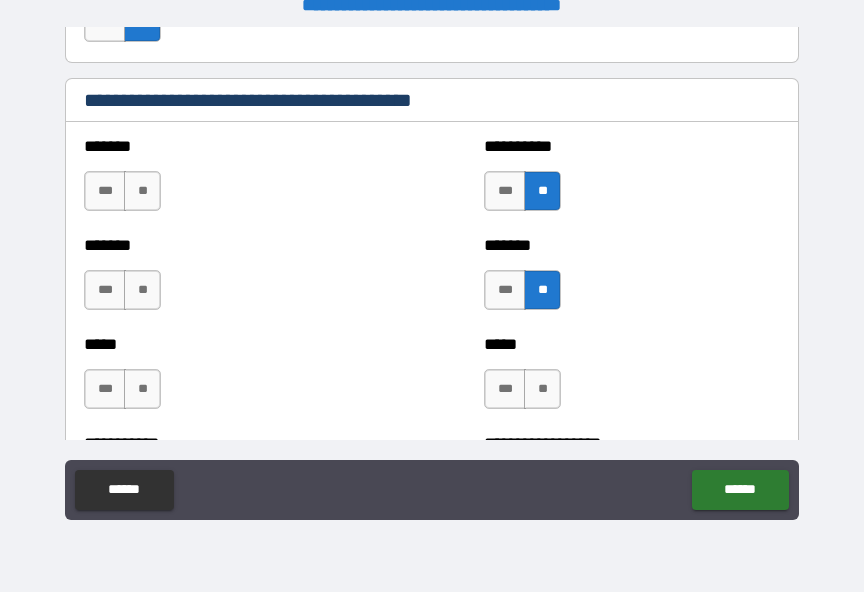click on "**" at bounding box center [542, 389] 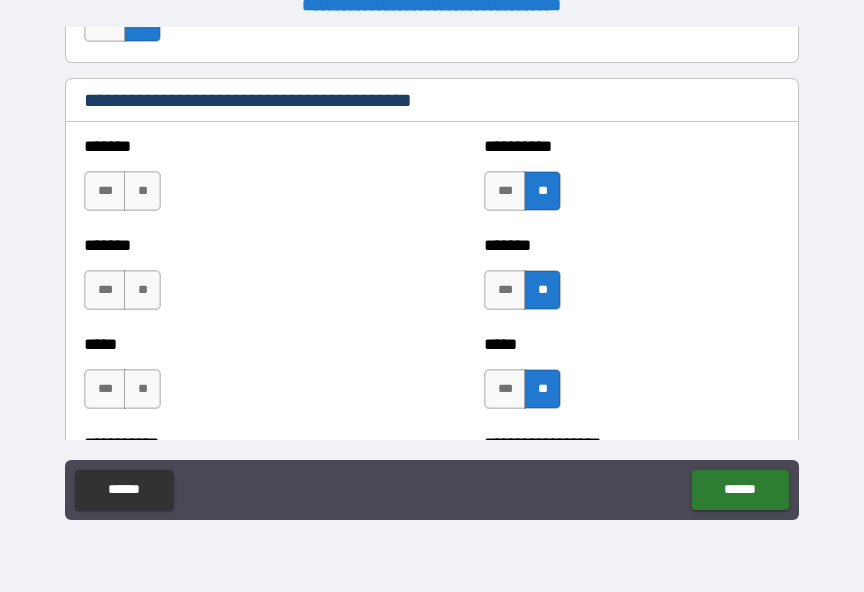 click on "**" at bounding box center (142, 191) 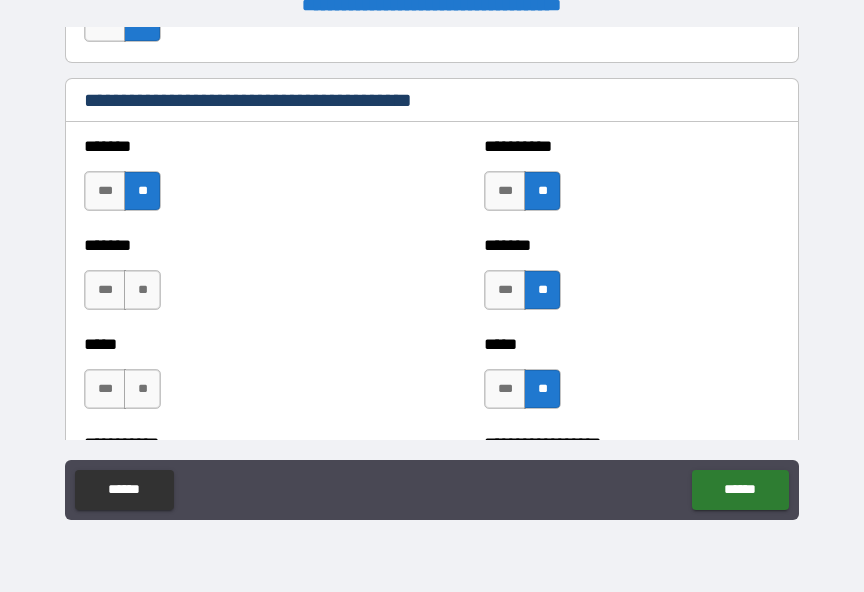 click on "**" at bounding box center (142, 290) 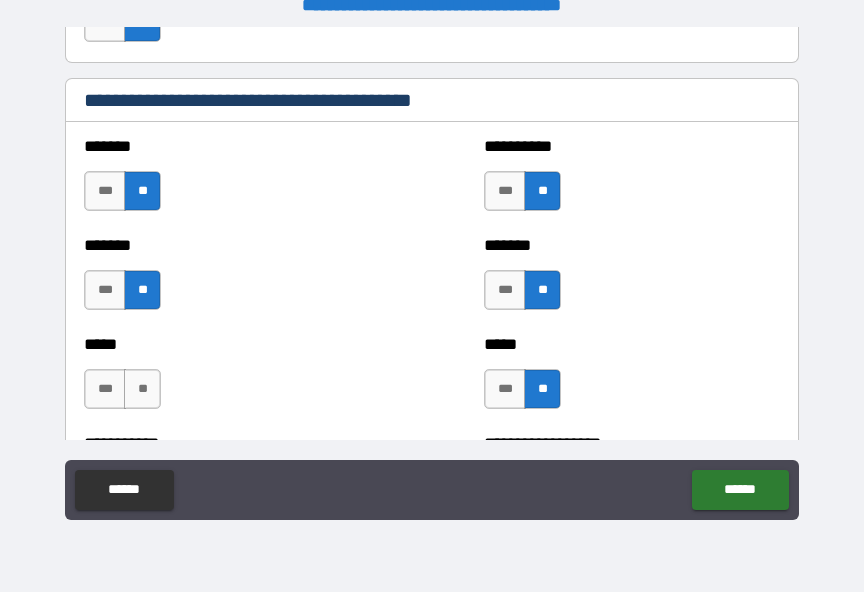 click on "**" at bounding box center [142, 389] 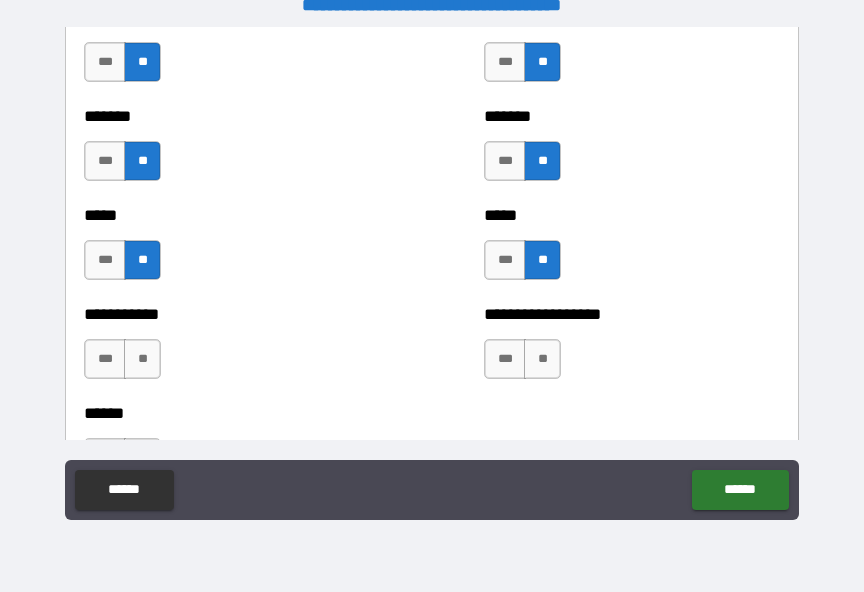scroll, scrollTop: 1950, scrollLeft: 0, axis: vertical 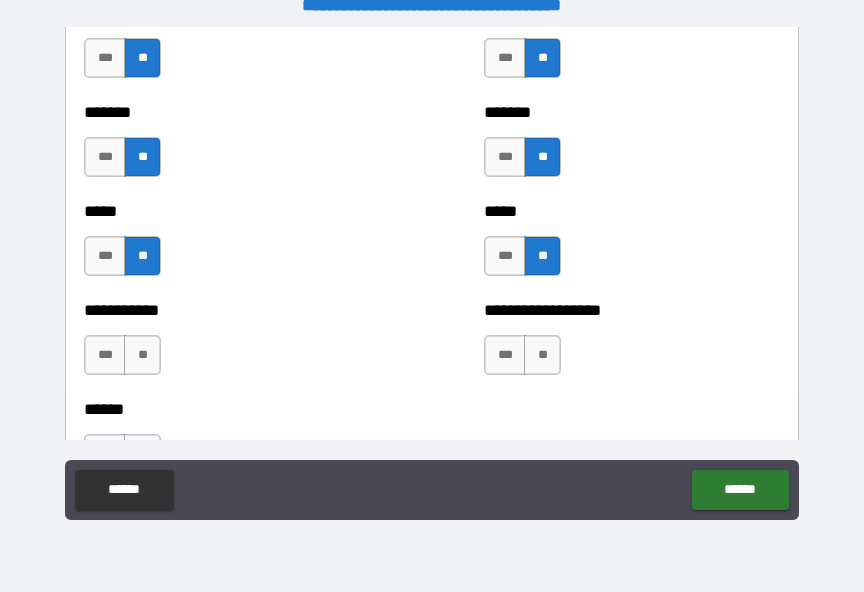 click on "**" at bounding box center [142, 355] 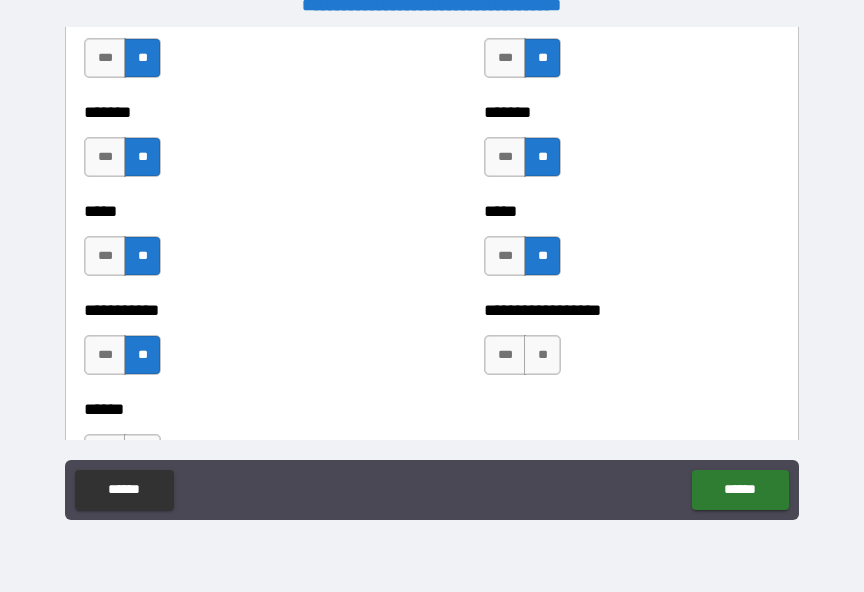 click on "**" at bounding box center (542, 355) 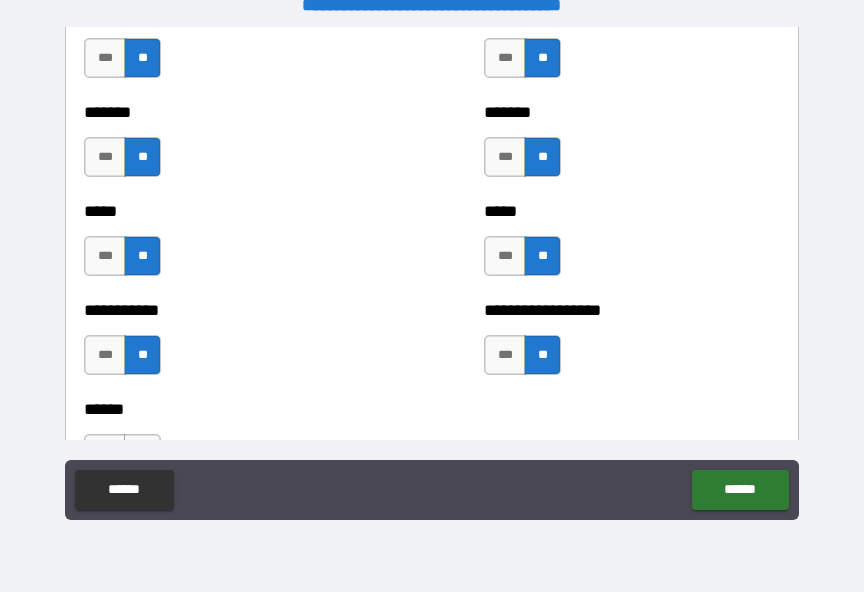 click on "**" at bounding box center [542, 355] 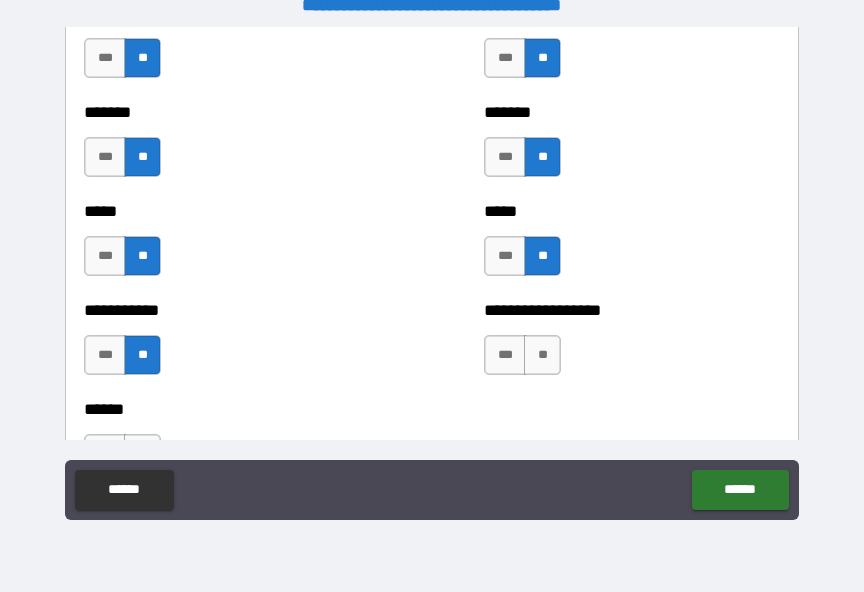 click on "**" at bounding box center (542, 355) 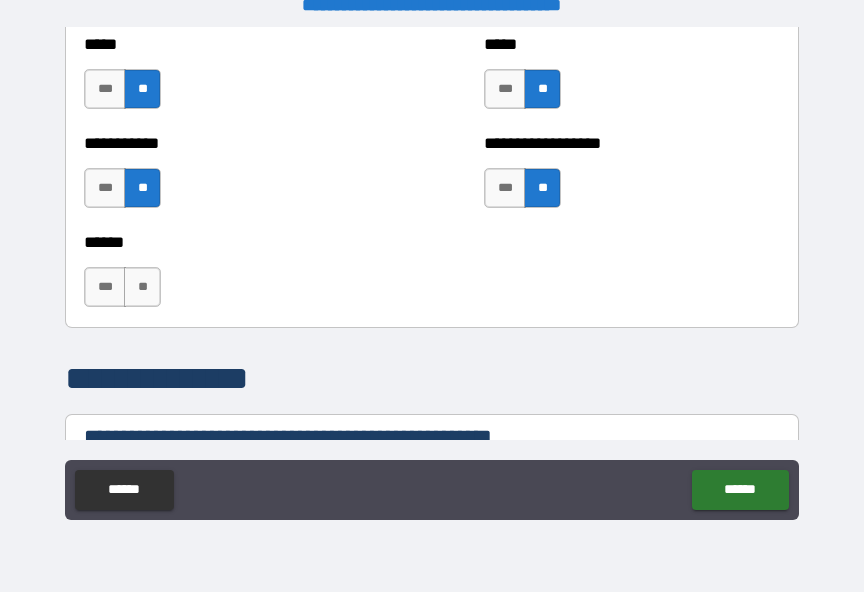 scroll, scrollTop: 2133, scrollLeft: 0, axis: vertical 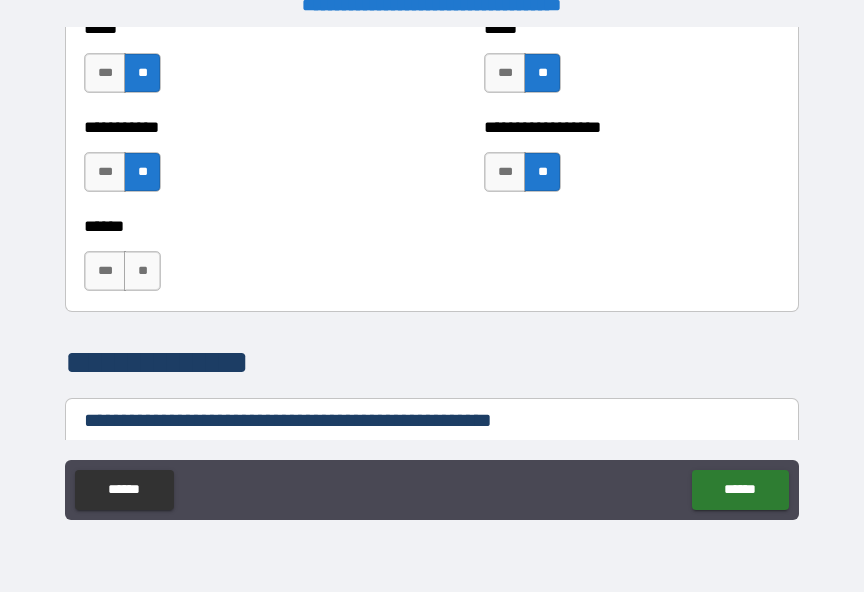 click on "**" at bounding box center [142, 271] 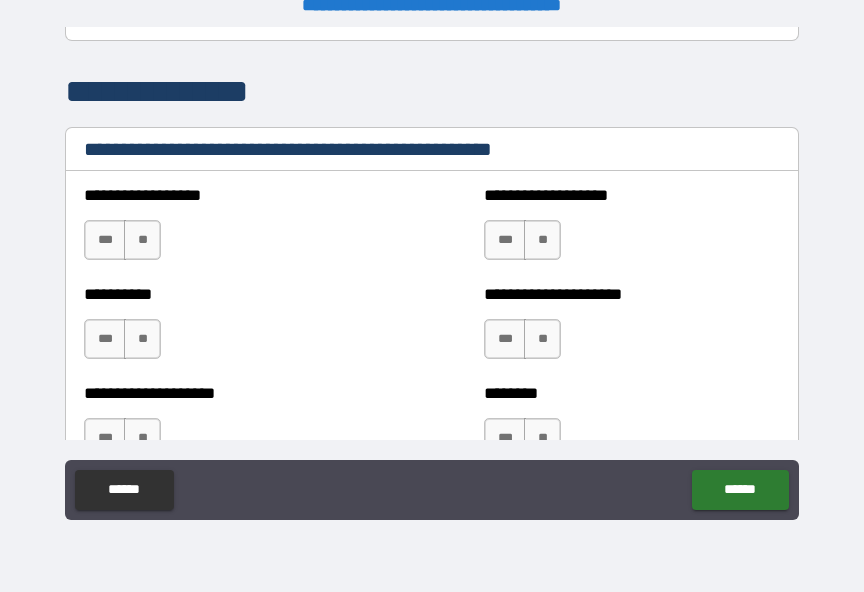 scroll, scrollTop: 2404, scrollLeft: 0, axis: vertical 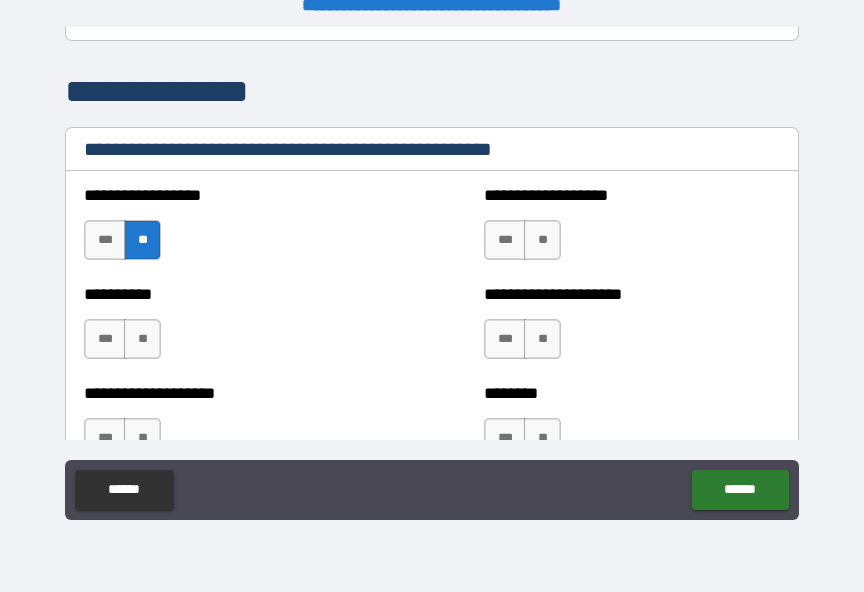 click on "**" at bounding box center (142, 339) 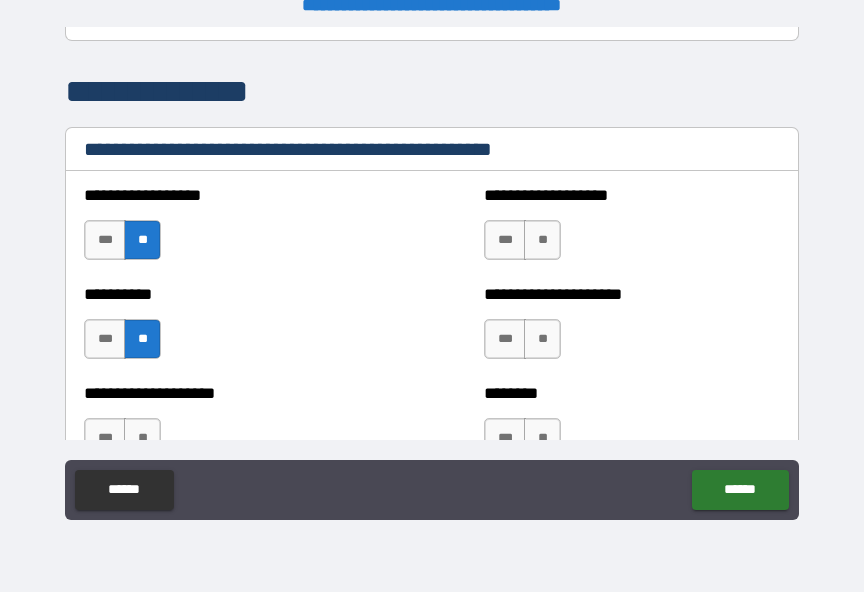 click on "**" at bounding box center [142, 438] 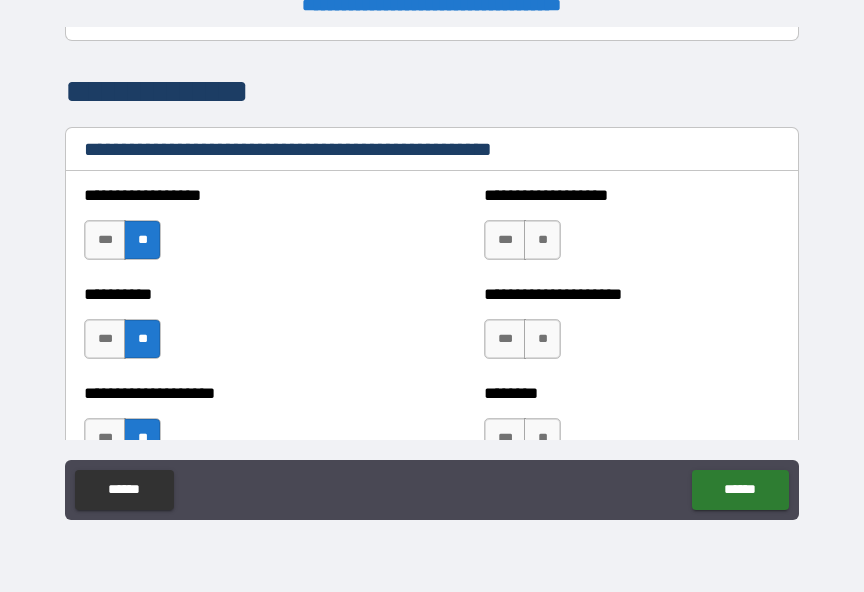 click on "**" at bounding box center [542, 240] 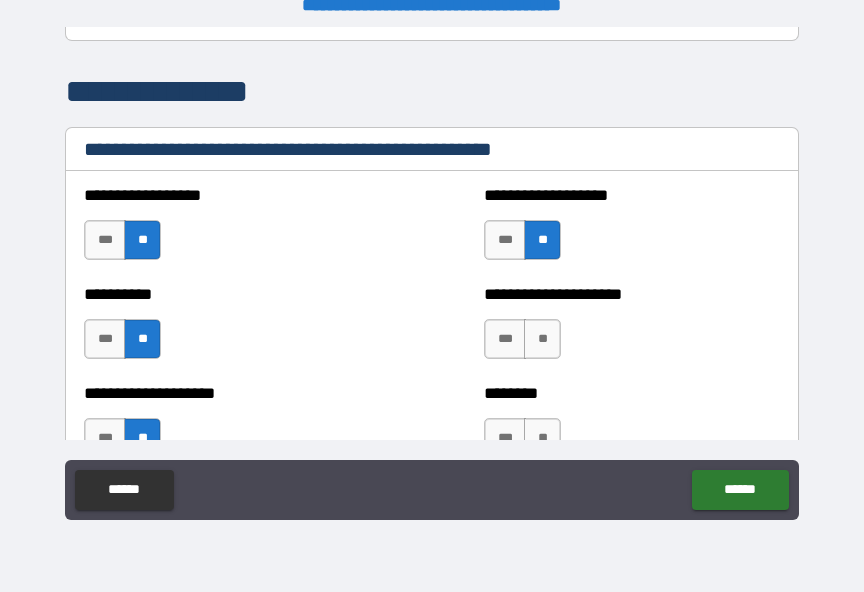 click on "**" at bounding box center [542, 339] 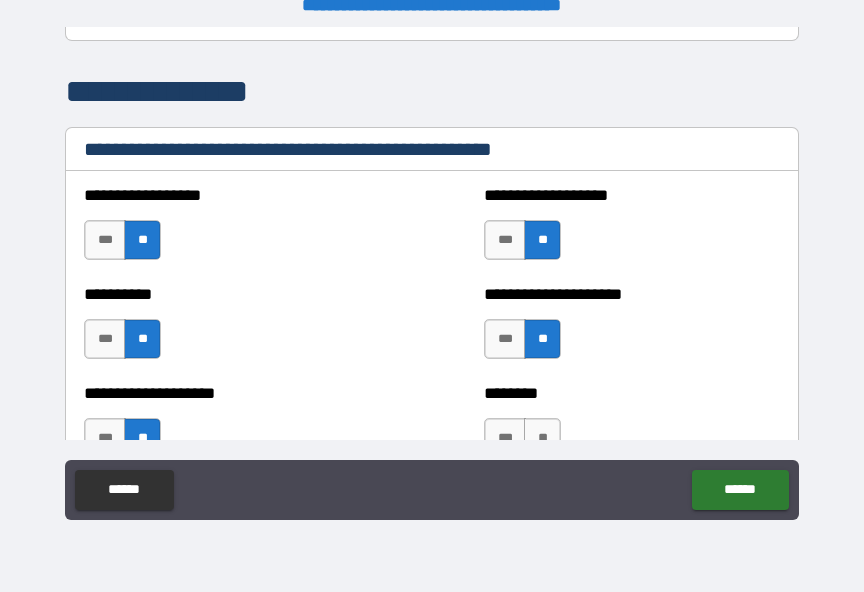 click on "******** *** **" at bounding box center (632, 428) 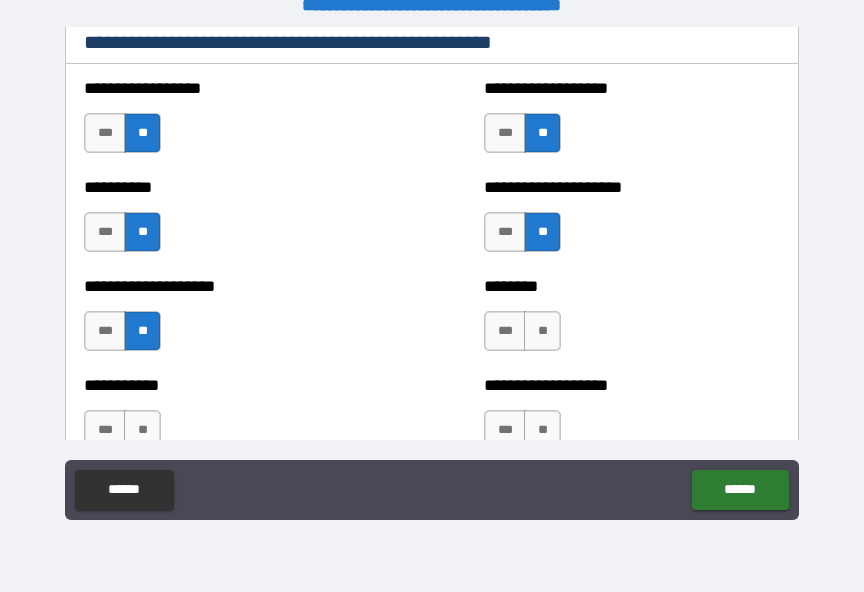 scroll, scrollTop: 2515, scrollLeft: 0, axis: vertical 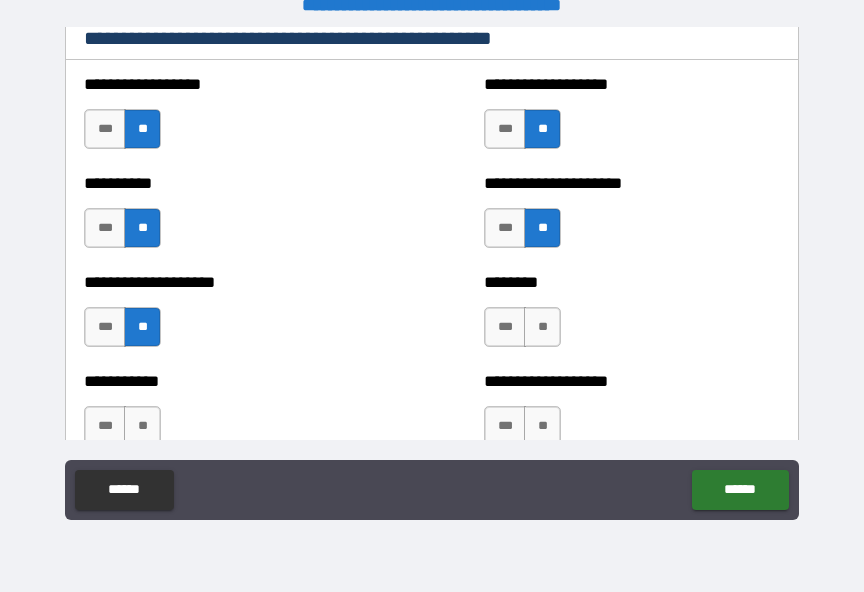 click on "**" at bounding box center (542, 327) 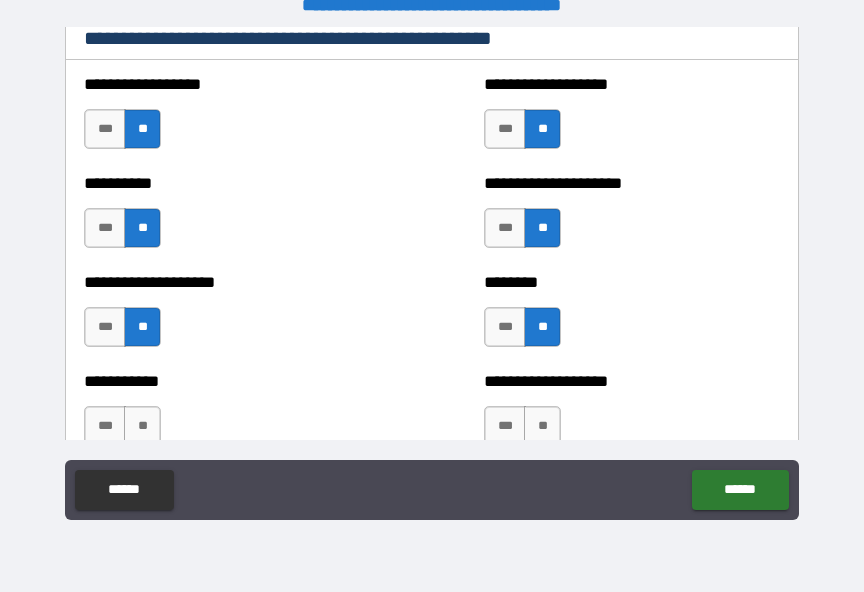 click on "**" at bounding box center (542, 426) 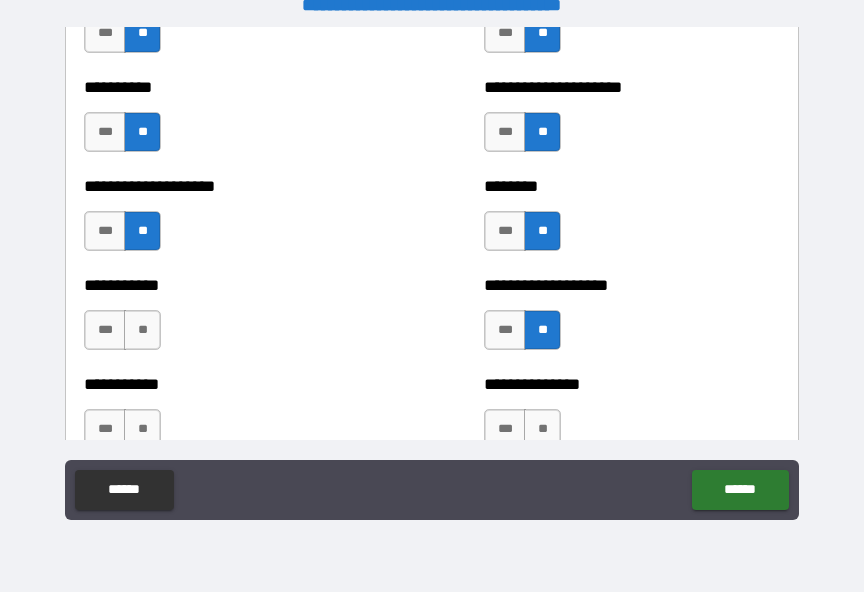 scroll, scrollTop: 2652, scrollLeft: 0, axis: vertical 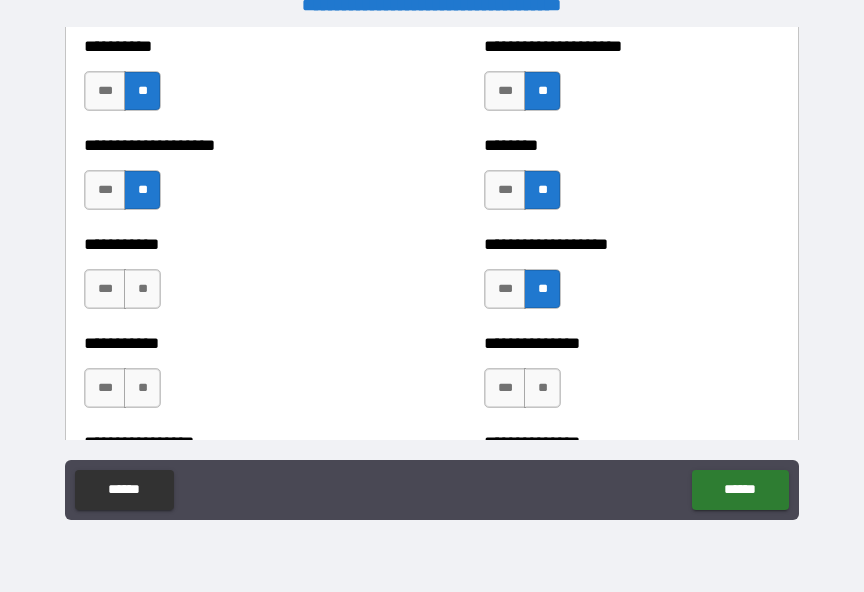 click on "**" at bounding box center (542, 388) 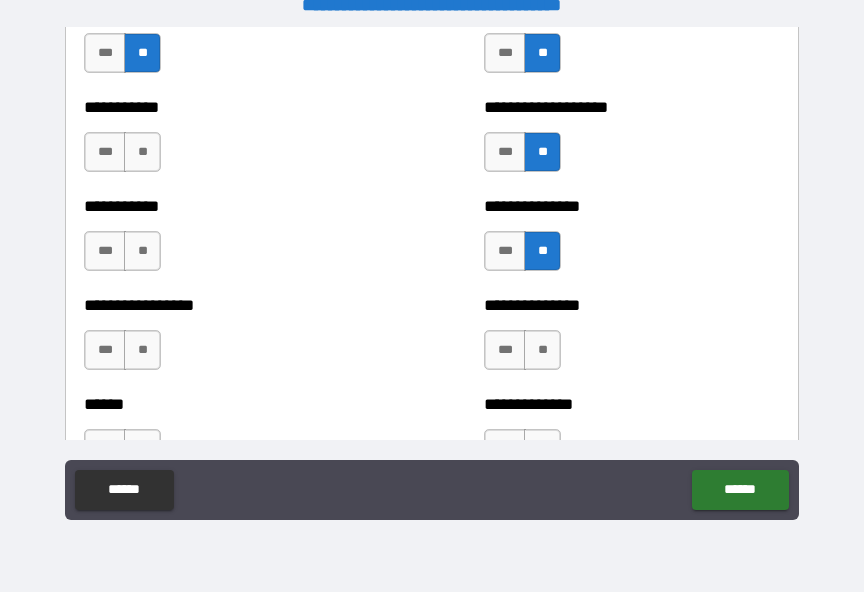 scroll, scrollTop: 2799, scrollLeft: 0, axis: vertical 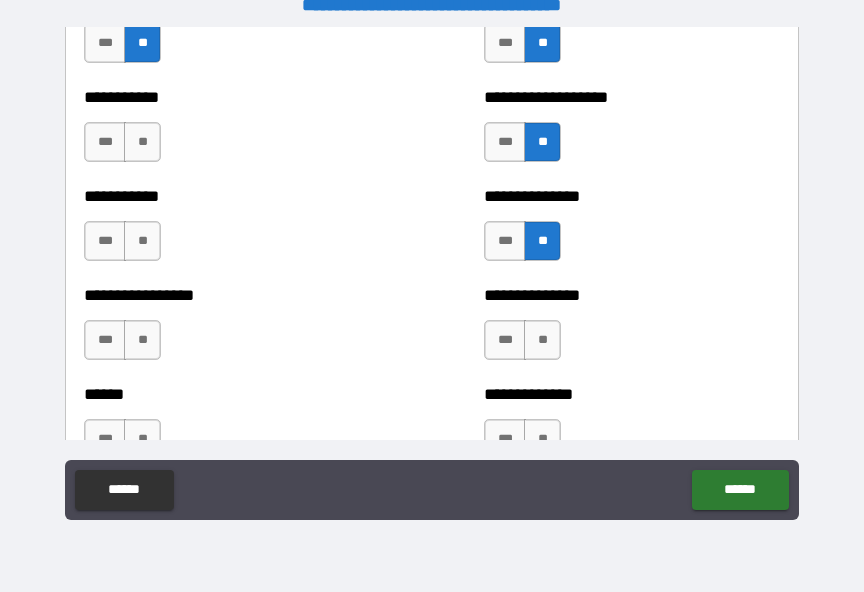 click on "**" at bounding box center [542, 340] 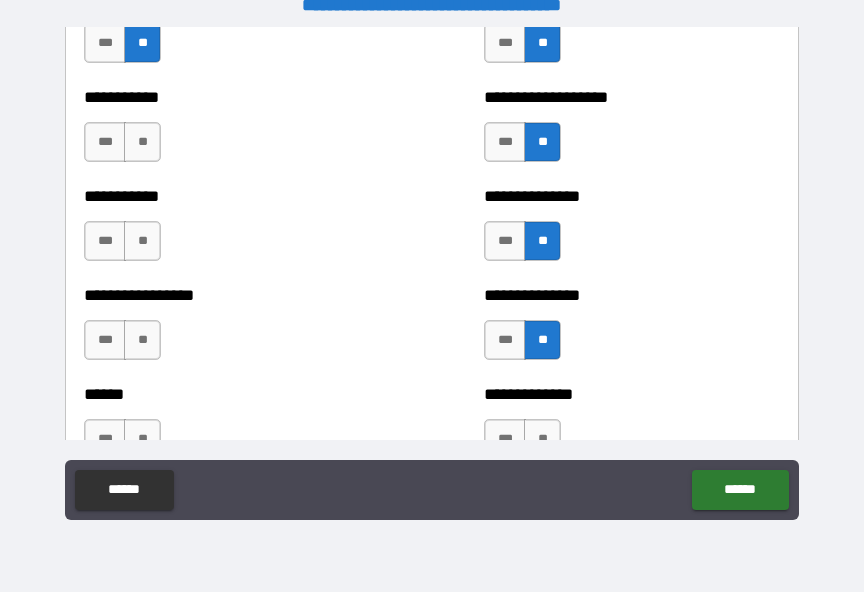 click on "**" at bounding box center [542, 439] 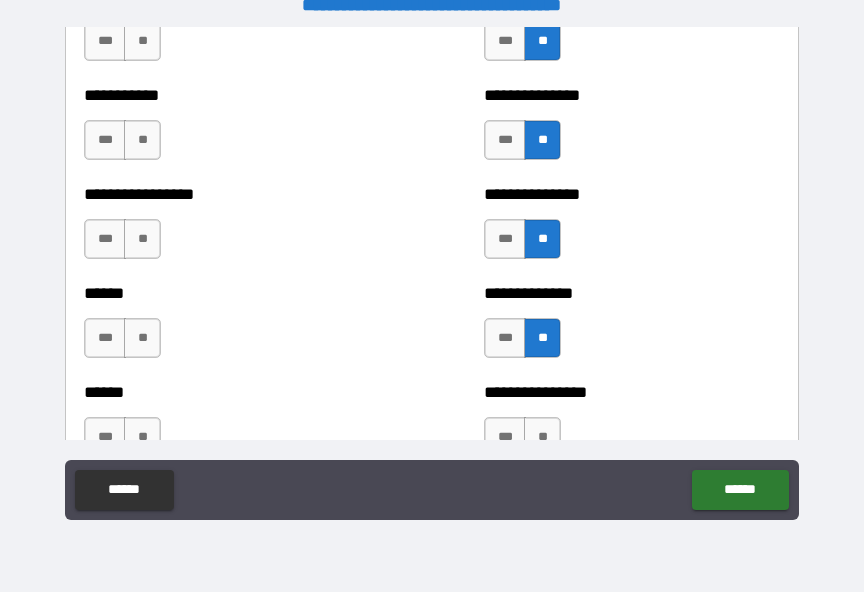 scroll, scrollTop: 2965, scrollLeft: 0, axis: vertical 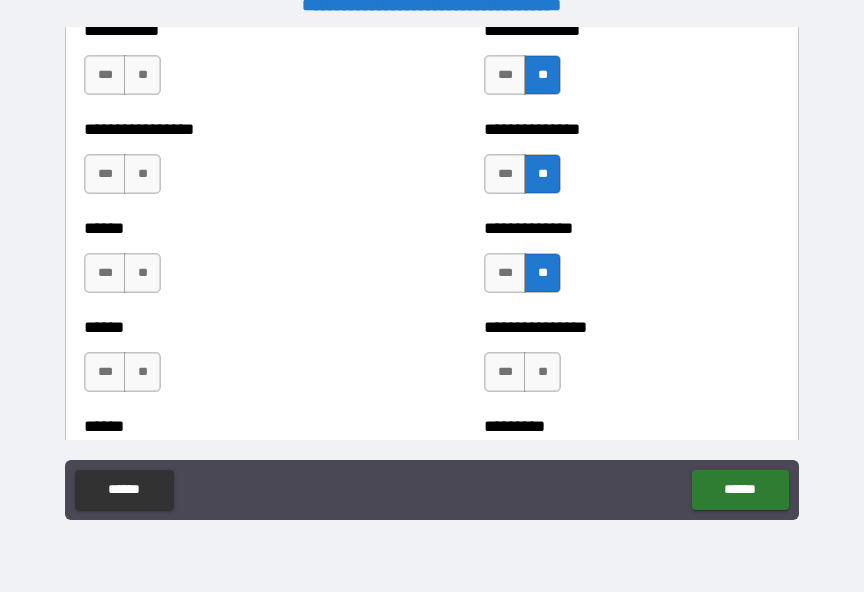 click on "**" at bounding box center (542, 372) 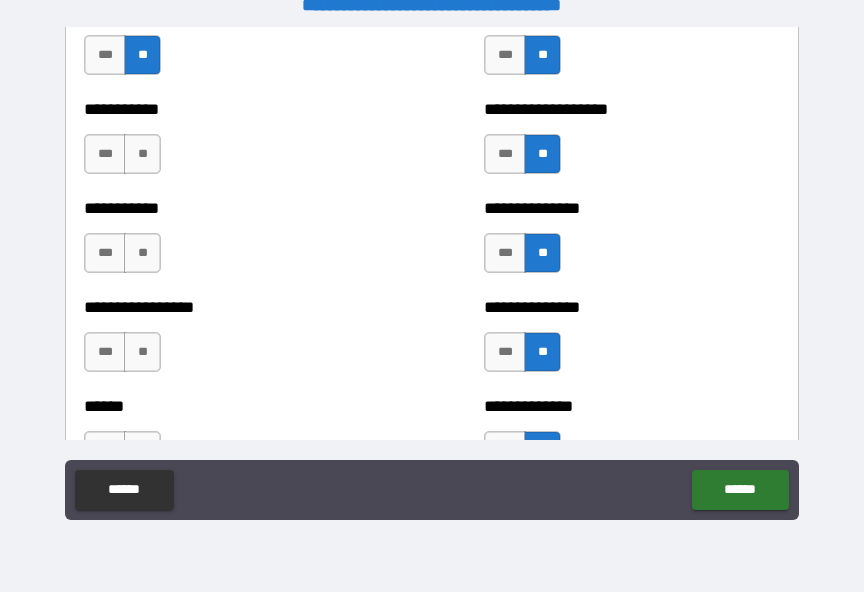 scroll, scrollTop: 2785, scrollLeft: 0, axis: vertical 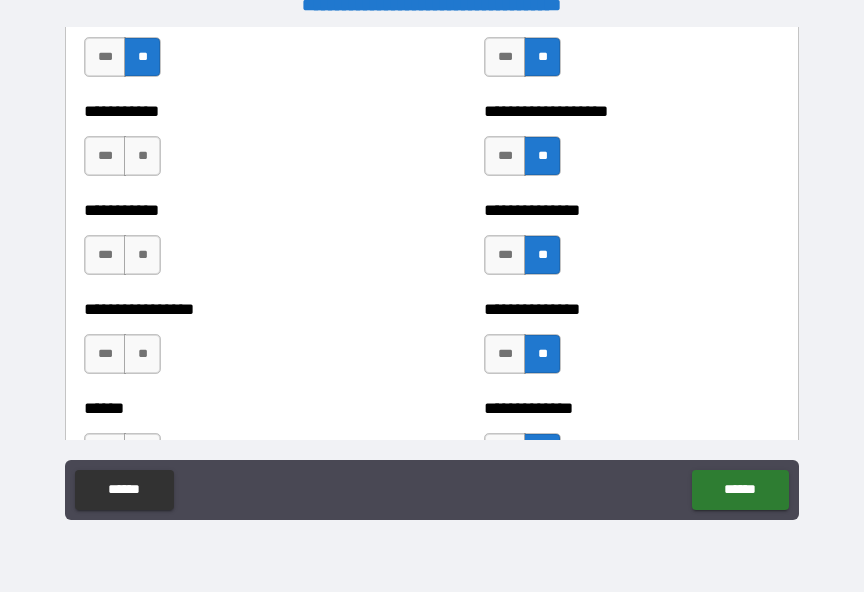 click on "**" at bounding box center [142, 156] 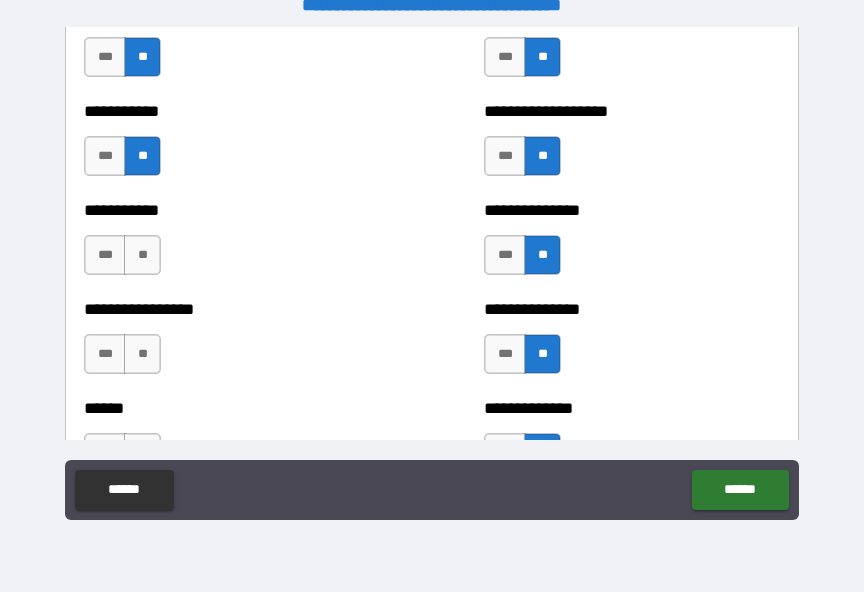 click on "**" at bounding box center (142, 255) 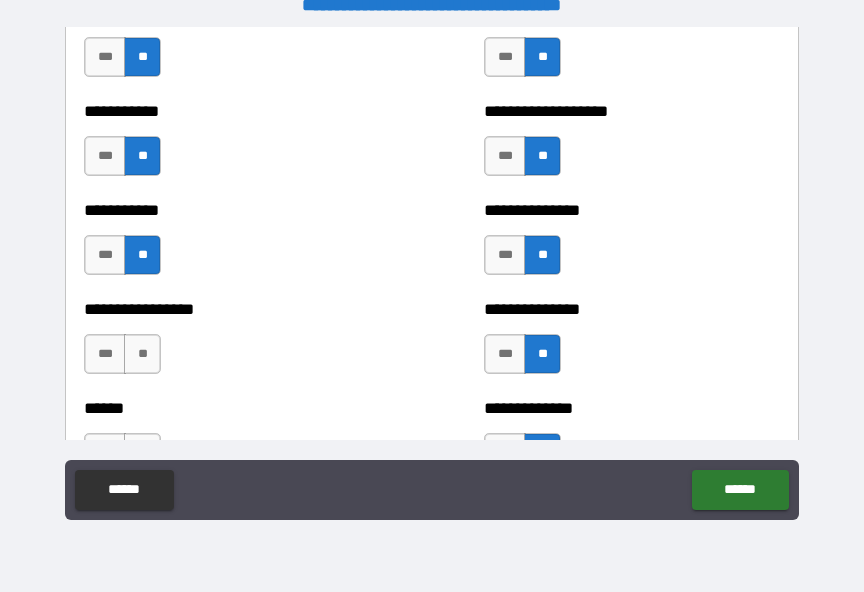 click on "**" at bounding box center [142, 354] 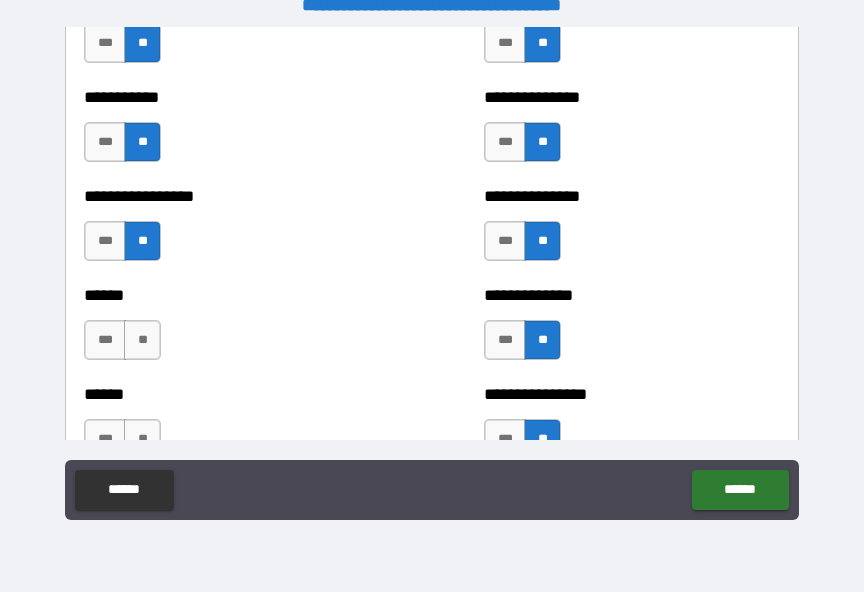 scroll, scrollTop: 2920, scrollLeft: 0, axis: vertical 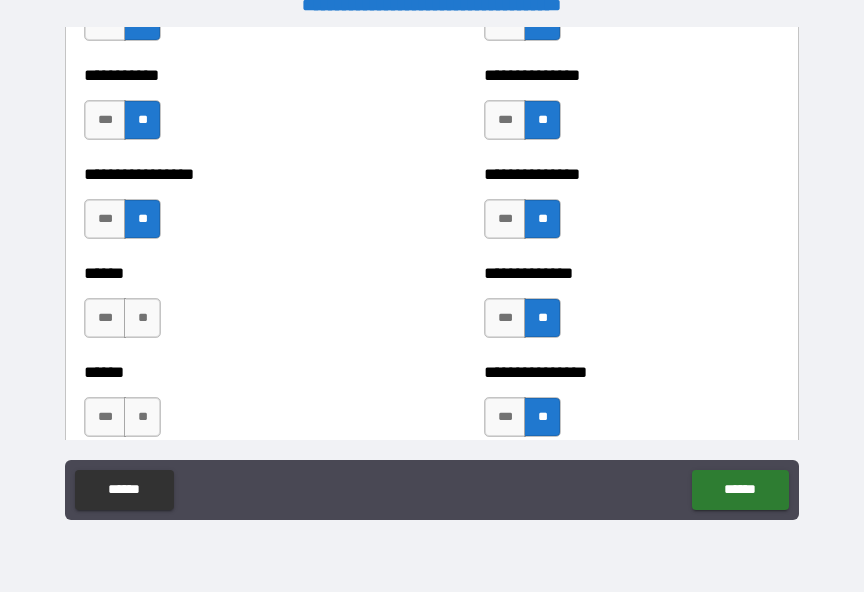 click on "**" at bounding box center [142, 318] 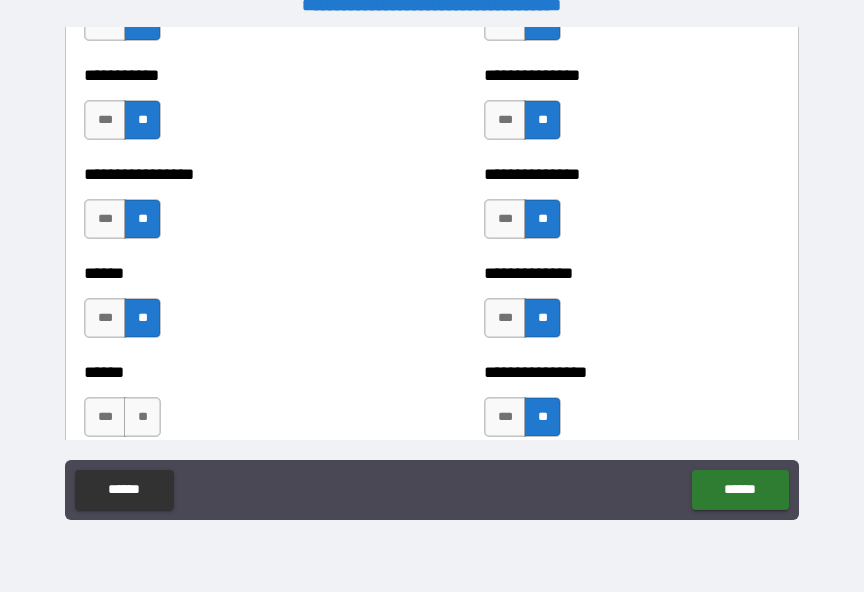 click on "**" at bounding box center (142, 417) 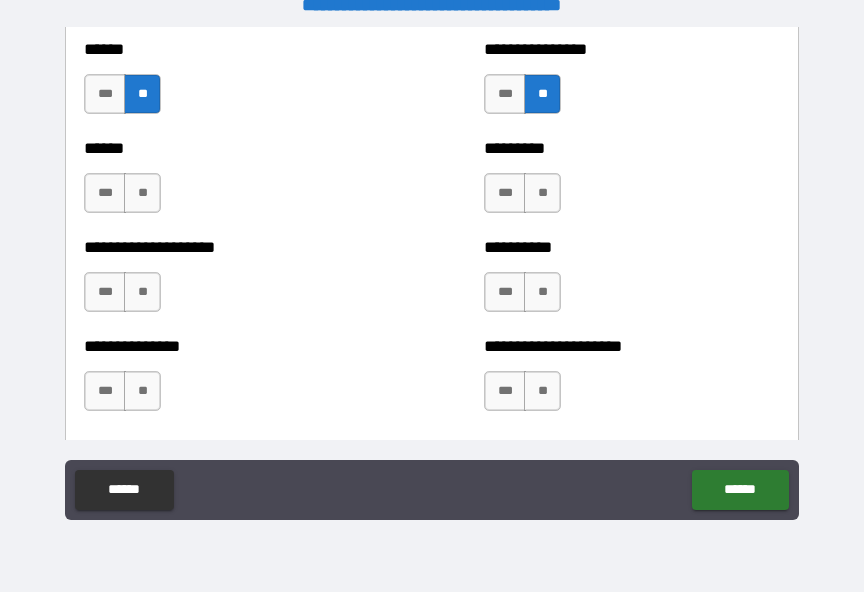 scroll, scrollTop: 3257, scrollLeft: 0, axis: vertical 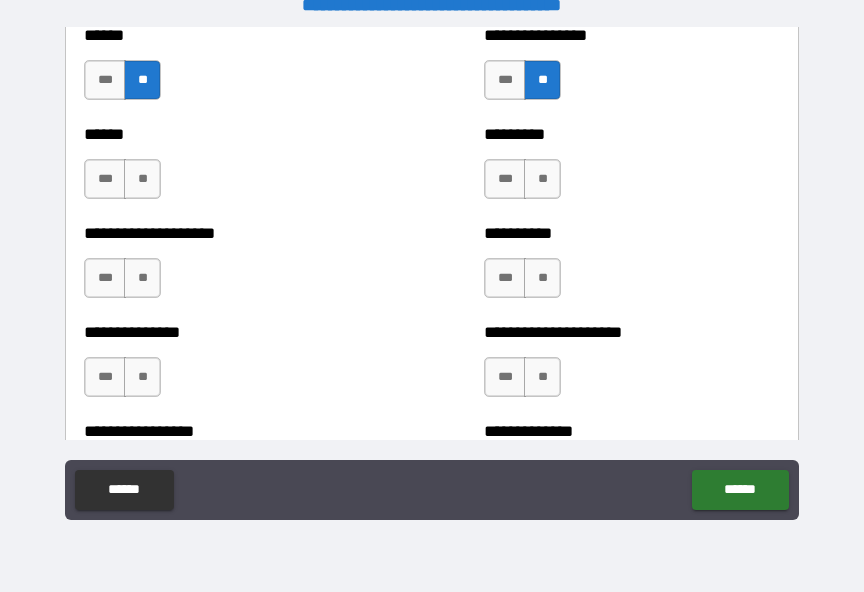 click on "**" at bounding box center [142, 179] 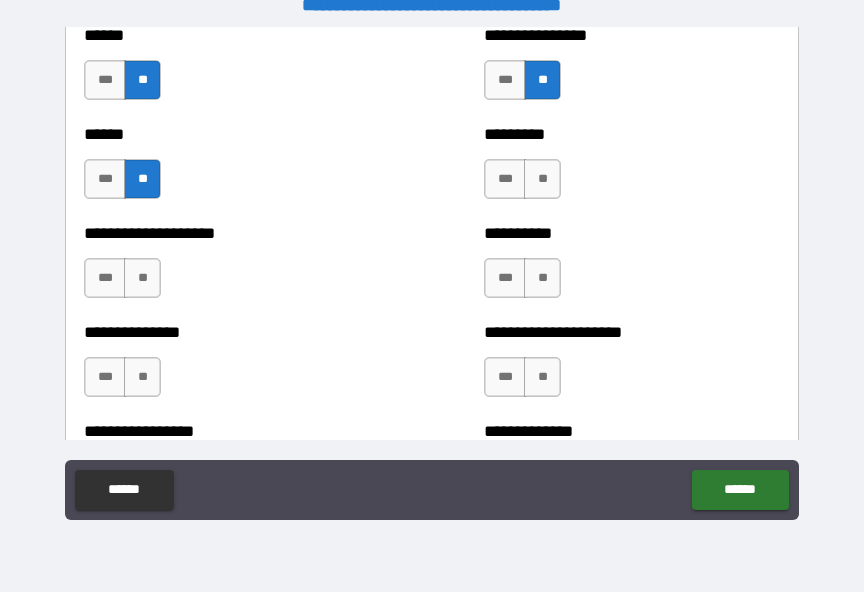 click on "**" at bounding box center [142, 278] 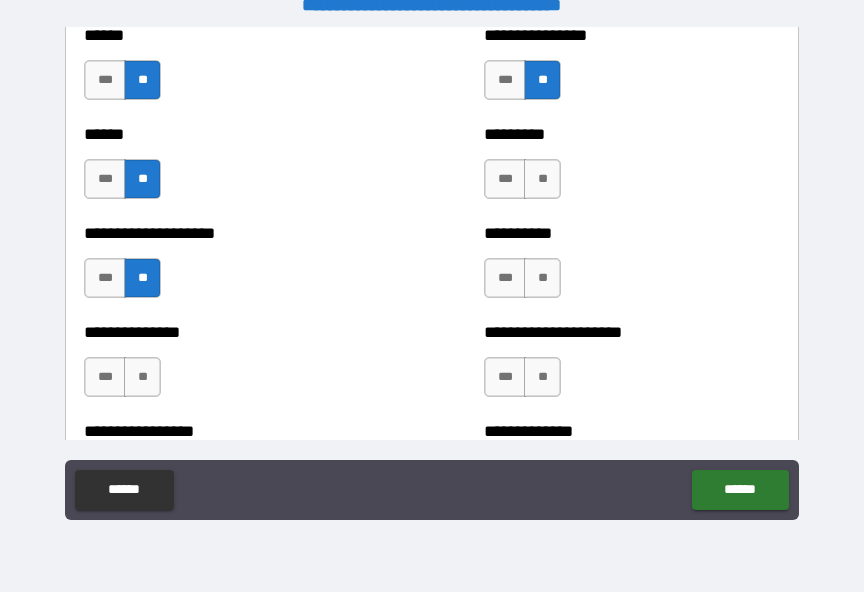 click on "**" at bounding box center (142, 377) 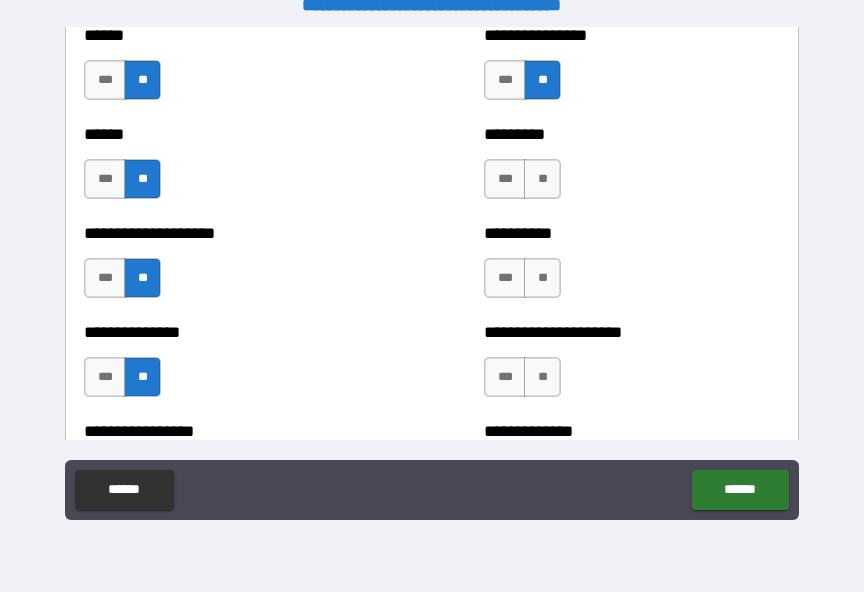 click on "**" at bounding box center [542, 179] 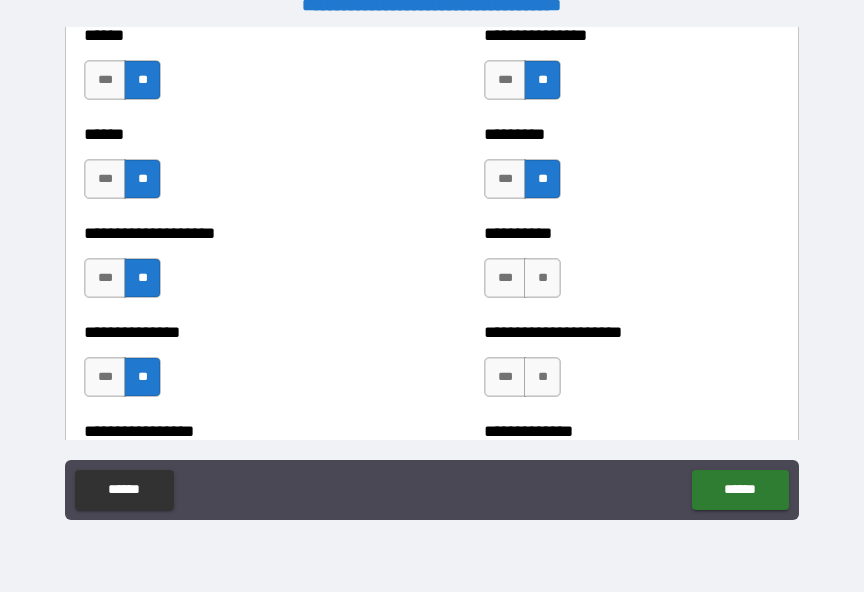 click on "**" at bounding box center [542, 278] 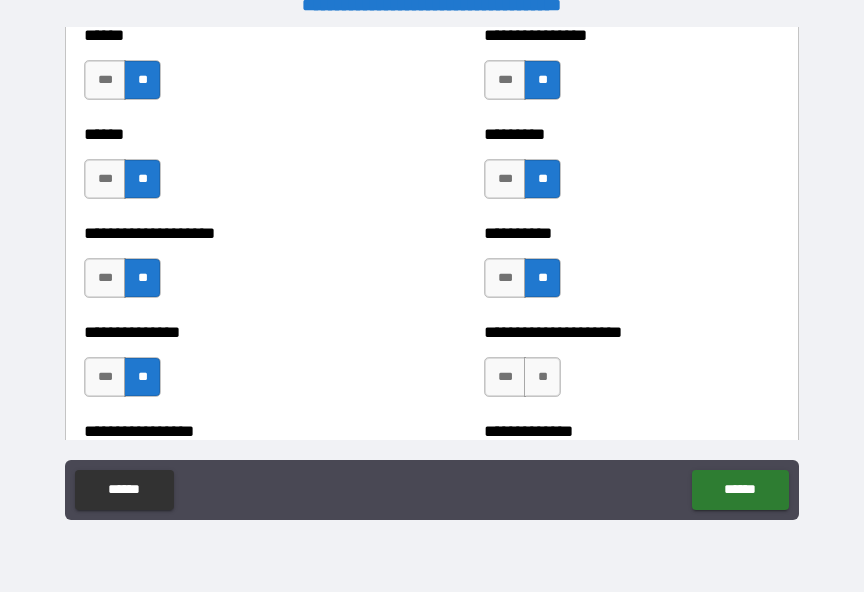 click on "*** **" at bounding box center (525, 382) 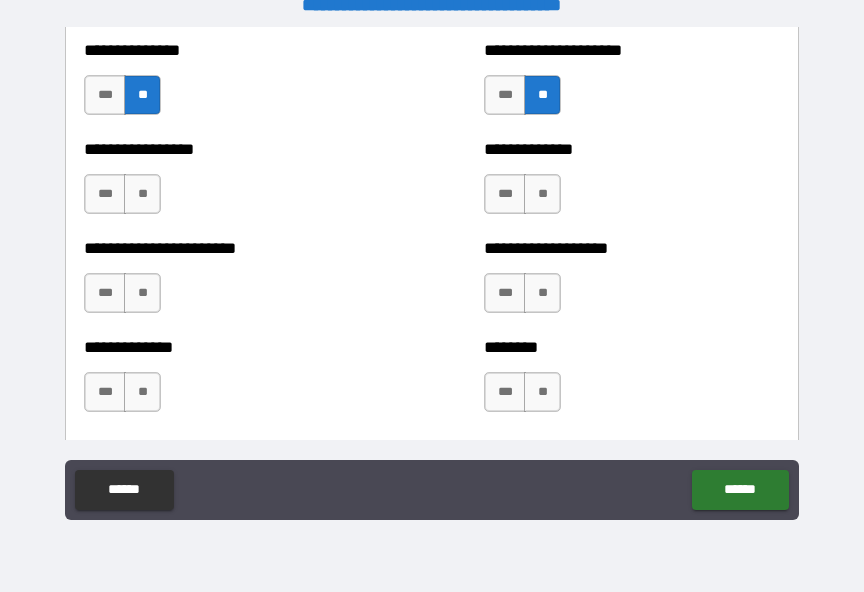 scroll, scrollTop: 3546, scrollLeft: 0, axis: vertical 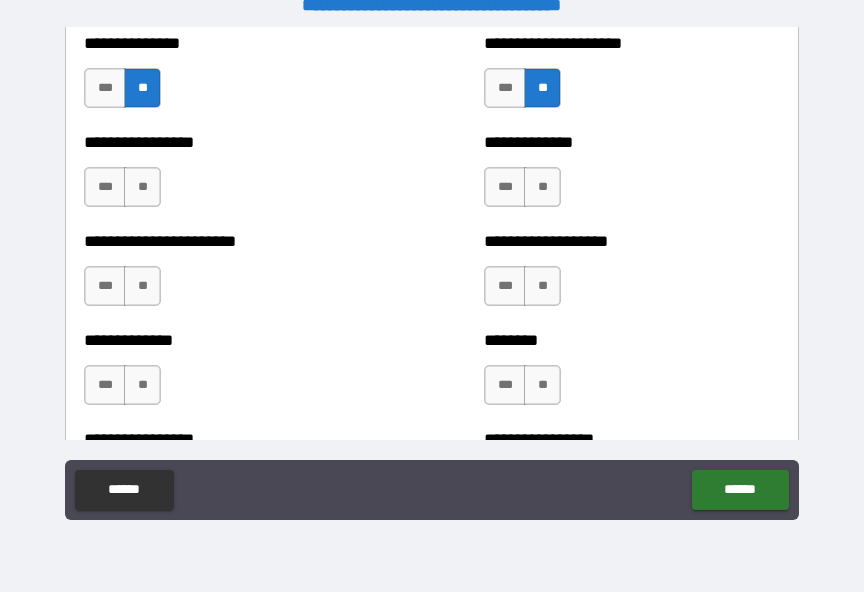 click on "**" at bounding box center [142, 187] 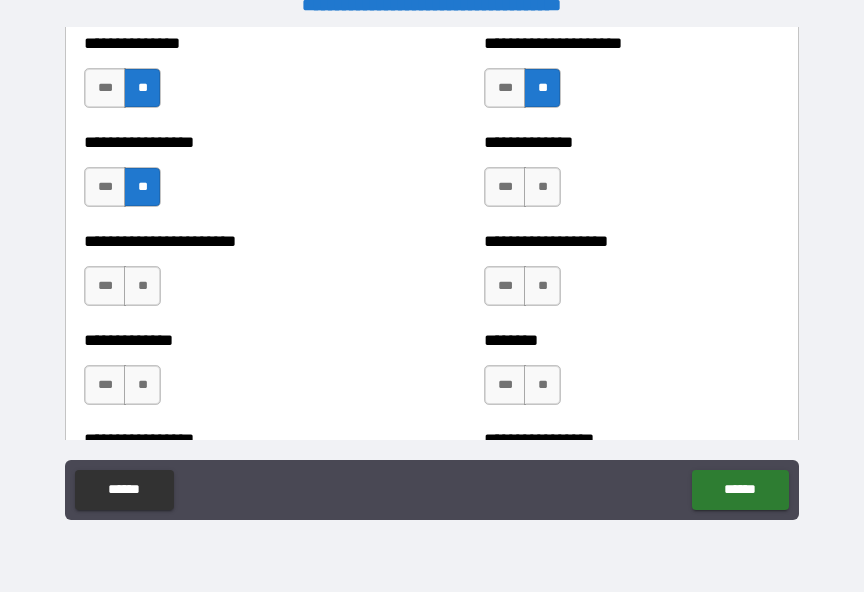 click on "**" at bounding box center [142, 286] 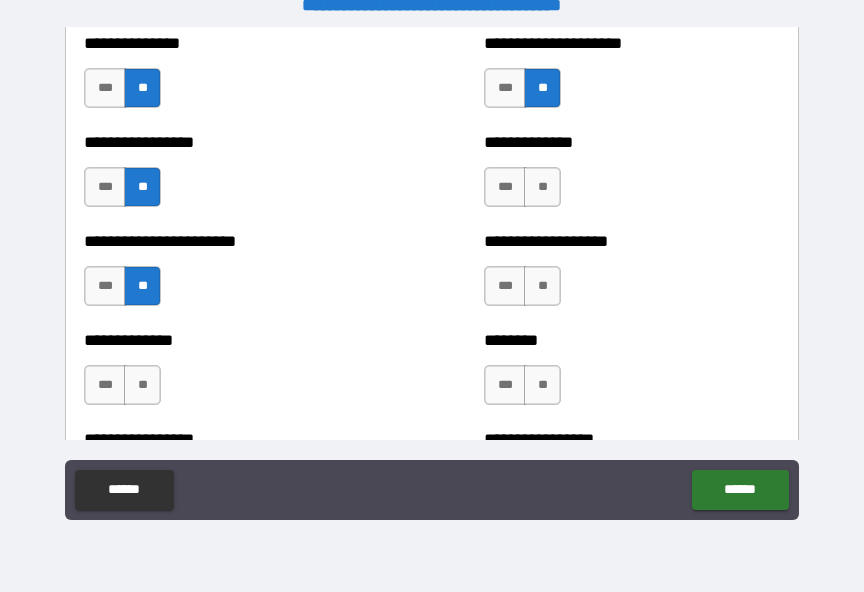 click on "**" at bounding box center [142, 385] 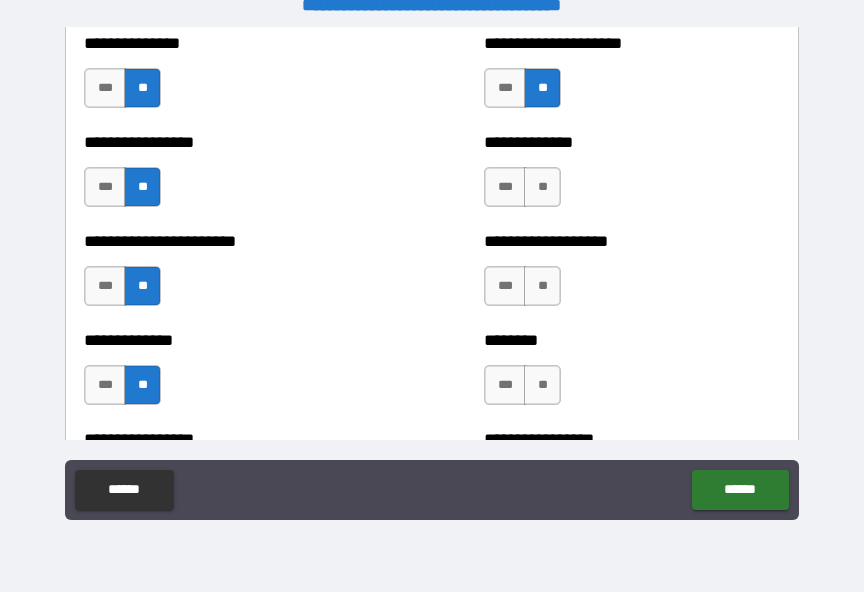 click on "**" at bounding box center (542, 286) 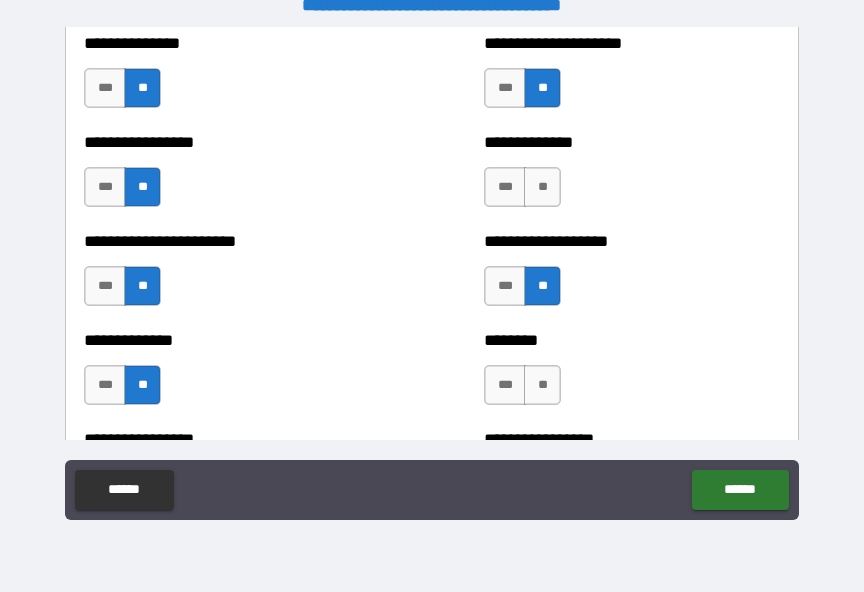 click on "**" at bounding box center (542, 187) 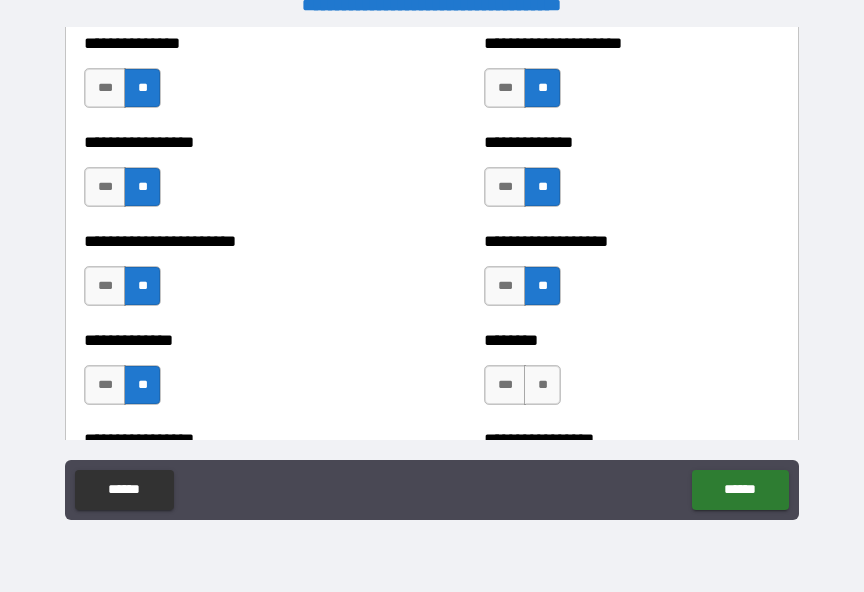 click on "**" at bounding box center (542, 385) 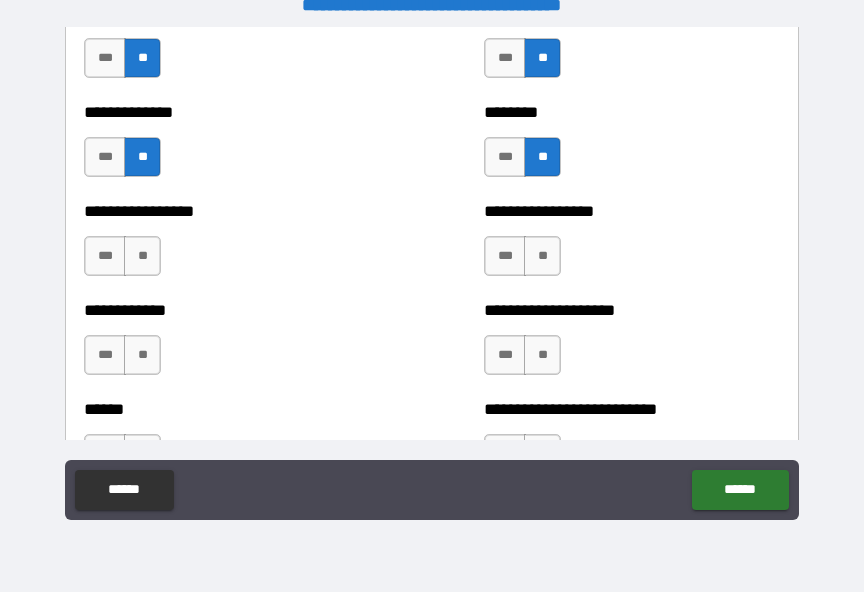 scroll, scrollTop: 3783, scrollLeft: 0, axis: vertical 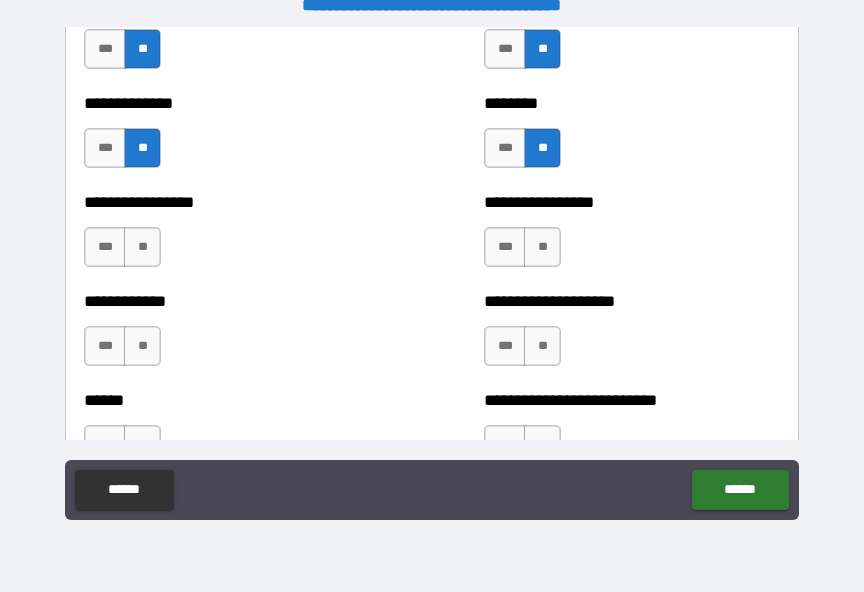 click on "**" at bounding box center (542, 247) 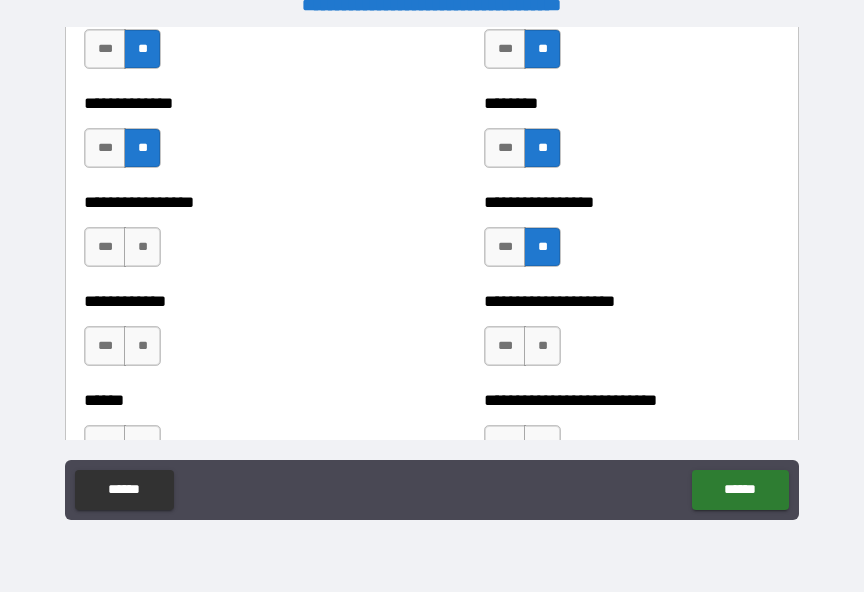 click on "**" at bounding box center [142, 247] 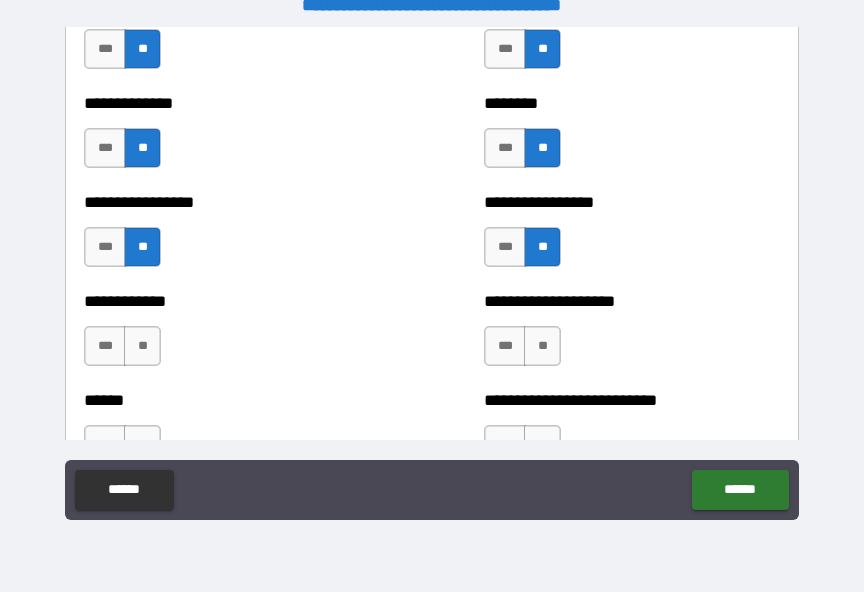 click on "**" at bounding box center [542, 346] 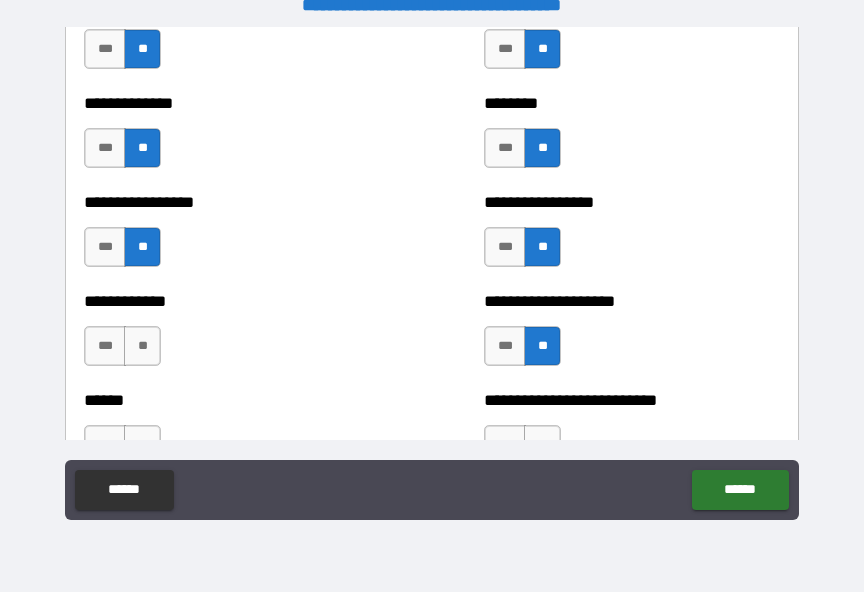 click on "**" at bounding box center (142, 346) 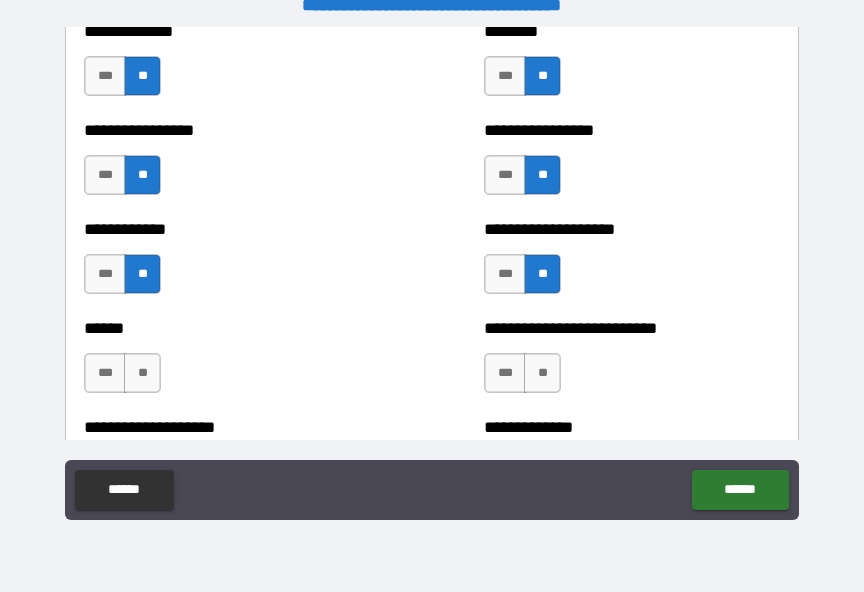 scroll, scrollTop: 3889, scrollLeft: 0, axis: vertical 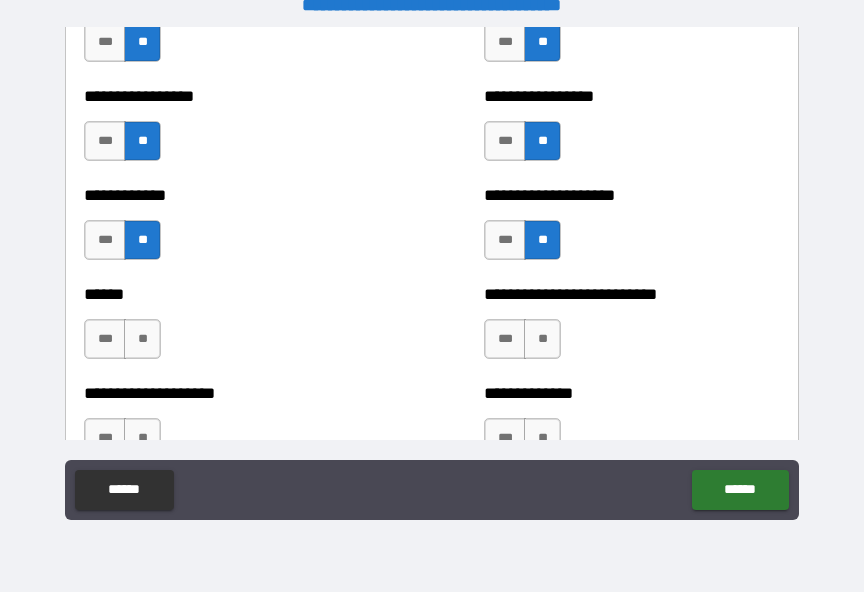 click on "**" at bounding box center (142, 339) 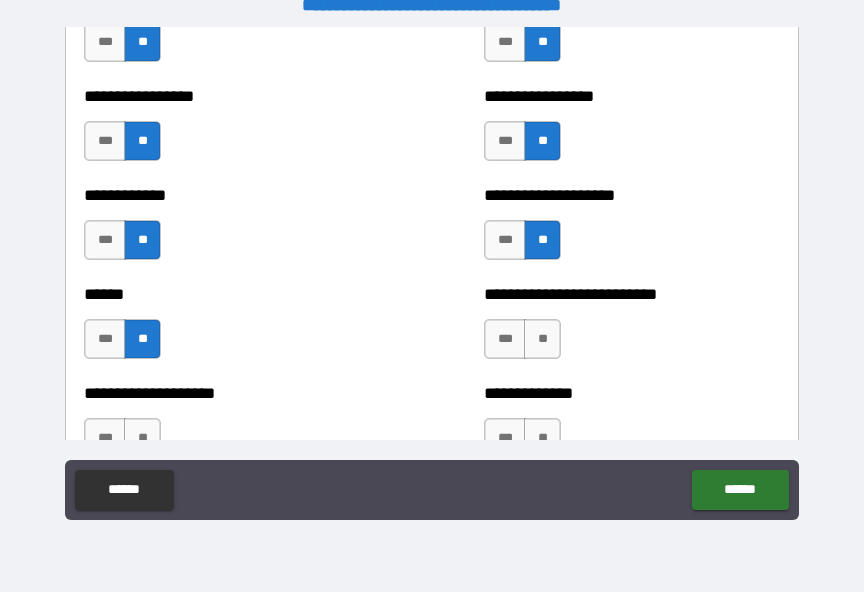 click on "**" at bounding box center [542, 339] 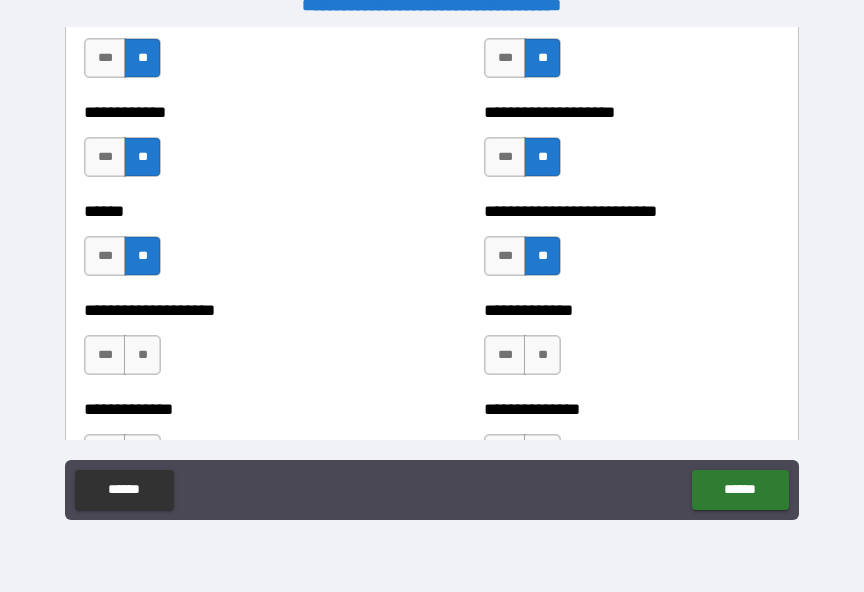 scroll, scrollTop: 3977, scrollLeft: 0, axis: vertical 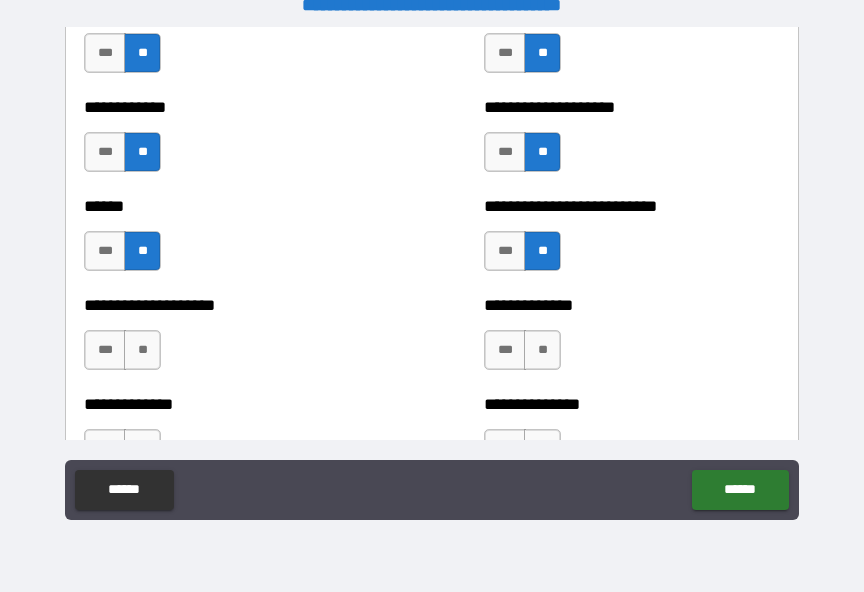 click on "**" at bounding box center (142, 350) 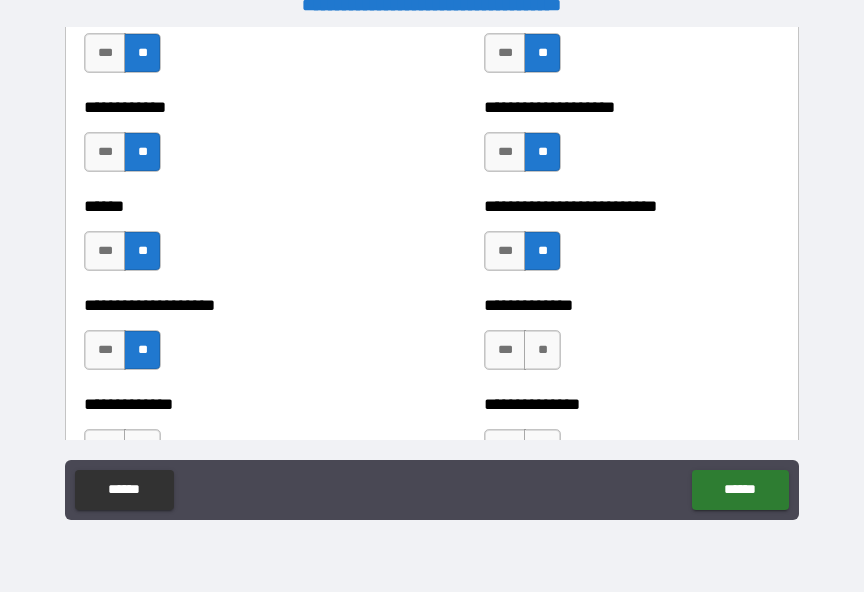 click on "**" at bounding box center (542, 350) 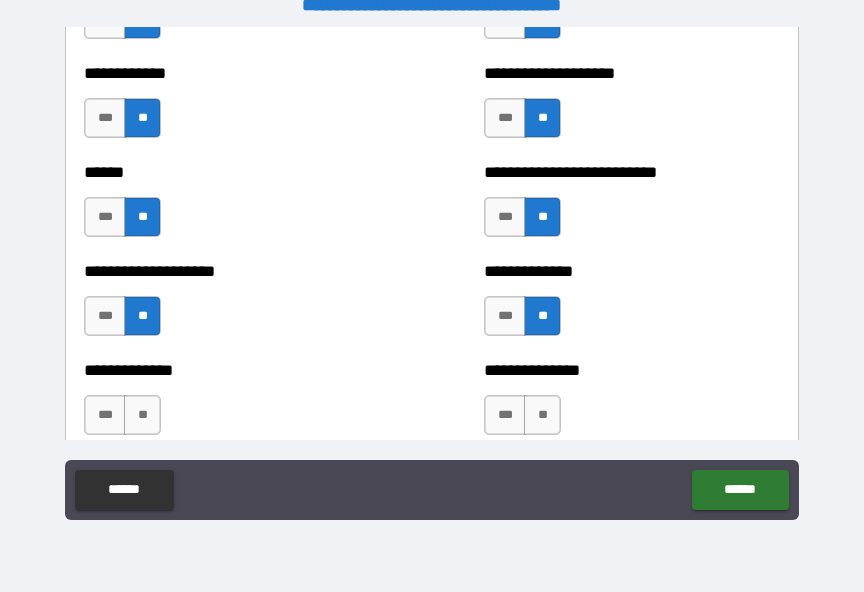 scroll, scrollTop: 4074, scrollLeft: 0, axis: vertical 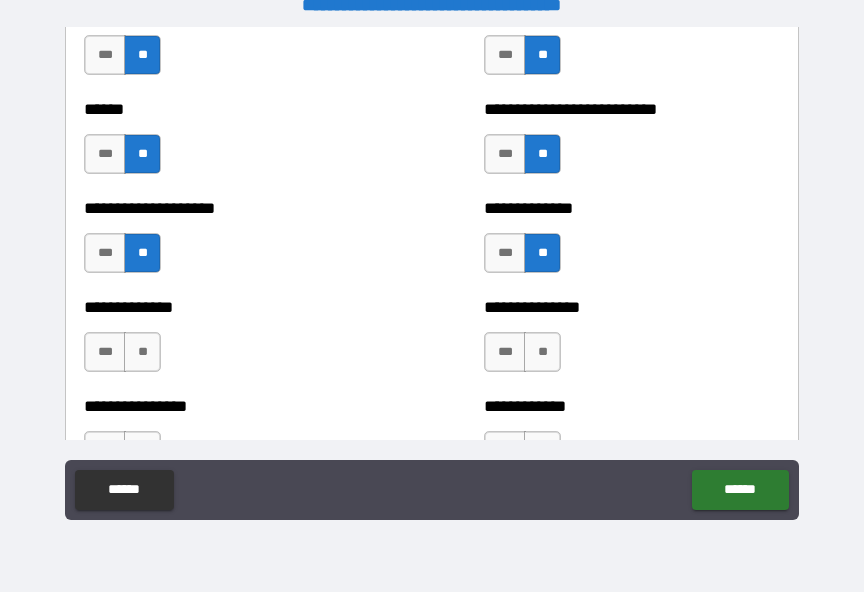 click on "**" at bounding box center [142, 352] 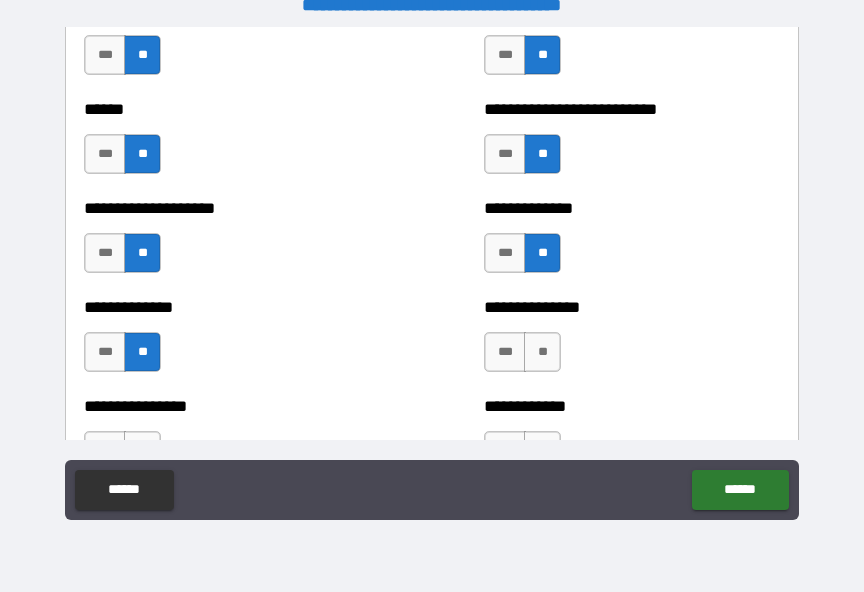 click on "**" at bounding box center [542, 352] 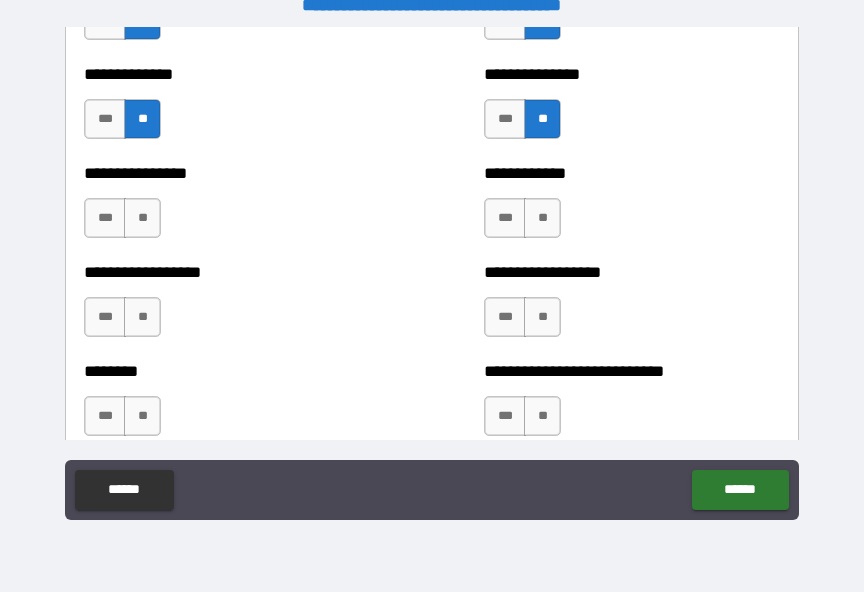 scroll, scrollTop: 4318, scrollLeft: 0, axis: vertical 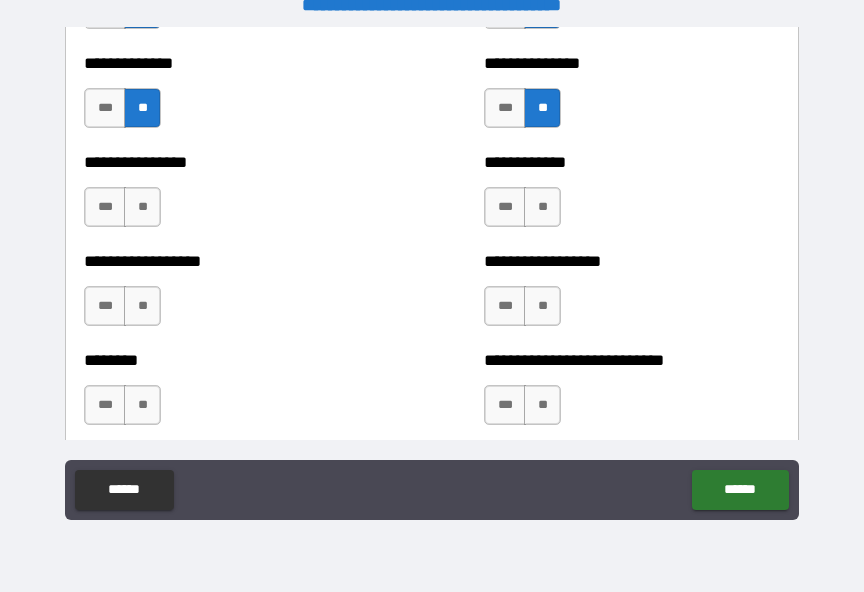click on "**" at bounding box center [142, 207] 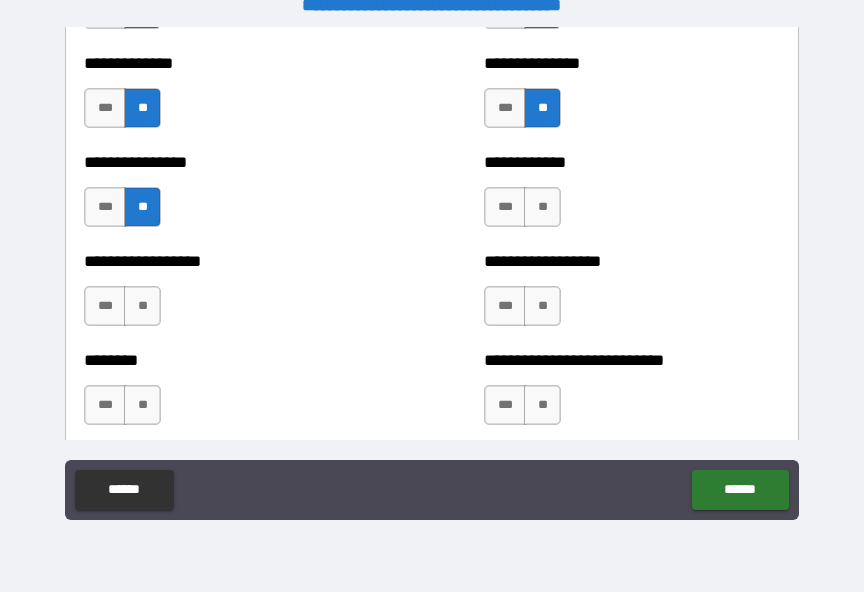 click on "**" at bounding box center [542, 207] 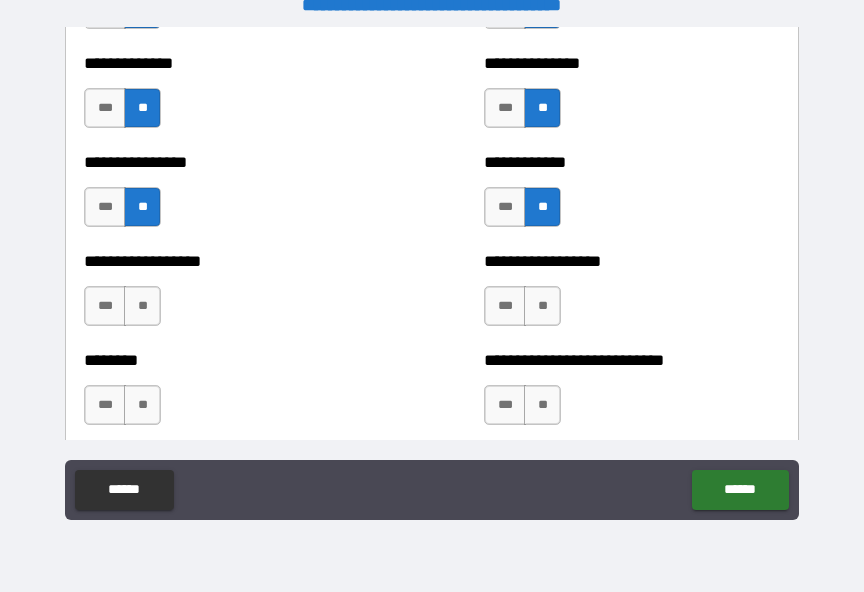 click on "**" at bounding box center [542, 306] 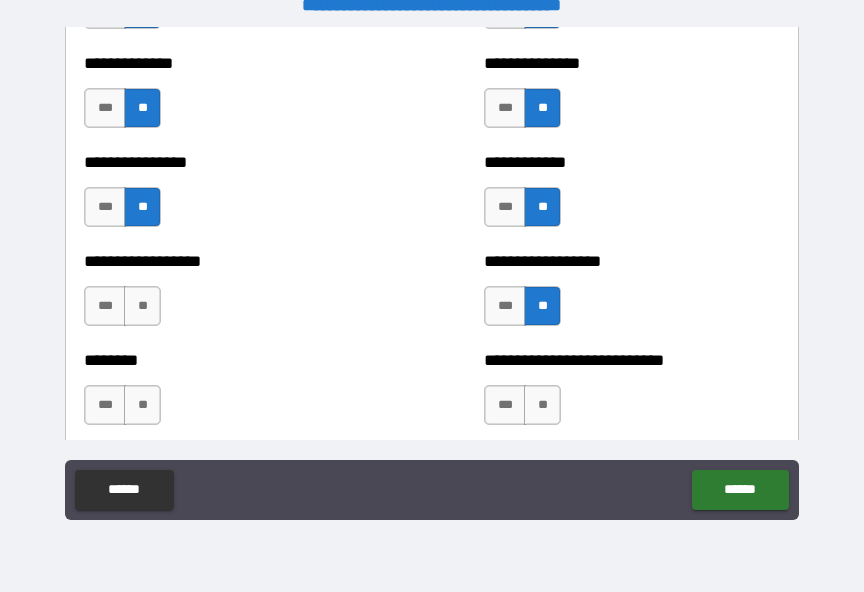 click on "**" at bounding box center [142, 306] 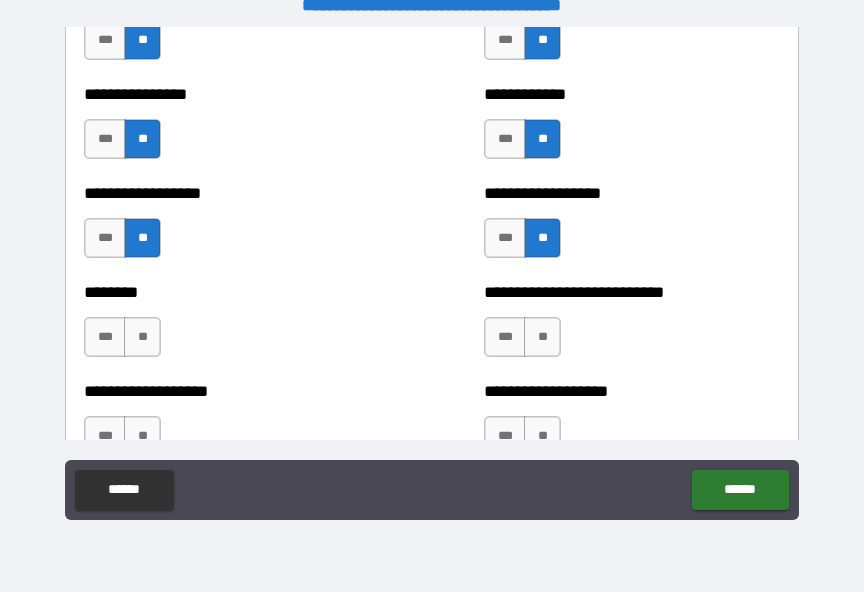 scroll, scrollTop: 4394, scrollLeft: 0, axis: vertical 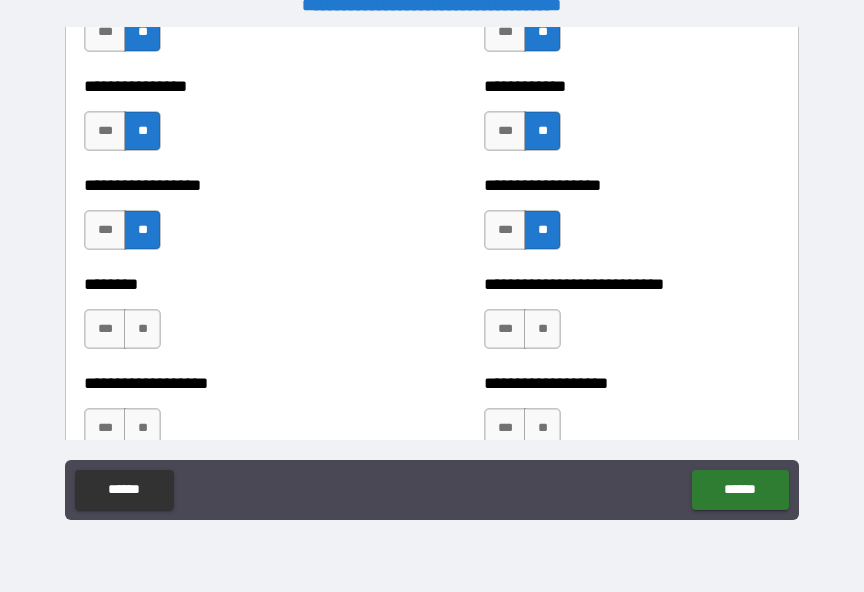 click on "**" at bounding box center [142, 329] 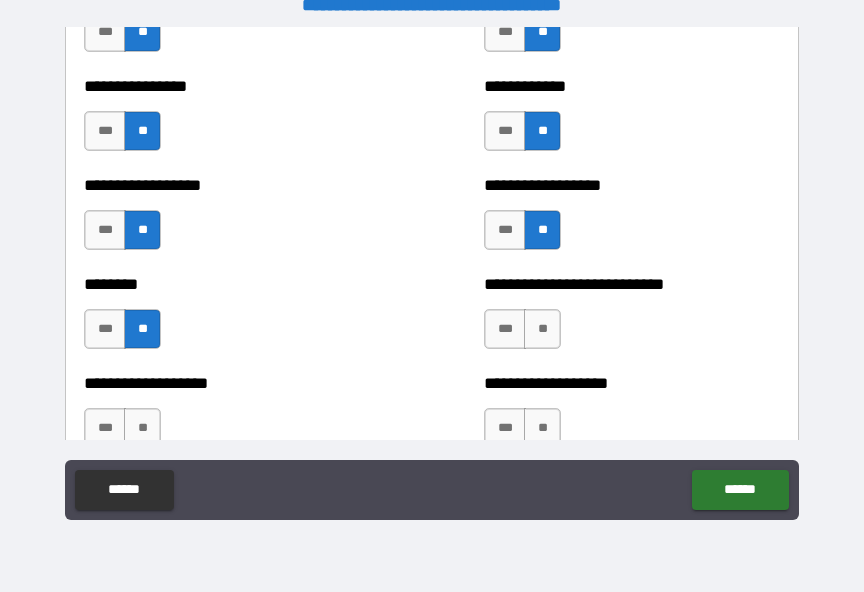 click on "**" at bounding box center (542, 329) 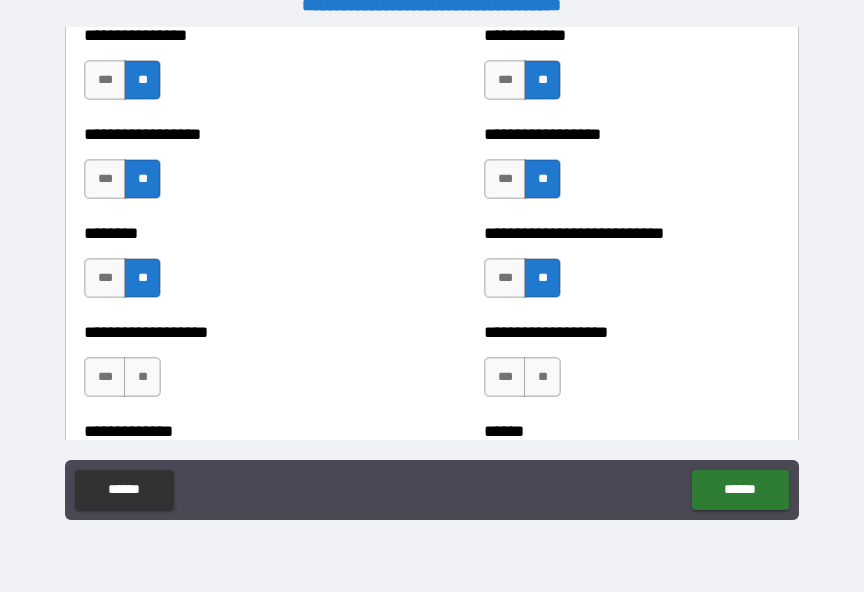 scroll, scrollTop: 4454, scrollLeft: 0, axis: vertical 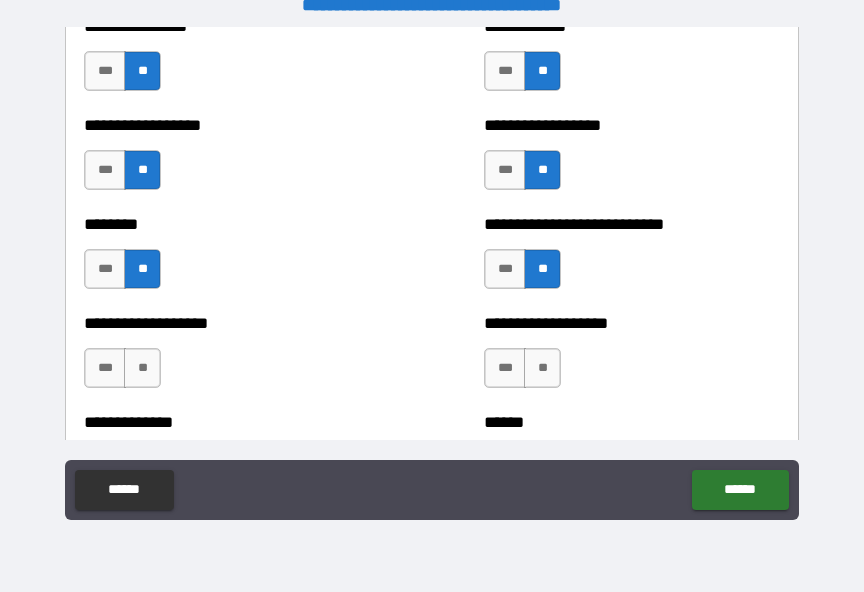 click on "**" at bounding box center (142, 368) 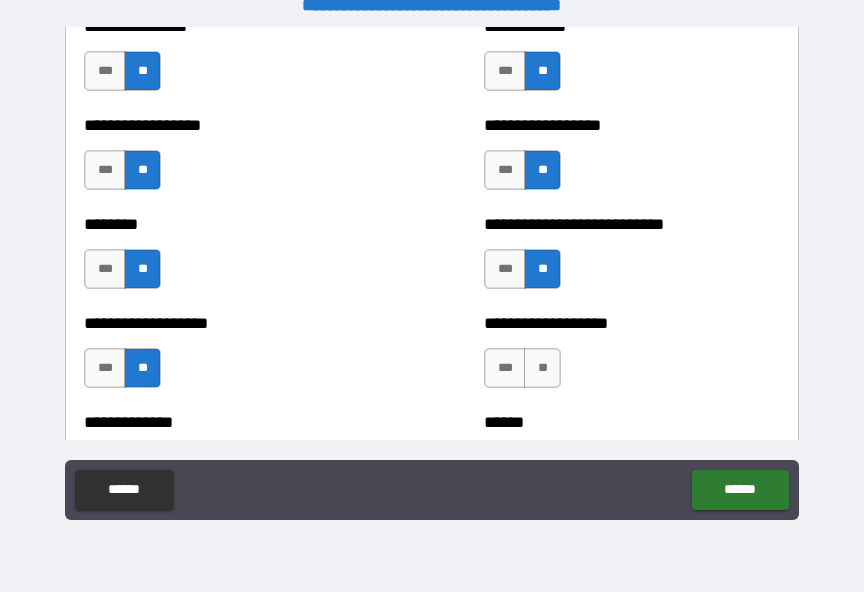click on "**" at bounding box center (542, 368) 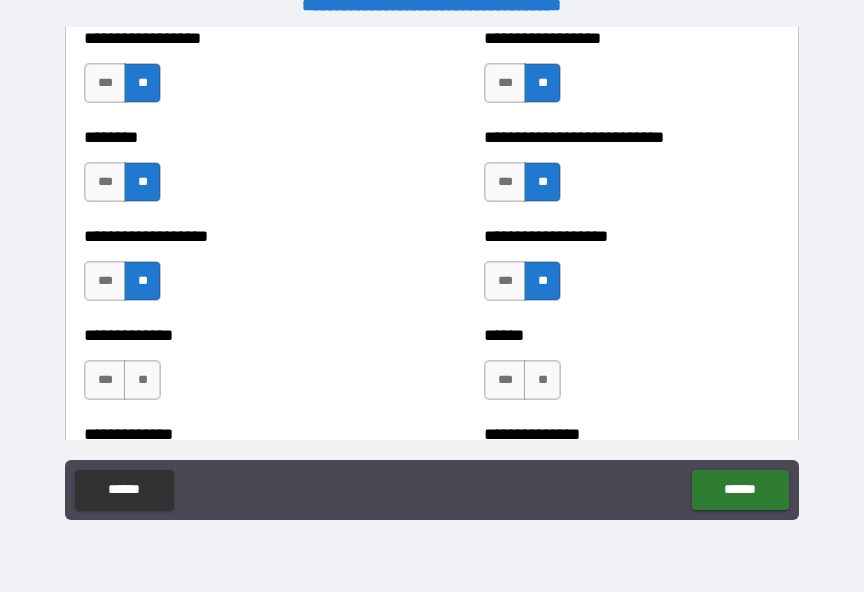 scroll, scrollTop: 4542, scrollLeft: 0, axis: vertical 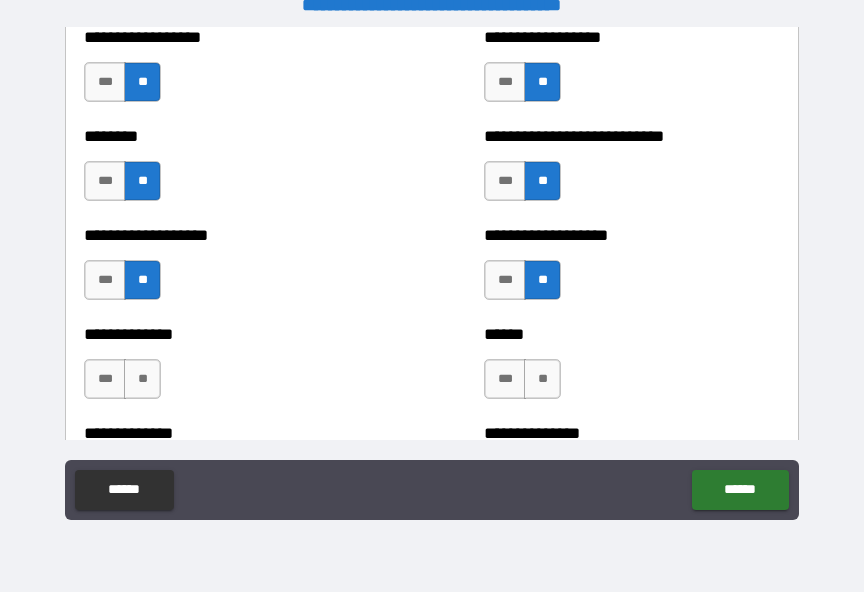 click on "**" at bounding box center [142, 379] 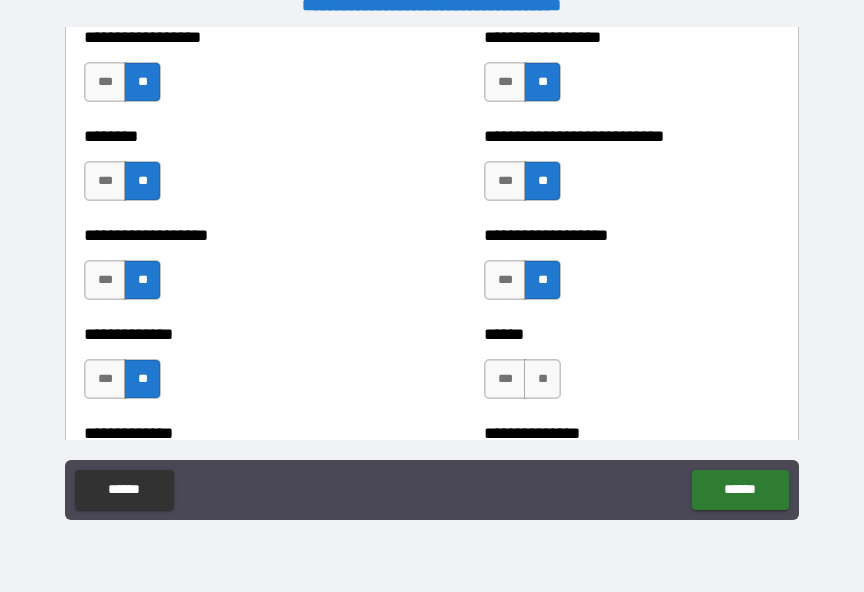 click on "**" at bounding box center (542, 379) 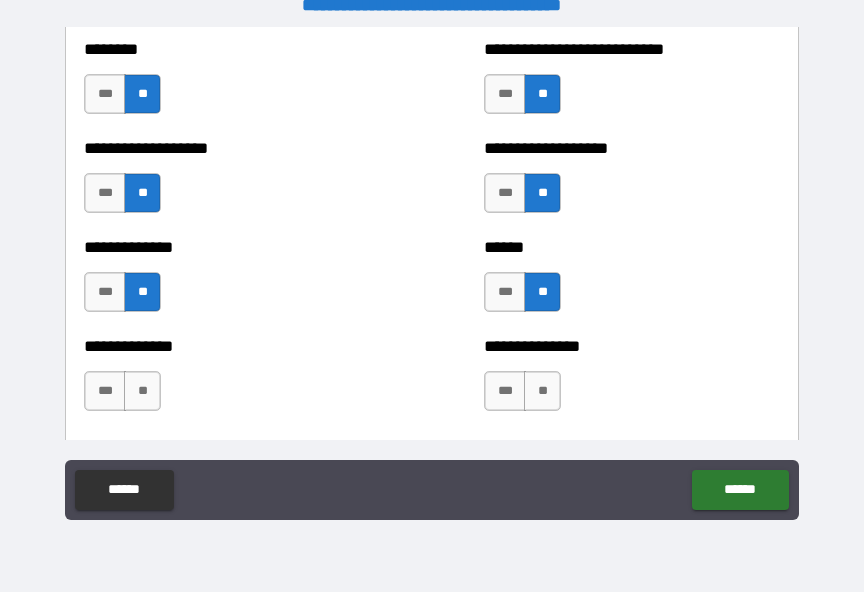 scroll, scrollTop: 4631, scrollLeft: 0, axis: vertical 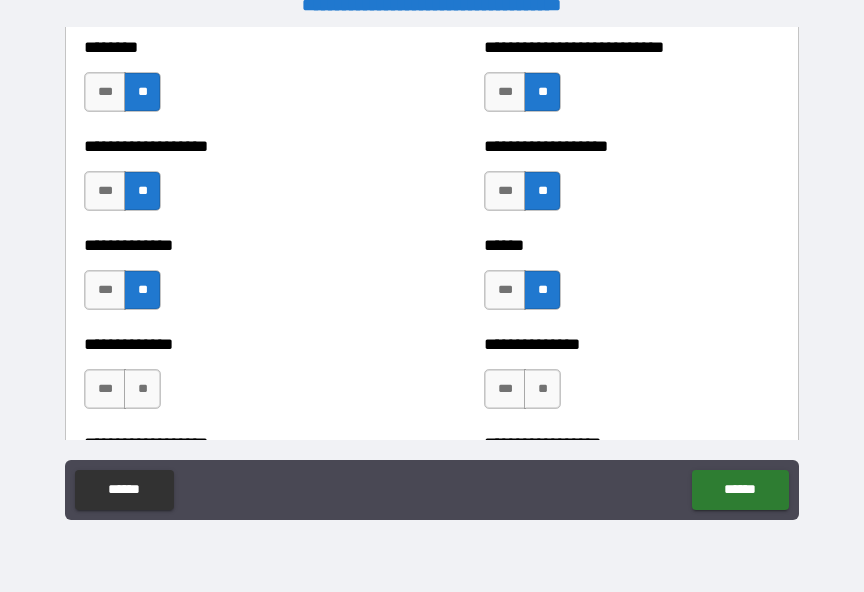 click on "**" at bounding box center [142, 389] 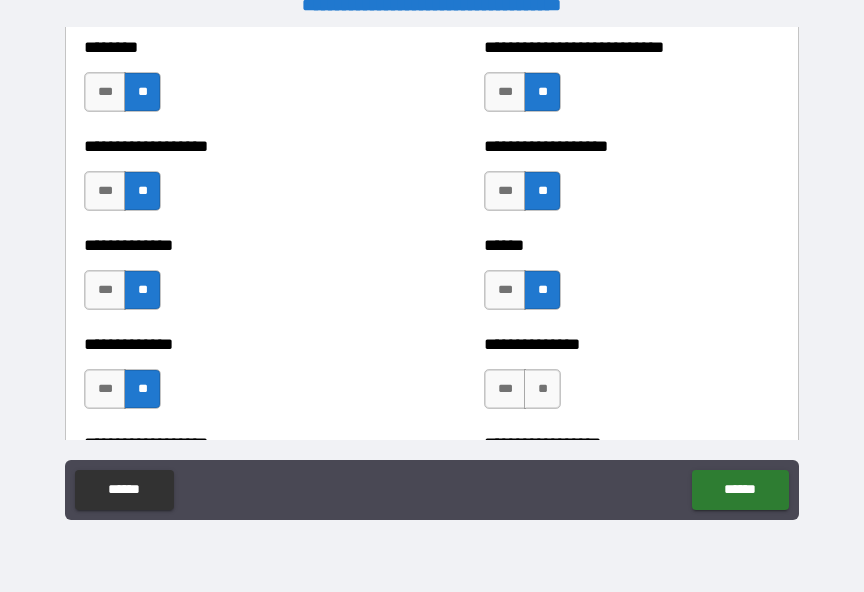 click on "**" at bounding box center [542, 389] 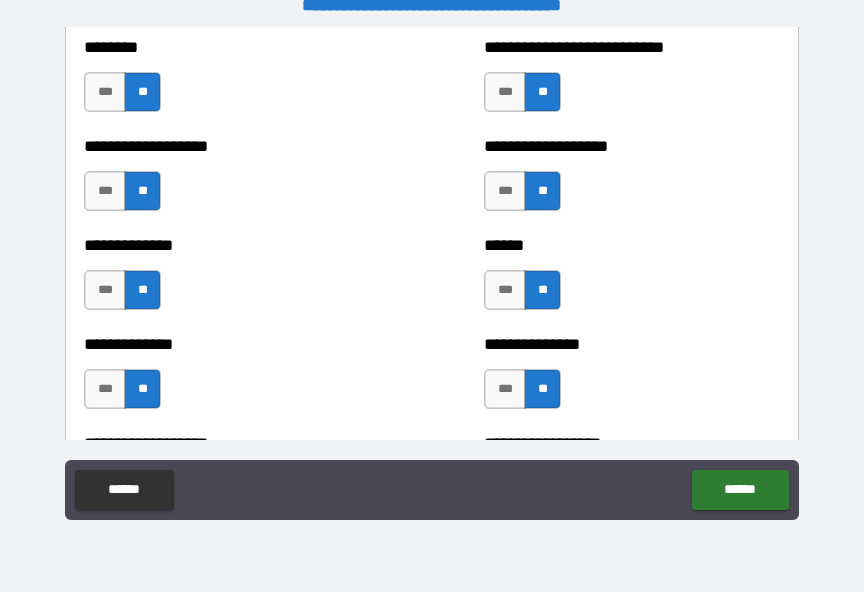 scroll, scrollTop: 4704, scrollLeft: 0, axis: vertical 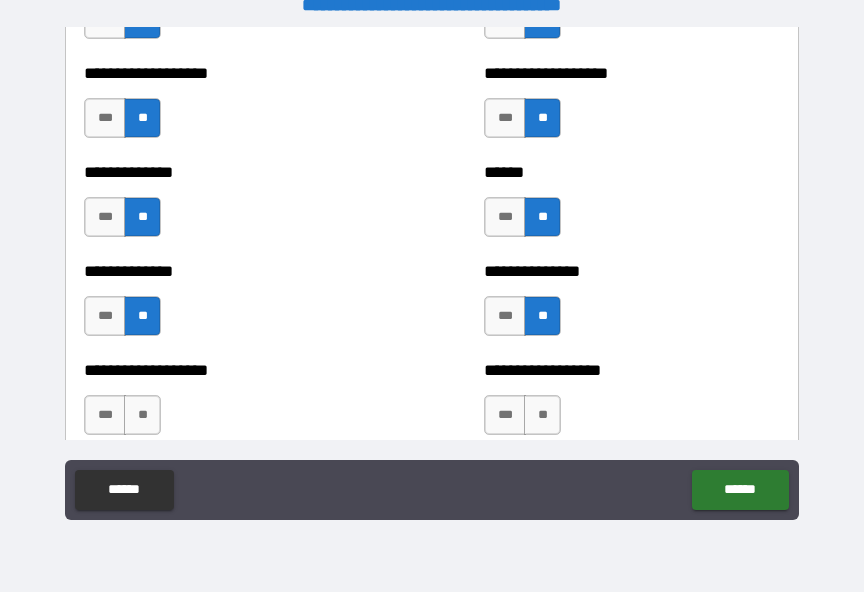 click on "**" at bounding box center (142, 415) 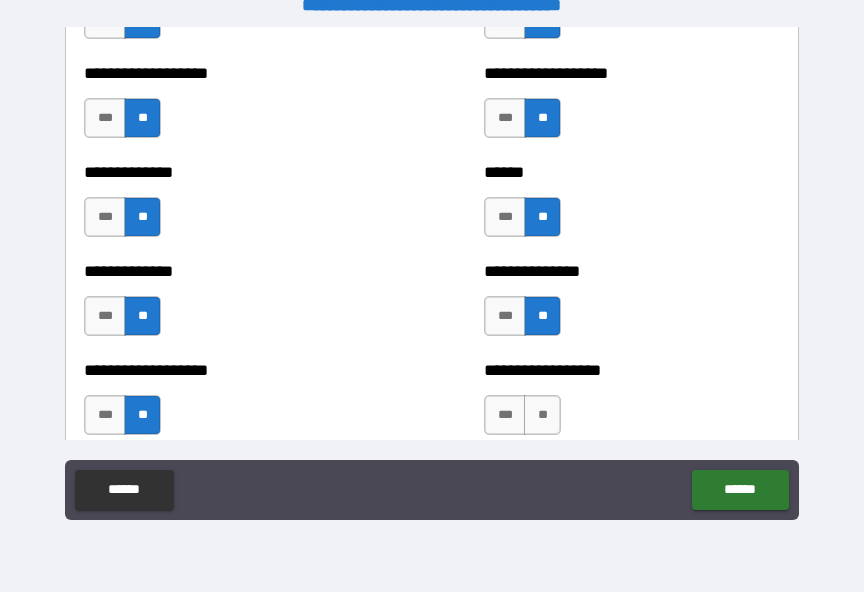 click on "**" at bounding box center (542, 415) 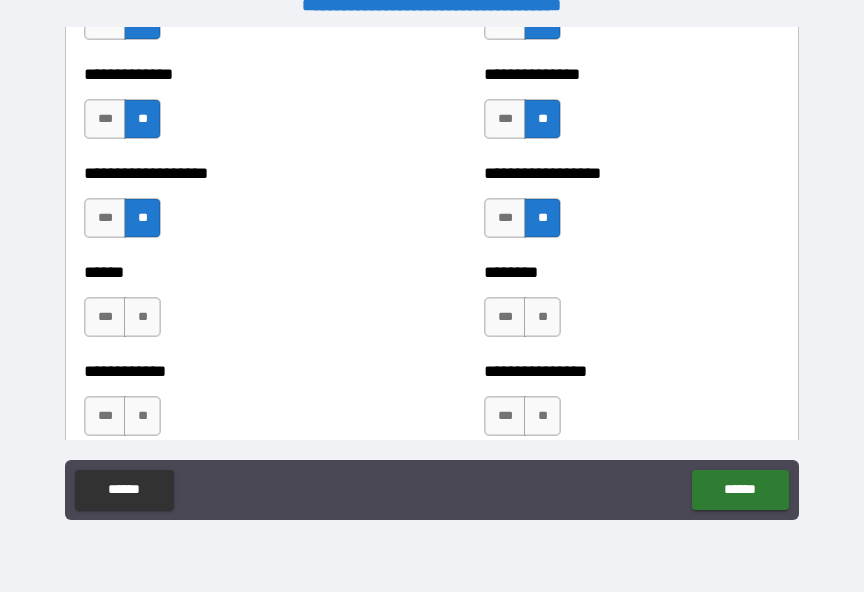 scroll, scrollTop: 4916, scrollLeft: 0, axis: vertical 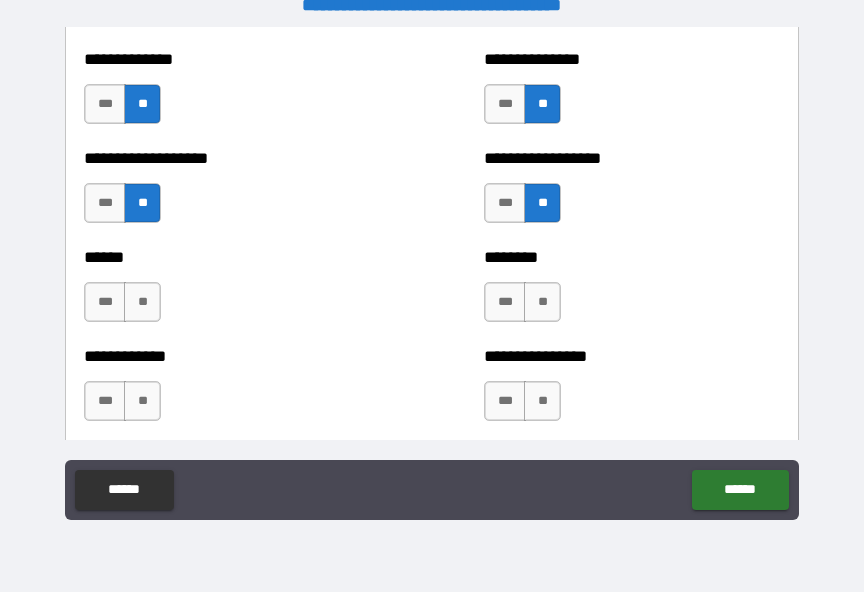 click on "**" at bounding box center [142, 302] 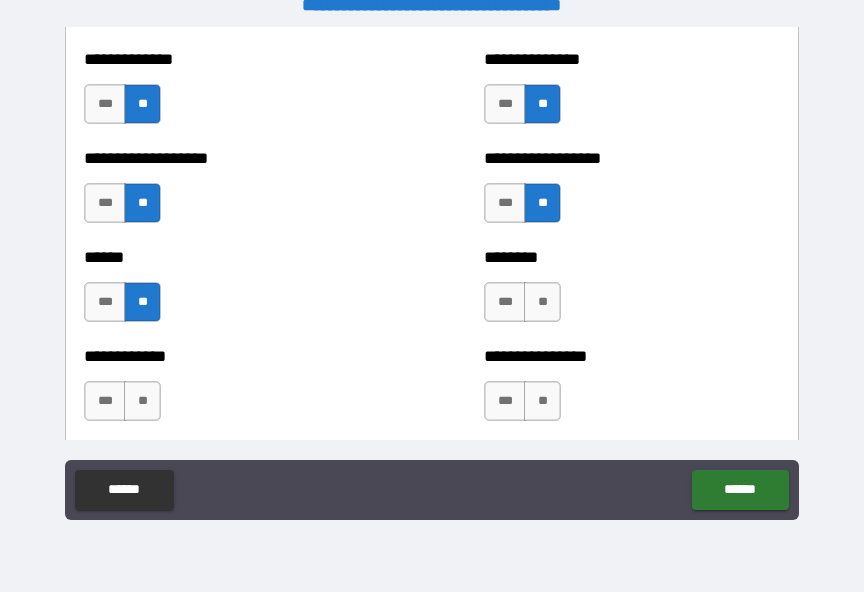 click on "**" at bounding box center [542, 302] 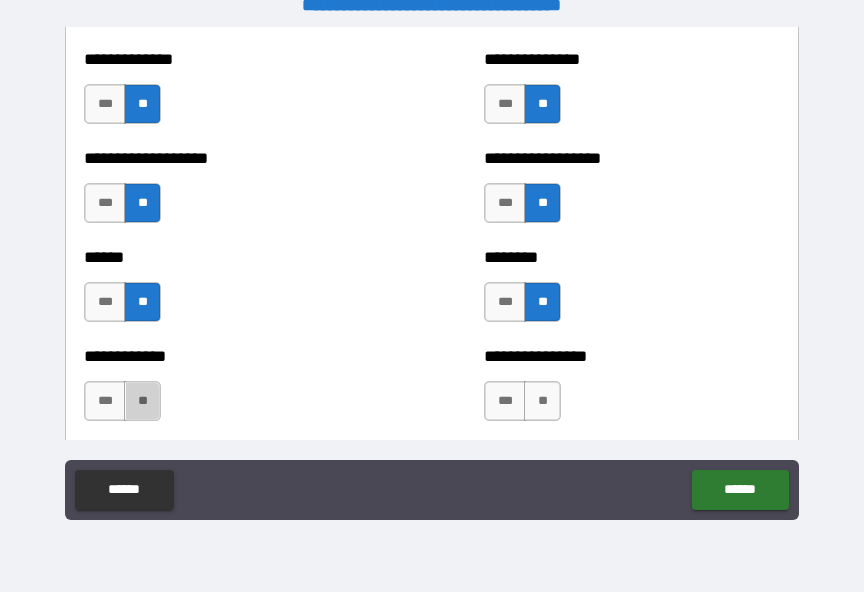 click on "**" at bounding box center (142, 401) 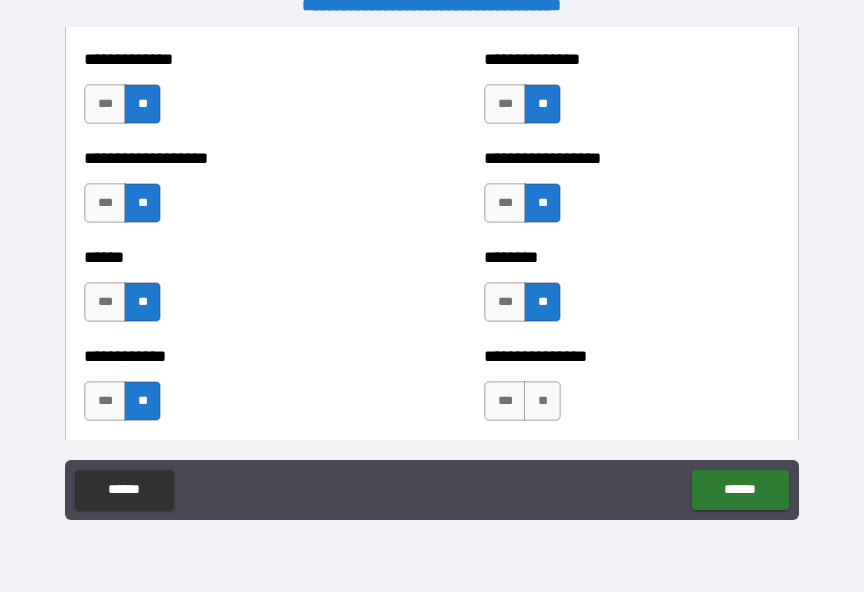 click on "**" at bounding box center [542, 401] 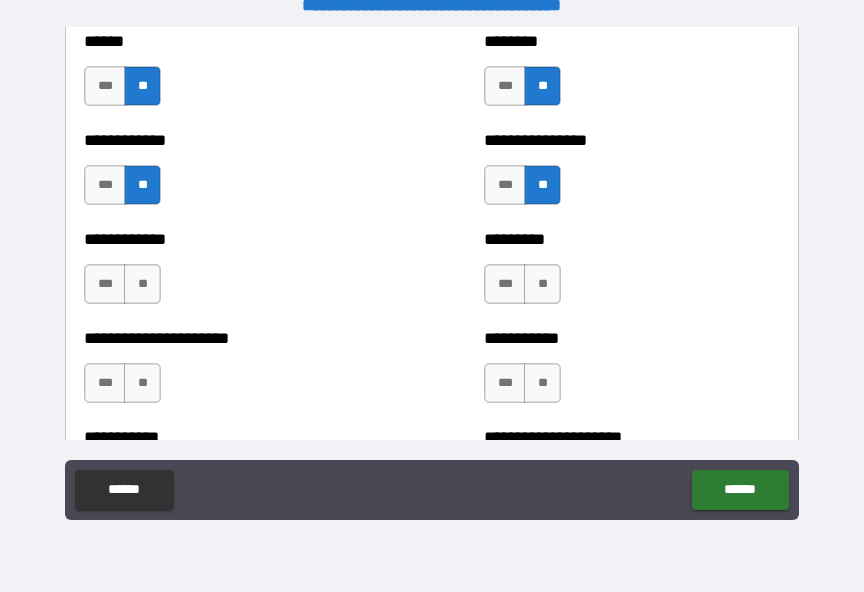 scroll, scrollTop: 5135, scrollLeft: 0, axis: vertical 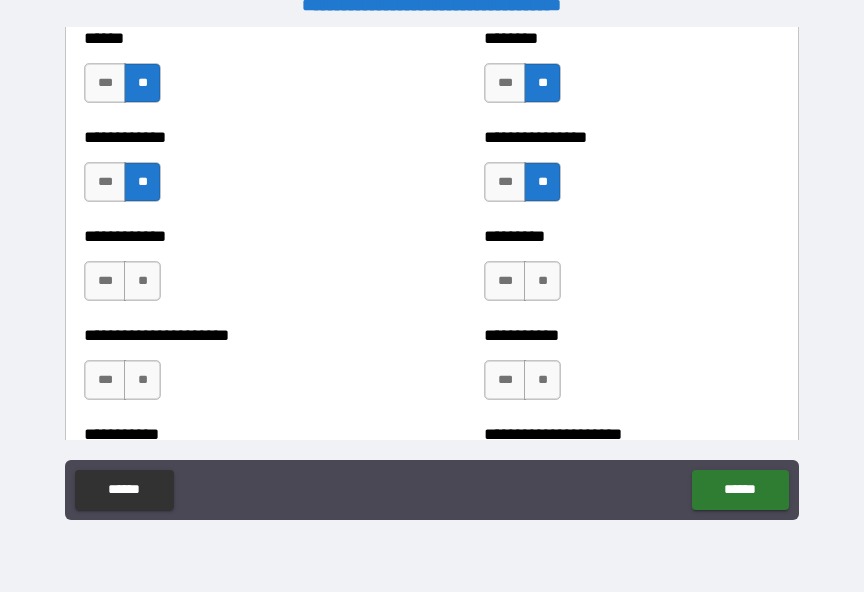 click on "**" at bounding box center (142, 281) 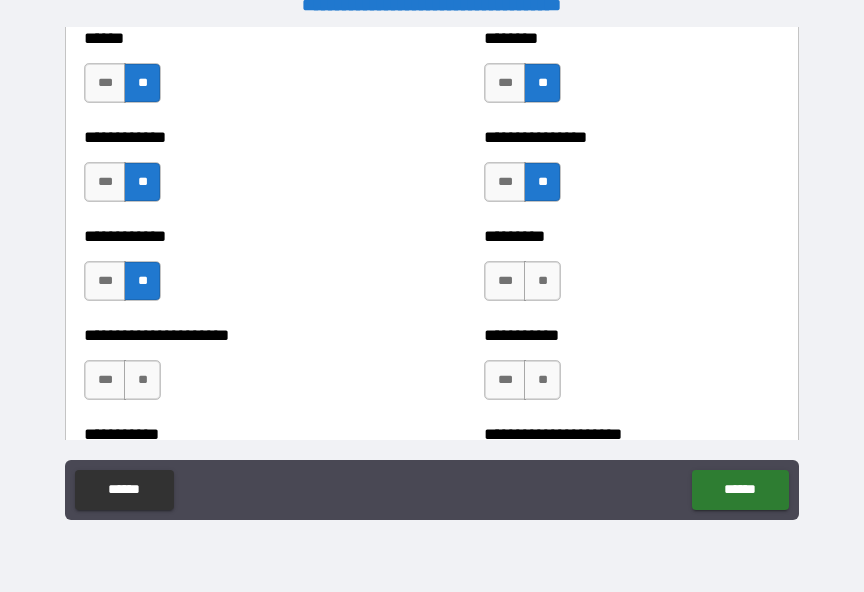 click on "**" at bounding box center [542, 281] 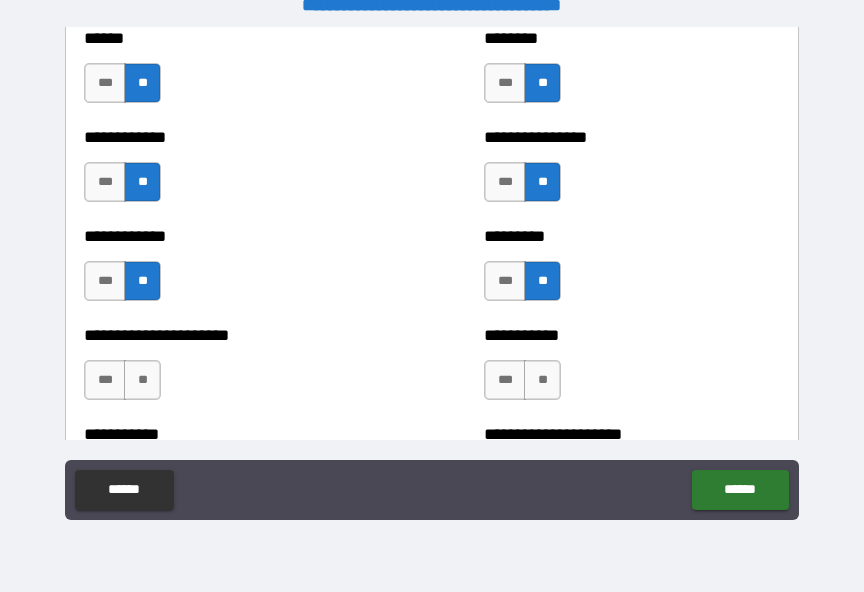 click on "**" at bounding box center (142, 380) 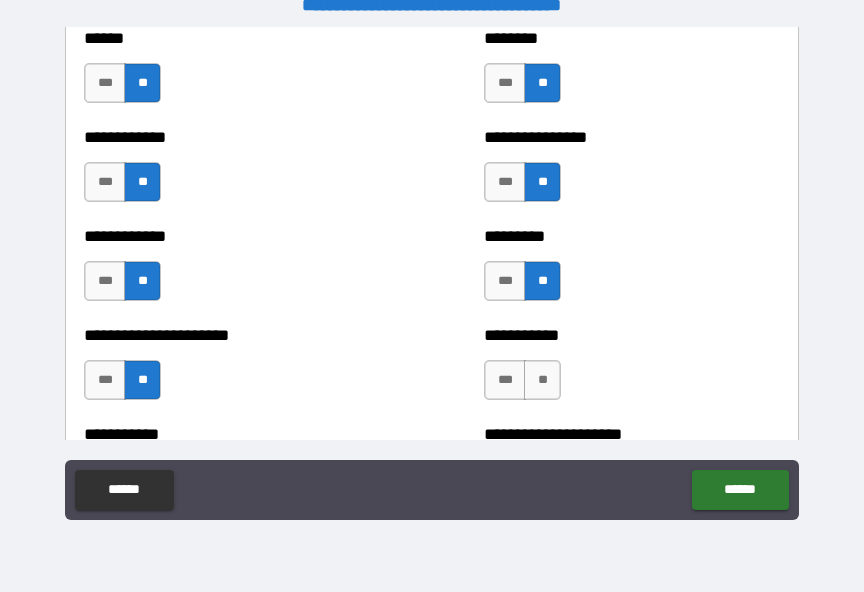 click on "**" at bounding box center (542, 380) 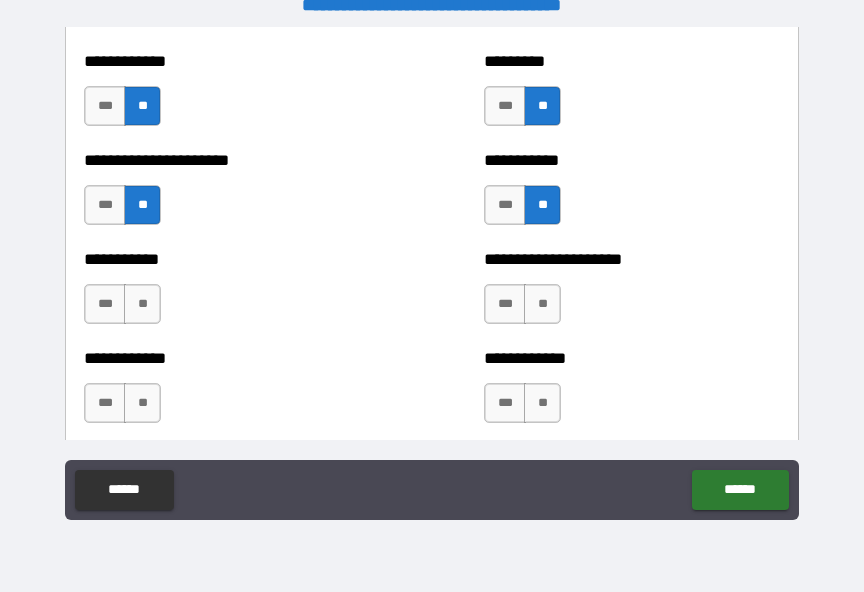 scroll, scrollTop: 5311, scrollLeft: 0, axis: vertical 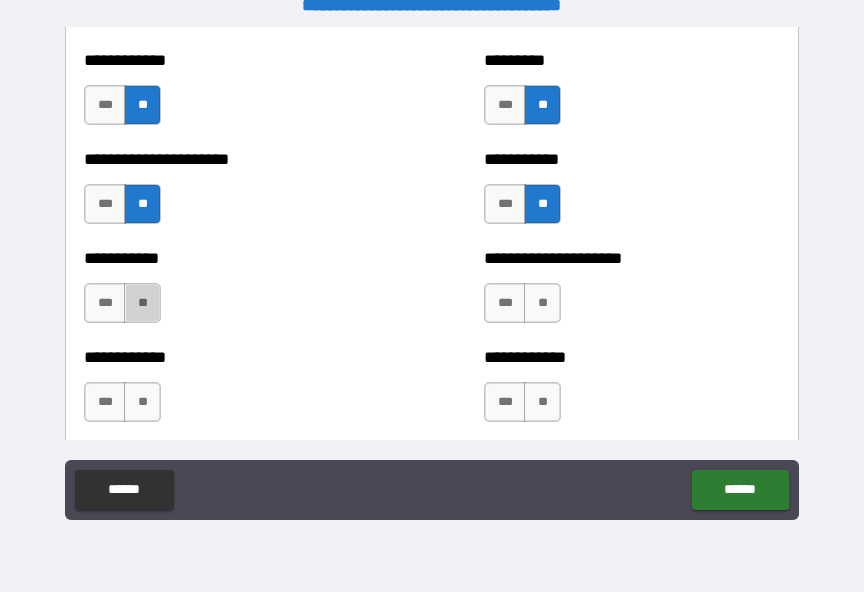 click on "**" at bounding box center (142, 303) 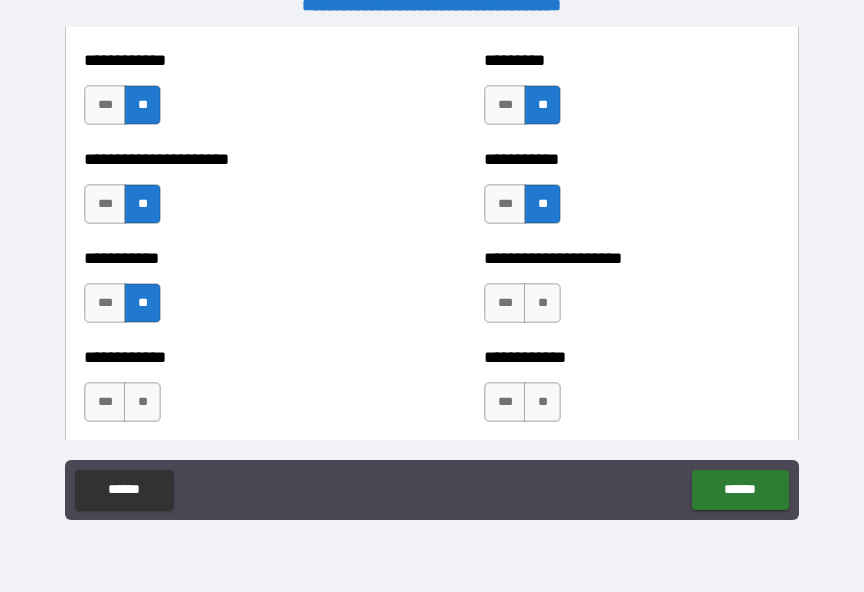 click on "**" at bounding box center [142, 402] 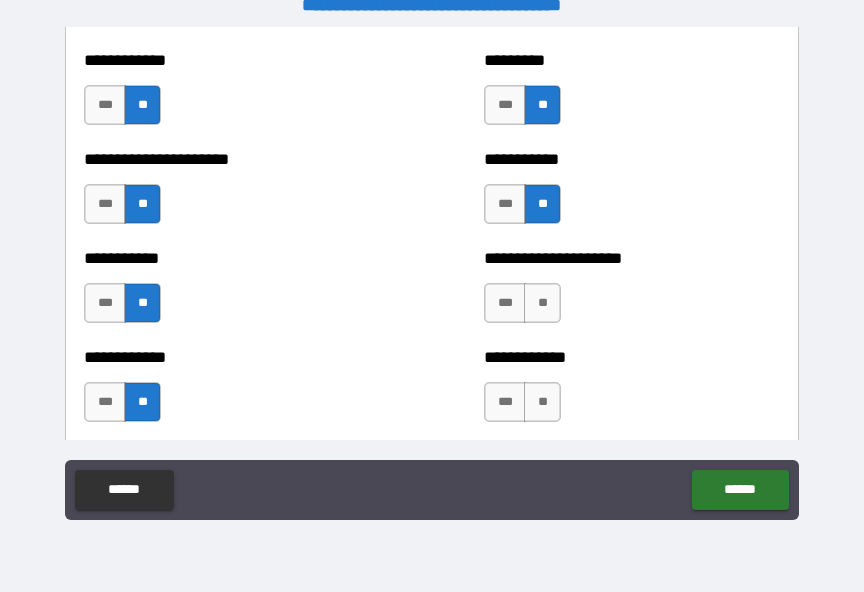 click on "**" at bounding box center (542, 303) 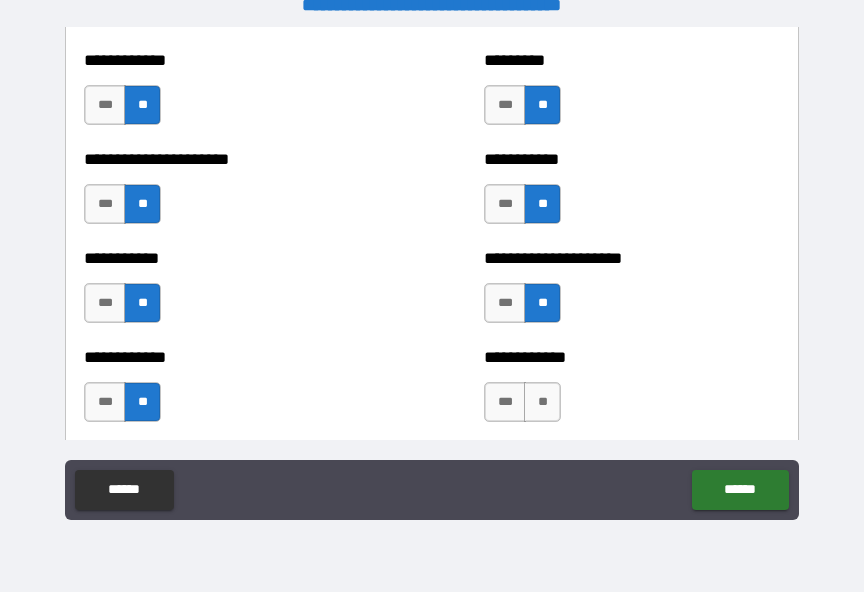 click on "**" at bounding box center [542, 402] 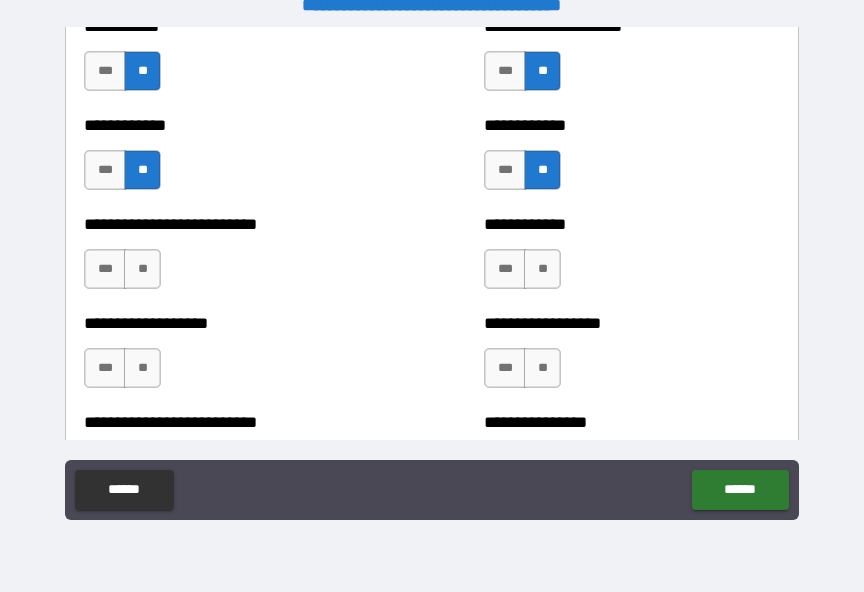 scroll, scrollTop: 5541, scrollLeft: 0, axis: vertical 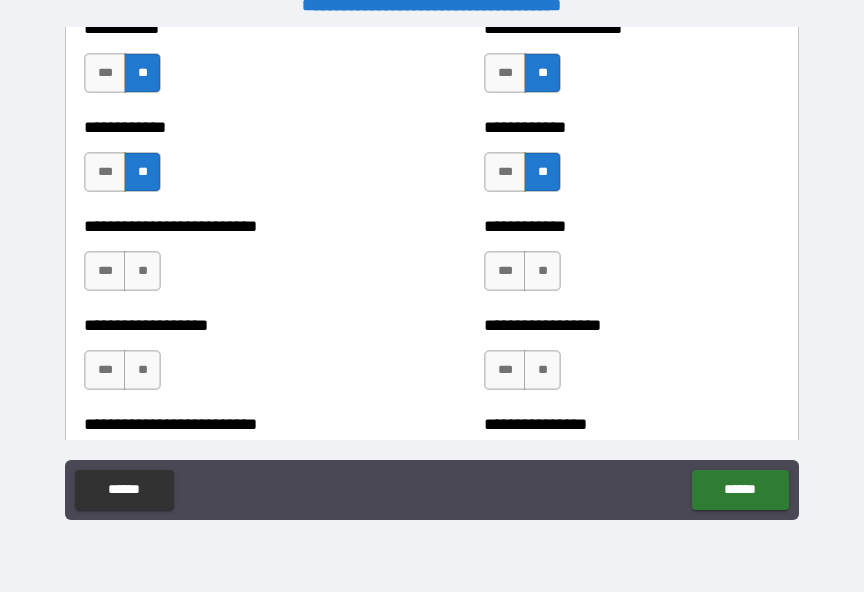 click on "******" at bounding box center [740, 490] 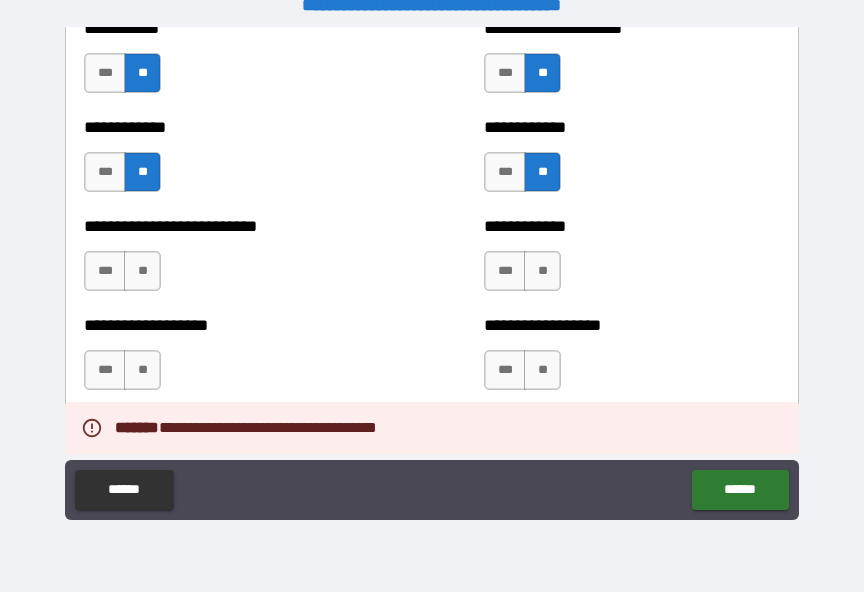 click on "**" at bounding box center (542, 271) 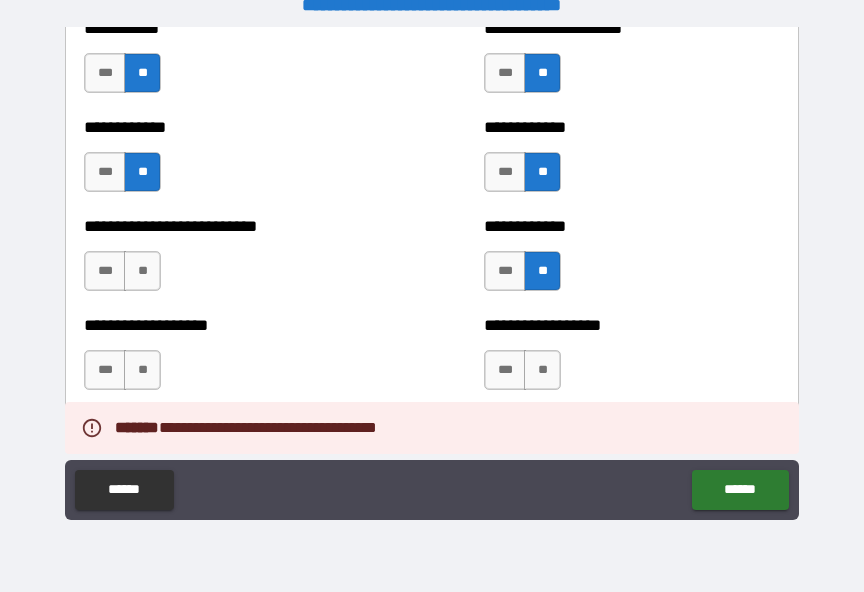 click on "**" at bounding box center (142, 271) 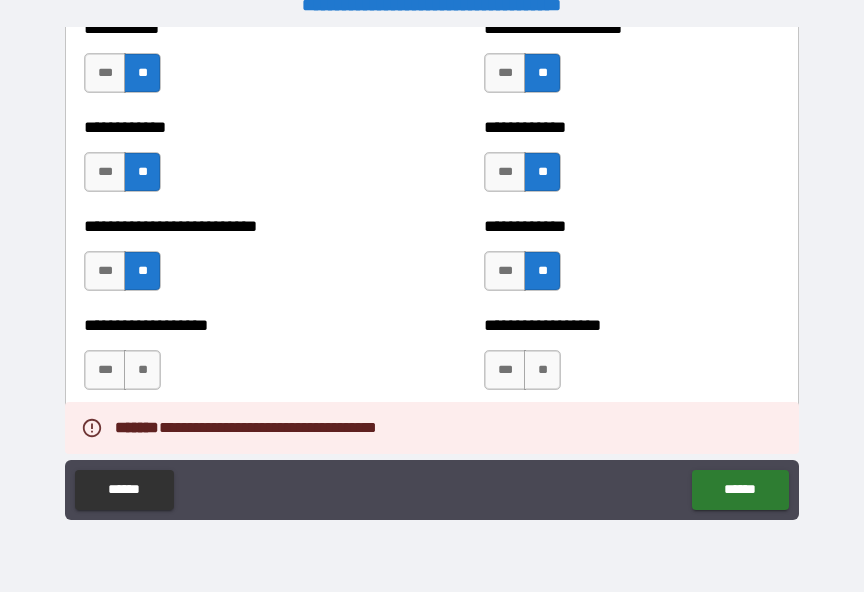 click on "**" at bounding box center [142, 370] 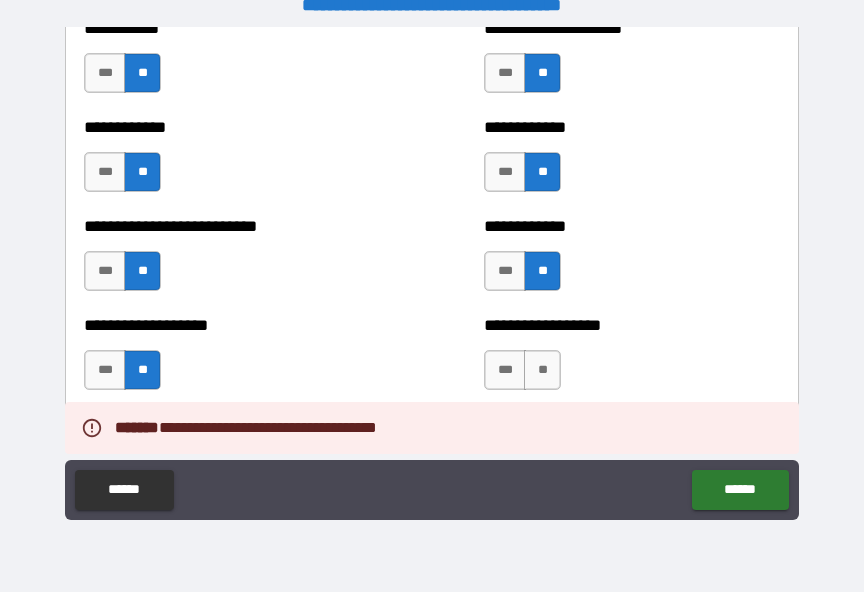 click on "**" at bounding box center (542, 370) 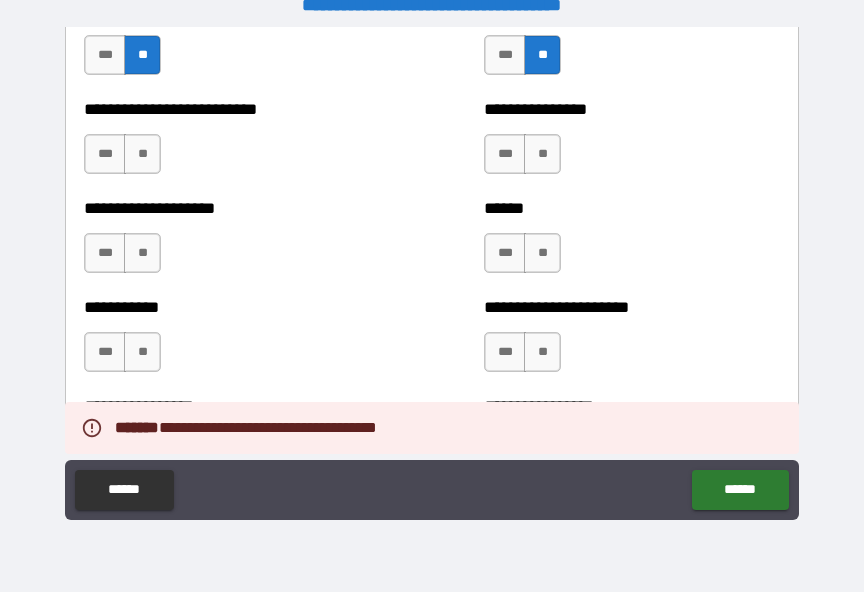 scroll, scrollTop: 5884, scrollLeft: 0, axis: vertical 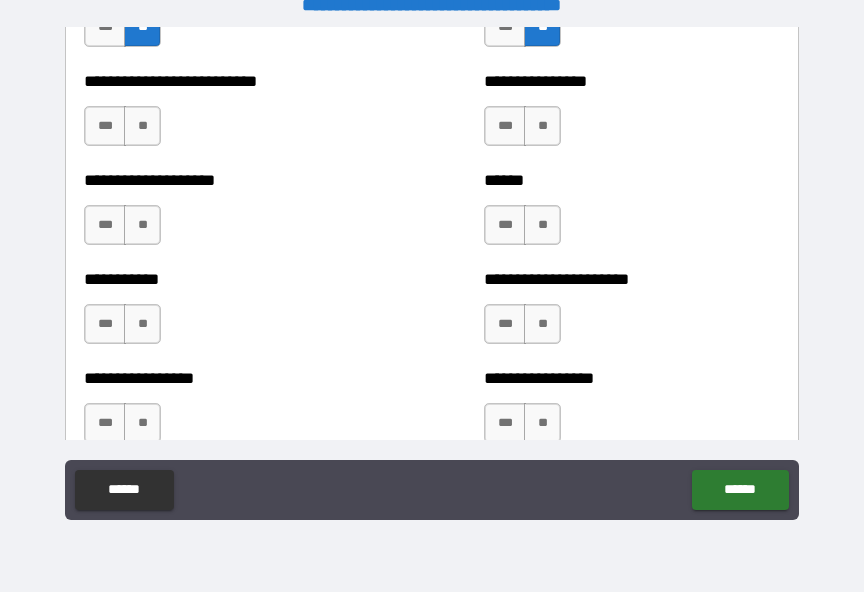 click on "**" at bounding box center [142, 126] 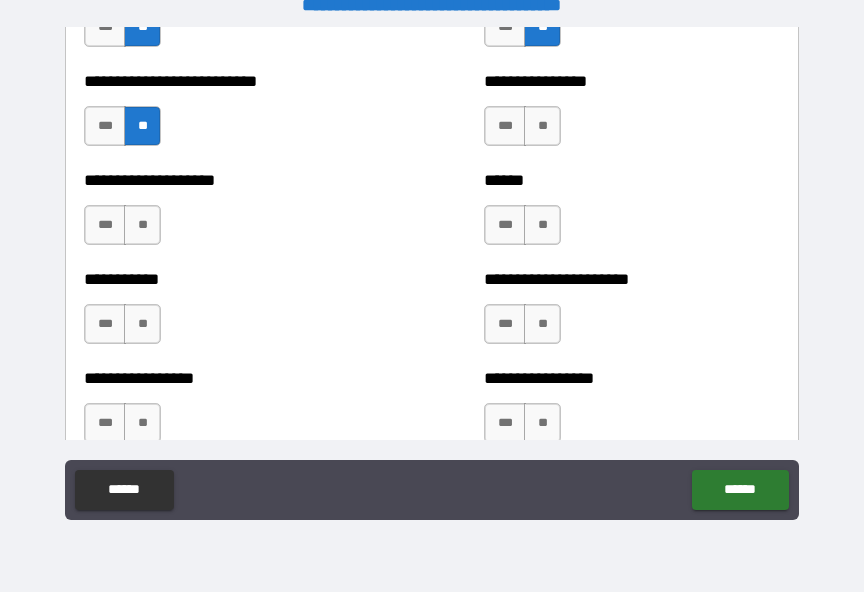 click on "**" at bounding box center (542, 126) 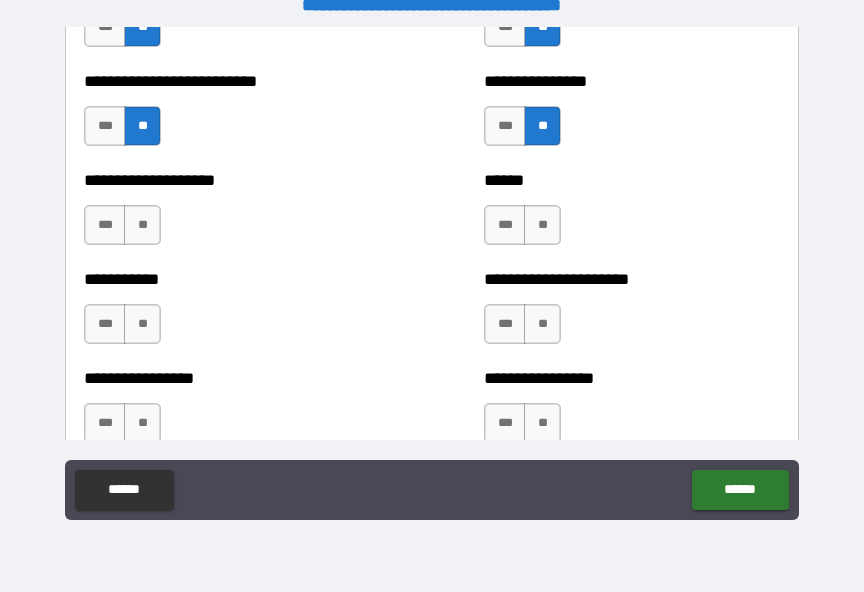 click on "**" at bounding box center [142, 225] 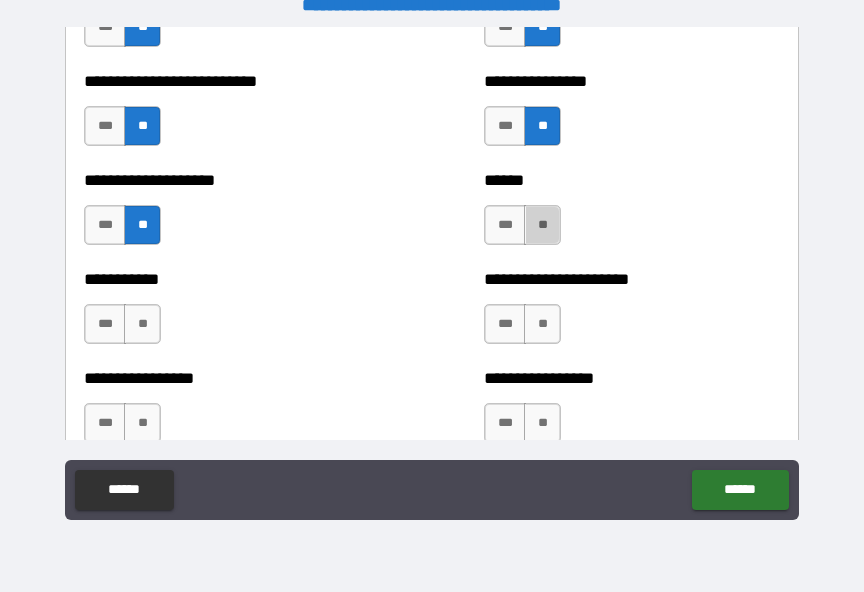 click on "**" at bounding box center [542, 225] 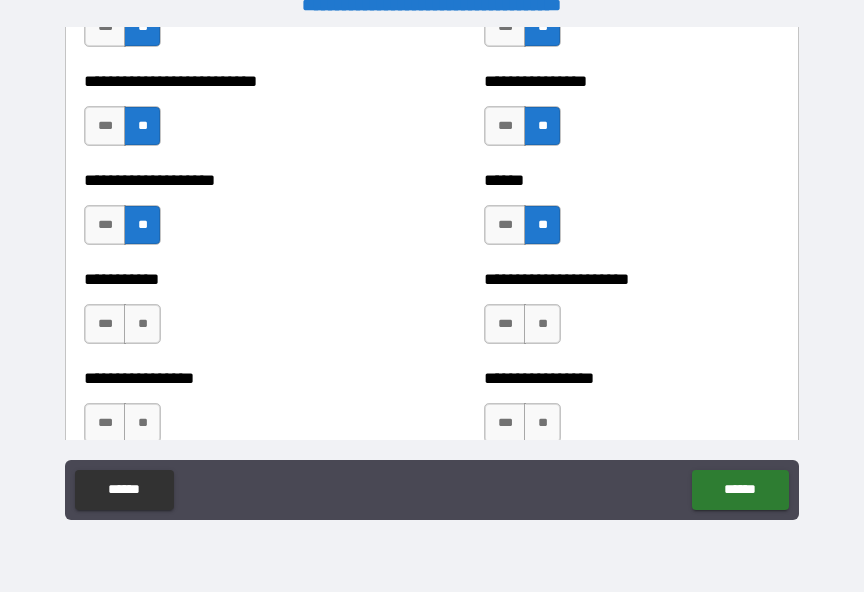click on "**" at bounding box center (542, 324) 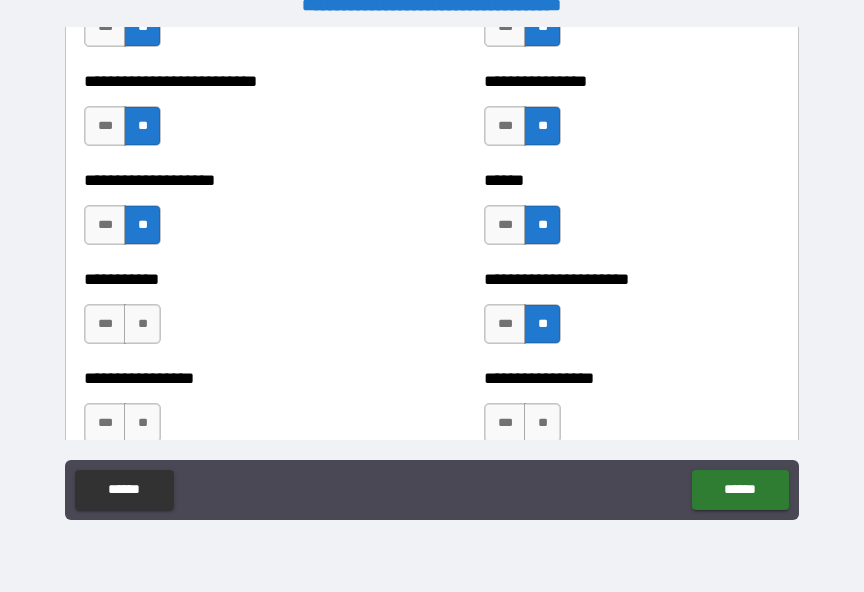 click on "**" at bounding box center [542, 423] 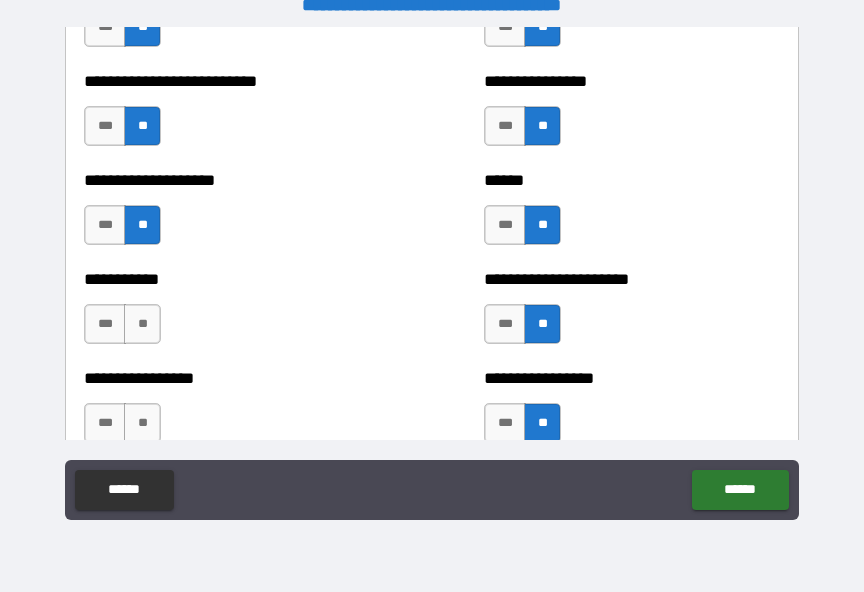 click on "**" at bounding box center [142, 324] 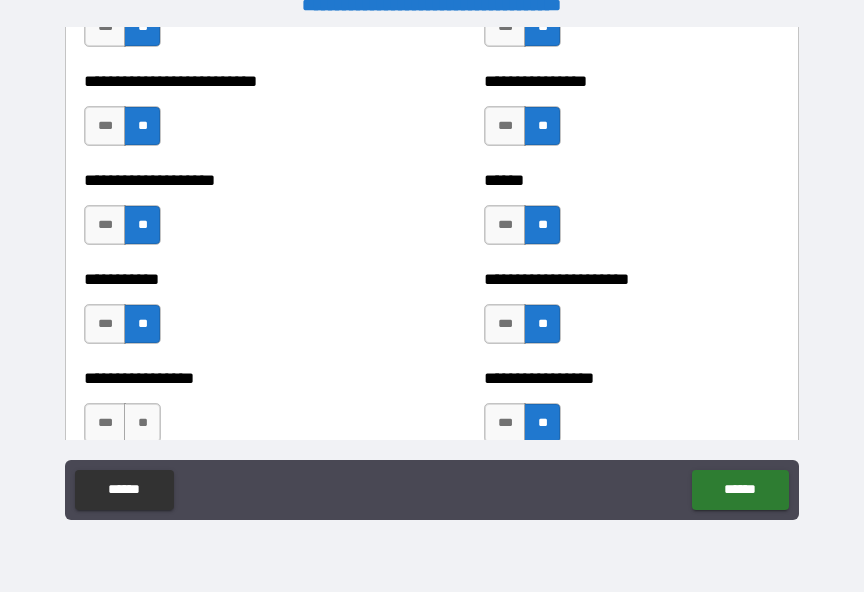 click on "**" at bounding box center (142, 423) 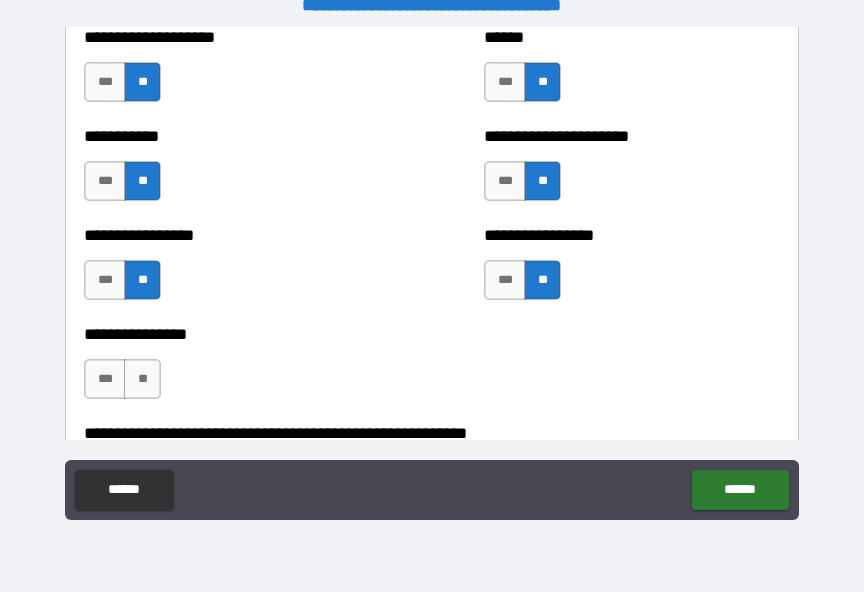 scroll, scrollTop: 6104, scrollLeft: 0, axis: vertical 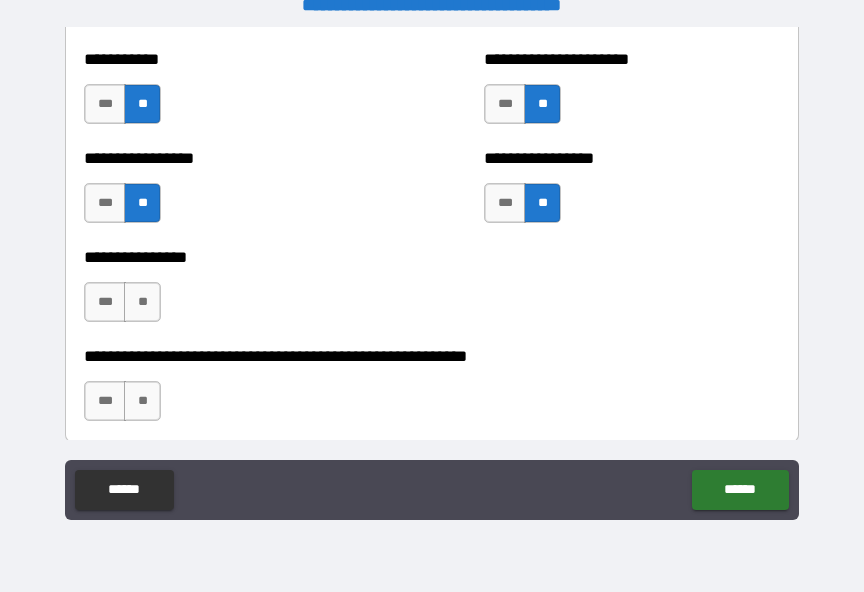 click on "**" at bounding box center [142, 302] 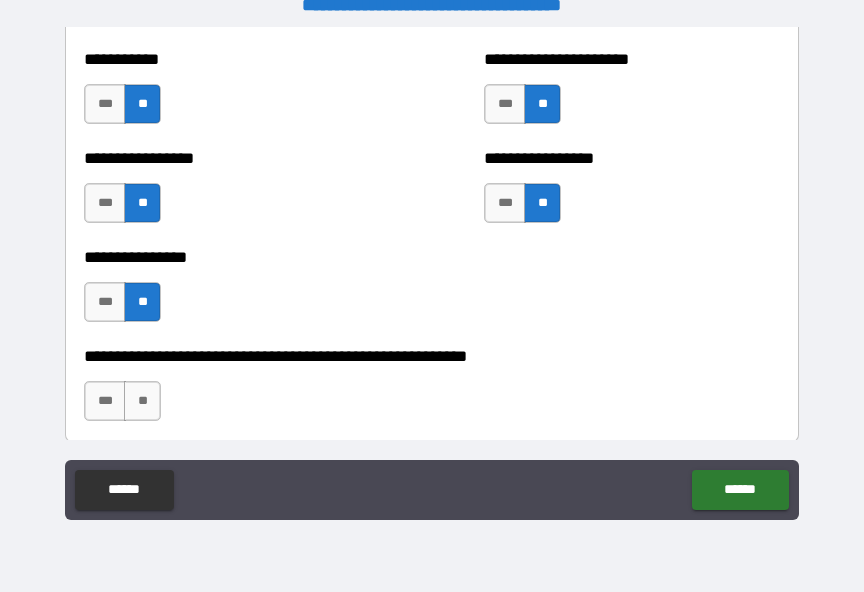 click on "**" at bounding box center (142, 401) 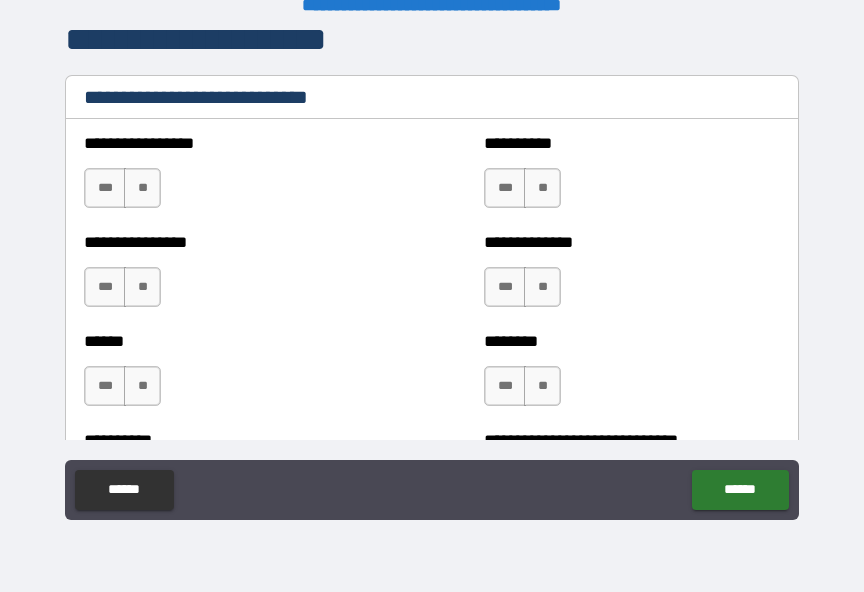 scroll, scrollTop: 6734, scrollLeft: 0, axis: vertical 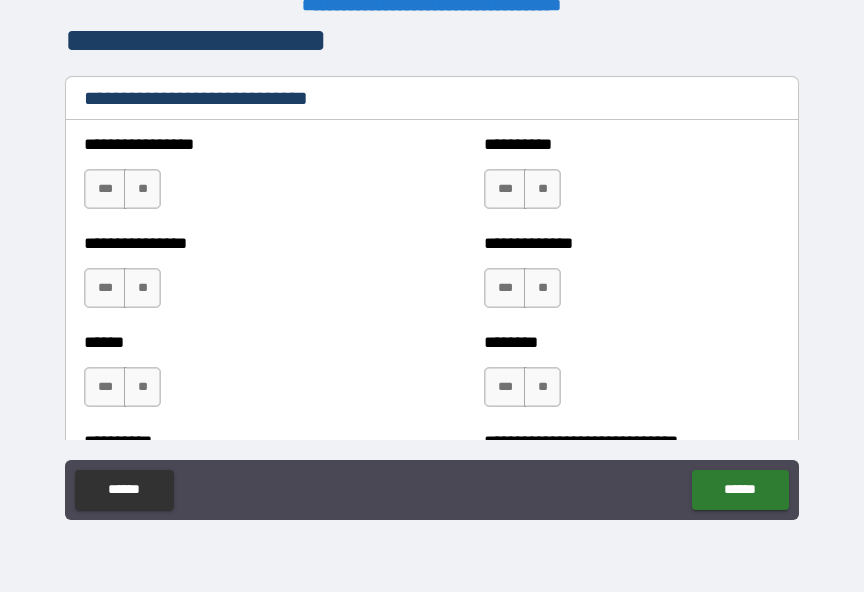 click on "**" at bounding box center (542, 189) 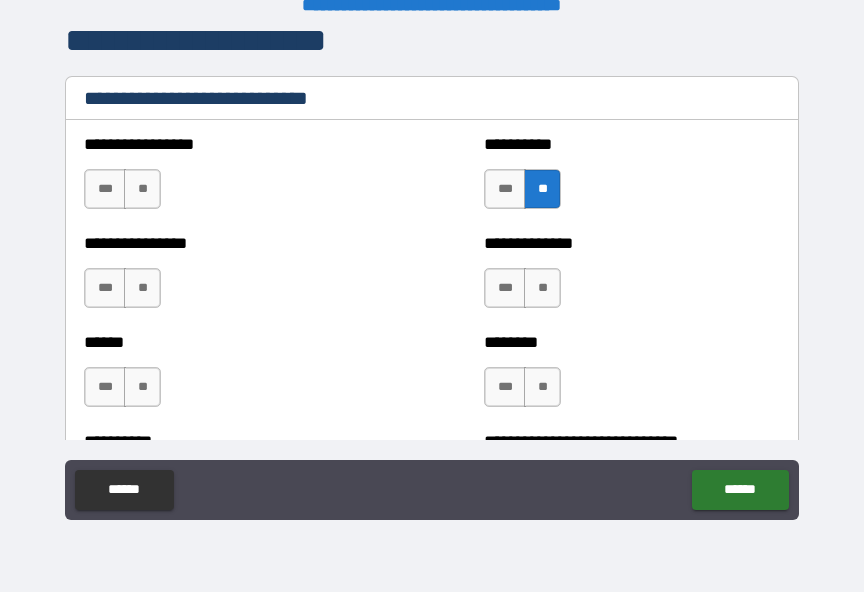 click on "**" at bounding box center (142, 189) 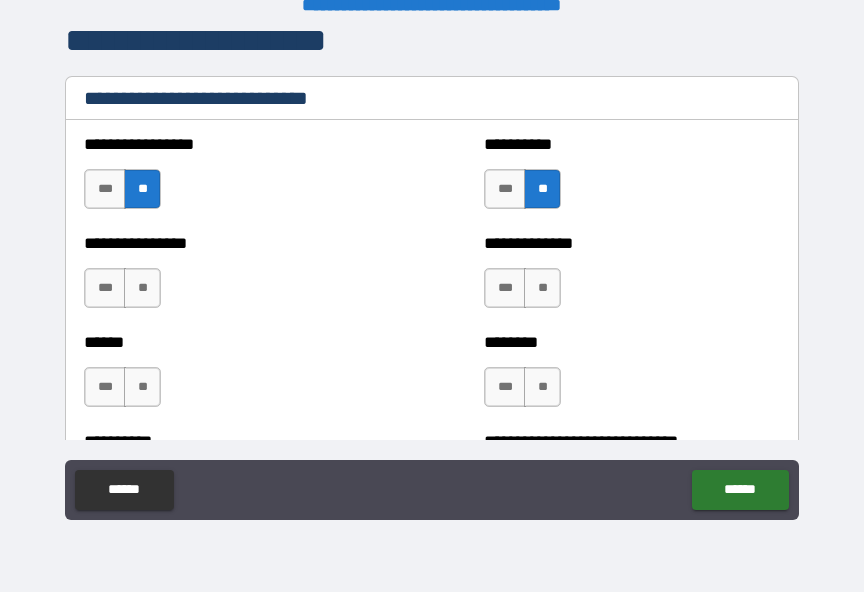 click on "**" at bounding box center (142, 288) 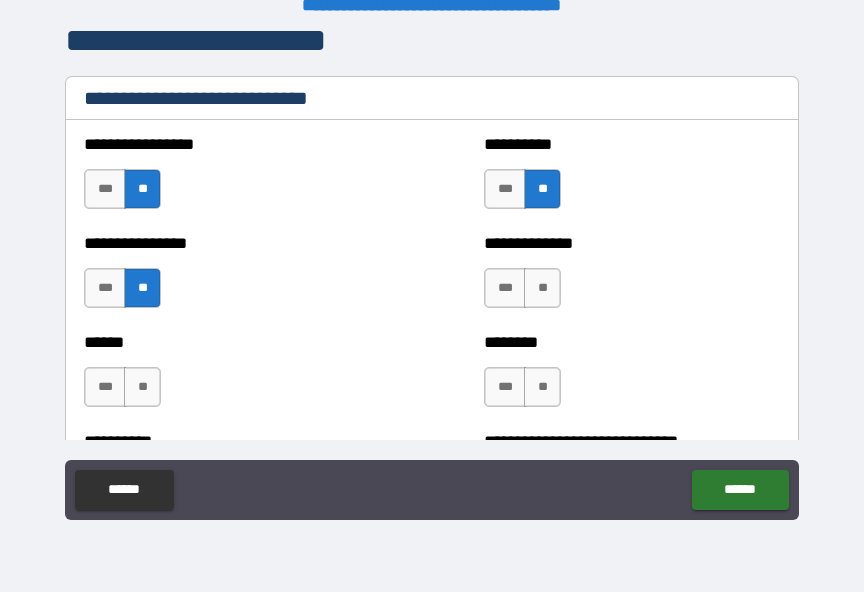 click on "**" at bounding box center [542, 288] 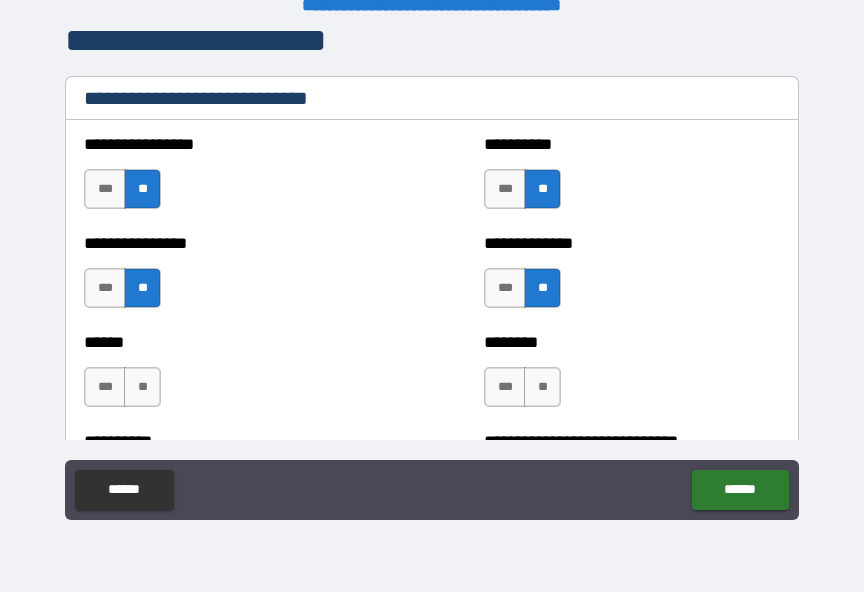 click on "**" at bounding box center [142, 387] 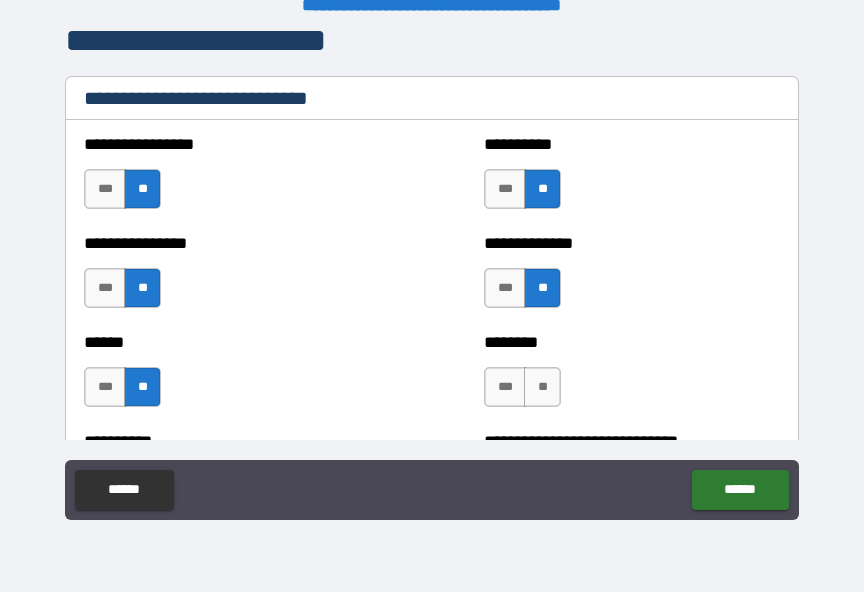 click on "**" at bounding box center (542, 387) 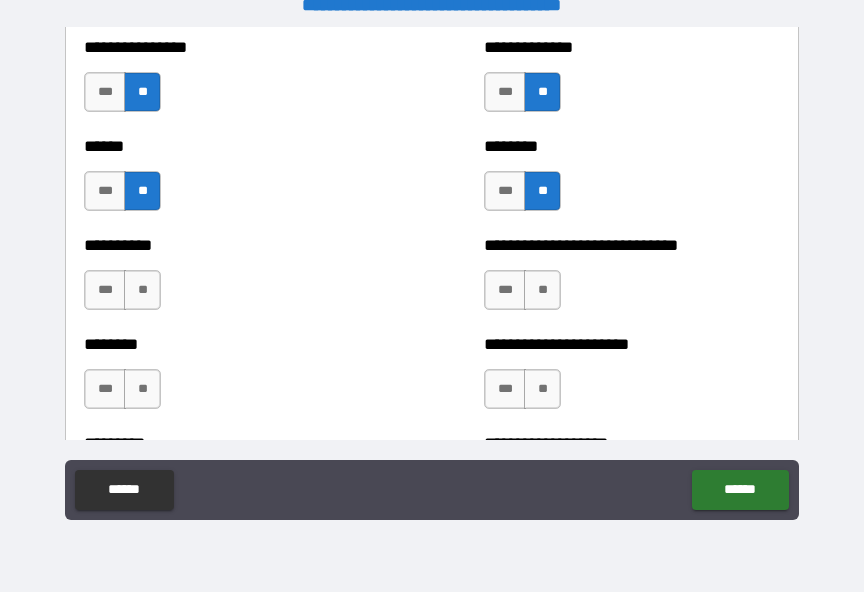 scroll, scrollTop: 6932, scrollLeft: 0, axis: vertical 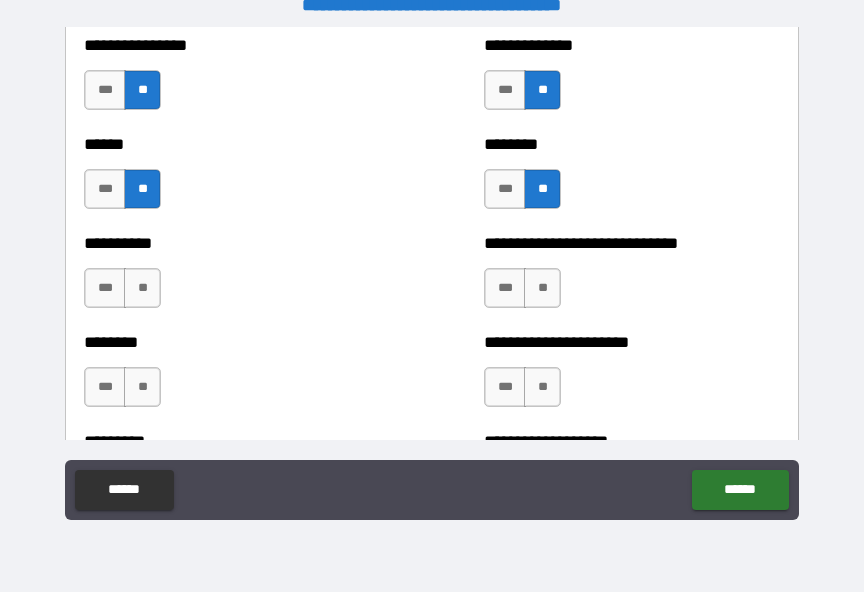 click on "**" at bounding box center (142, 288) 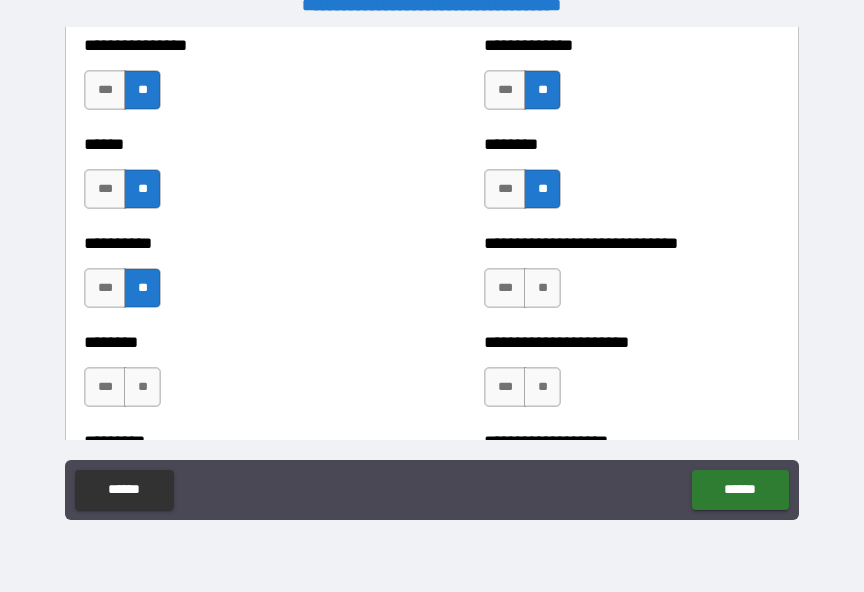 click on "**" at bounding box center [542, 288] 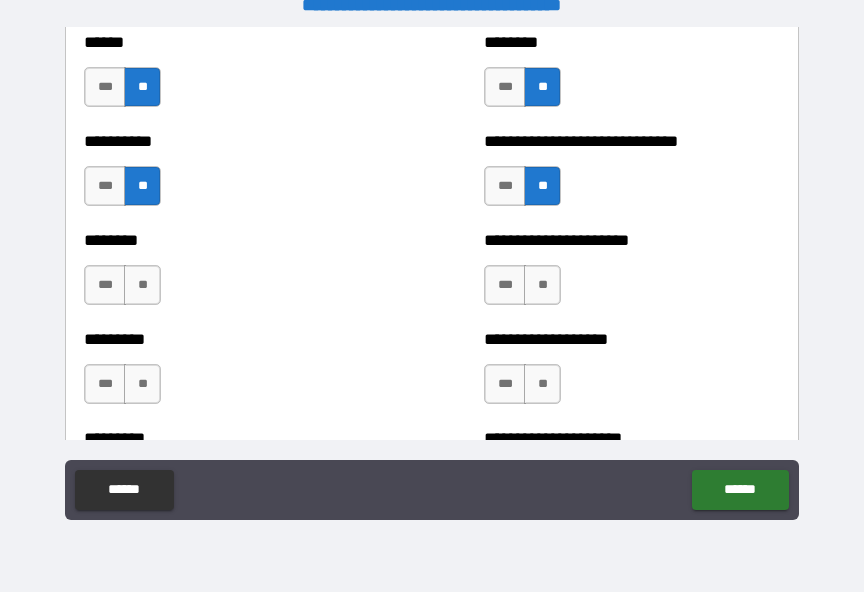 scroll, scrollTop: 7035, scrollLeft: 0, axis: vertical 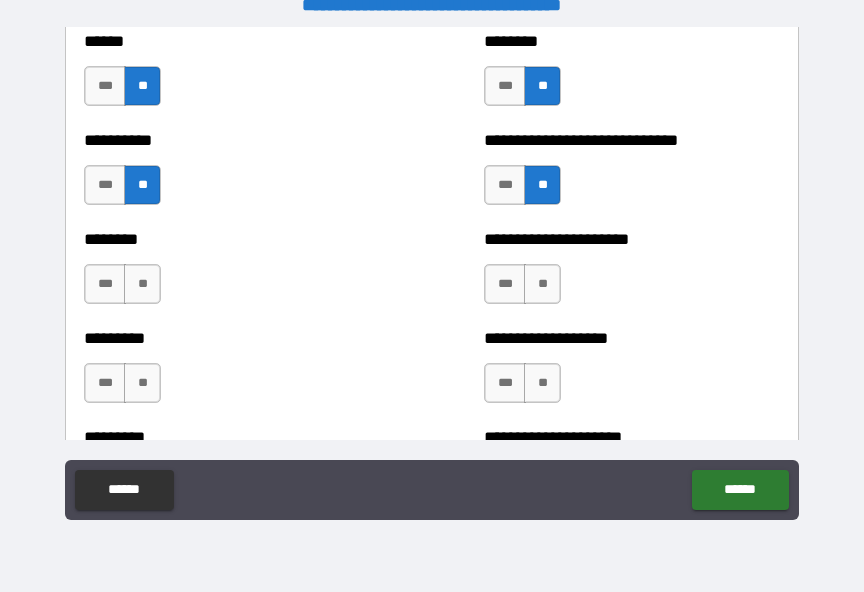 click on "**" at bounding box center [142, 284] 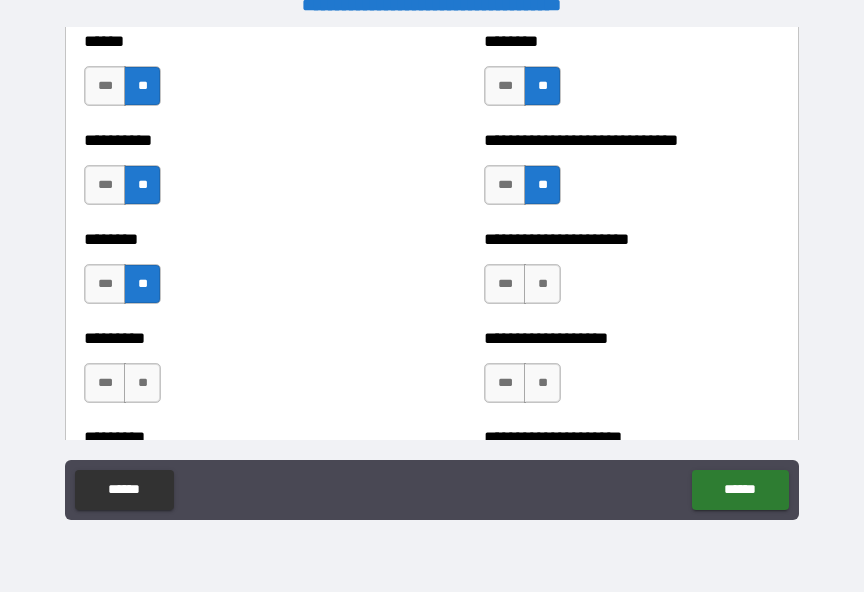 click on "**" at bounding box center (542, 284) 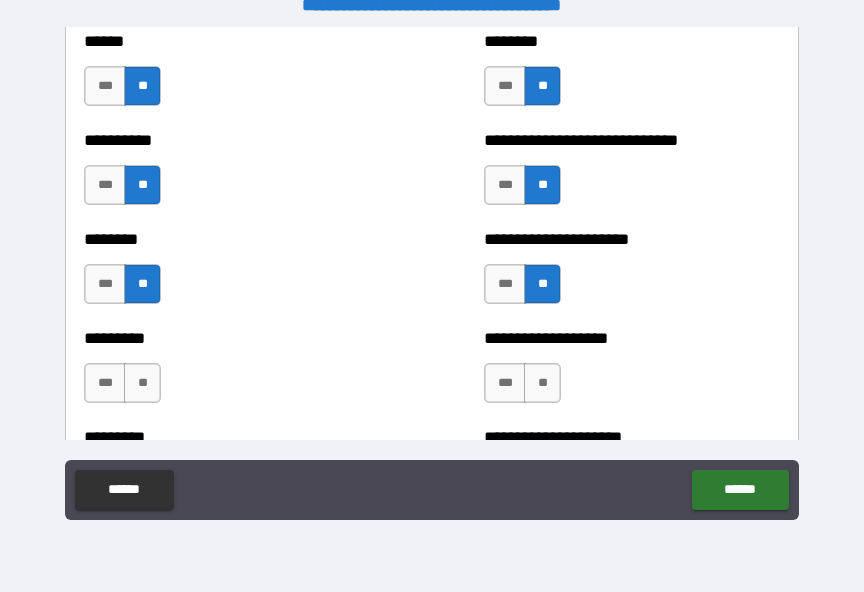 click on "**" at bounding box center (142, 383) 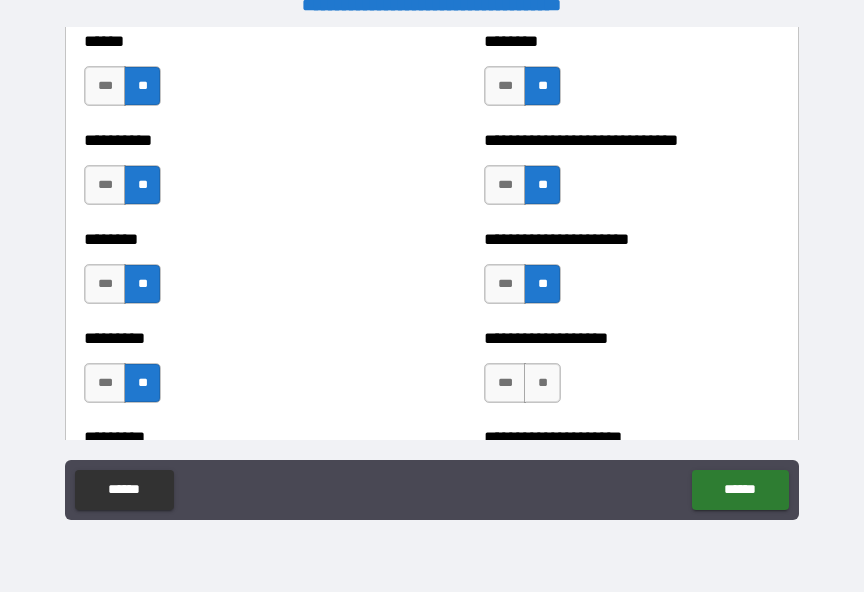 click on "**" at bounding box center (542, 383) 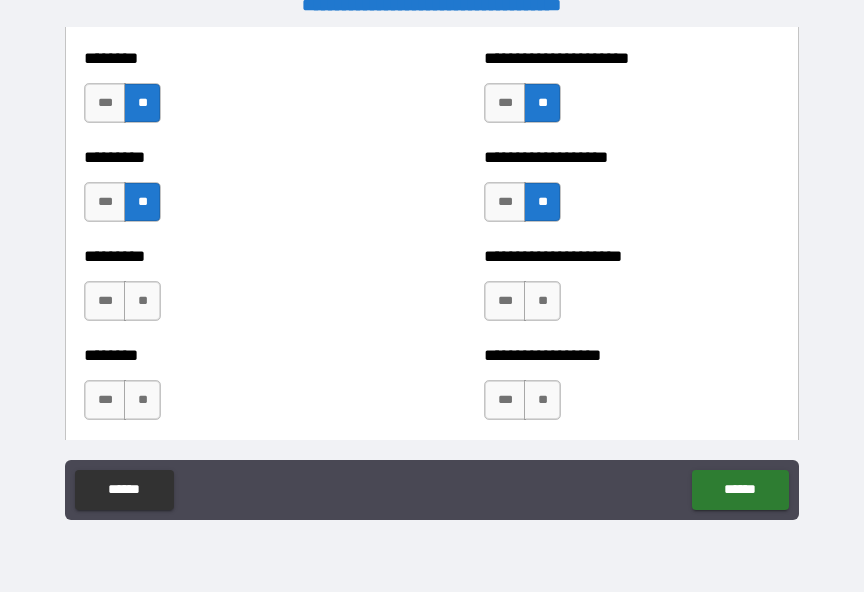 scroll, scrollTop: 7237, scrollLeft: 0, axis: vertical 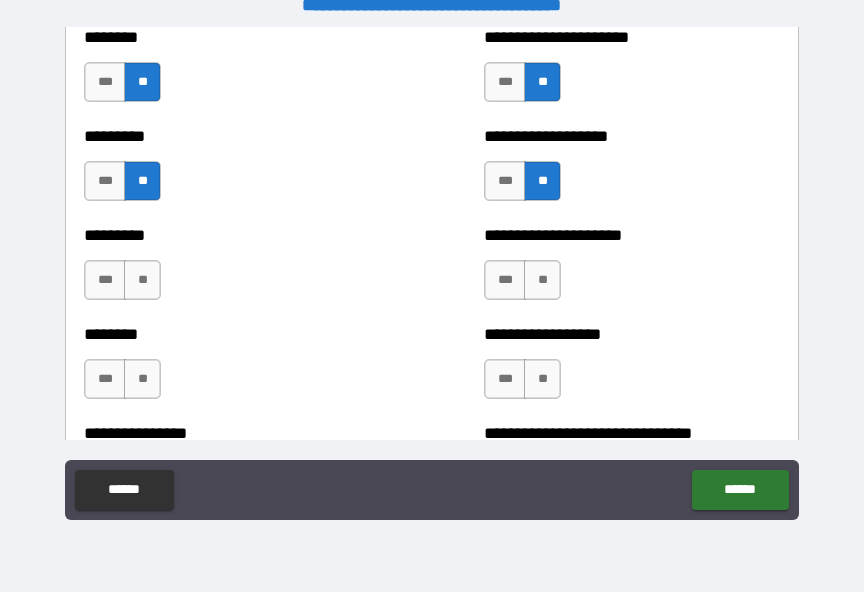 click on "**" at bounding box center [142, 280] 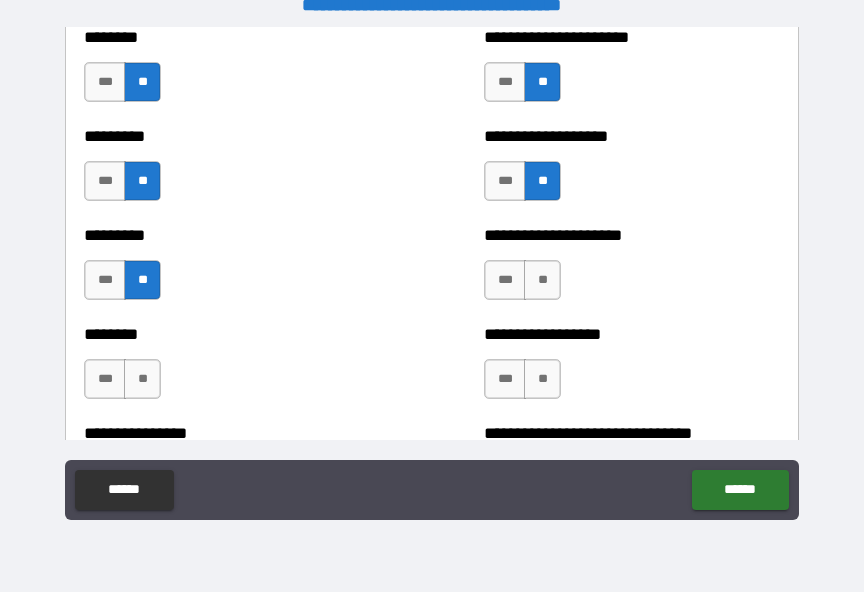 click on "***" at bounding box center [105, 280] 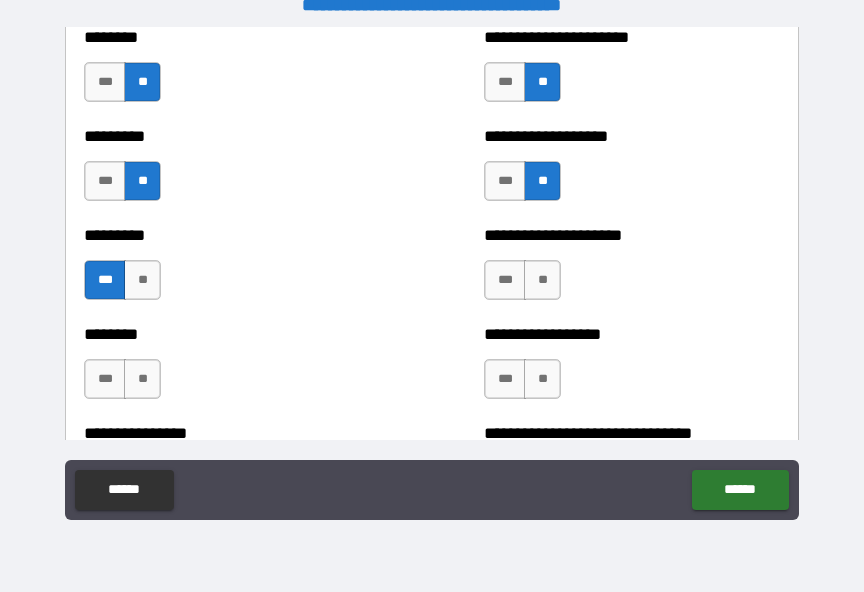 click on "**" at bounding box center (542, 280) 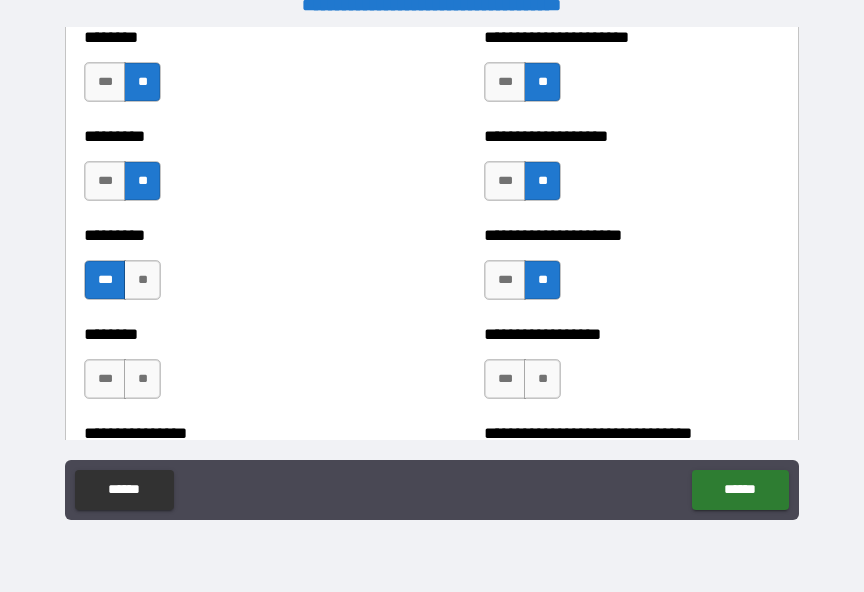 click on "**" at bounding box center [142, 379] 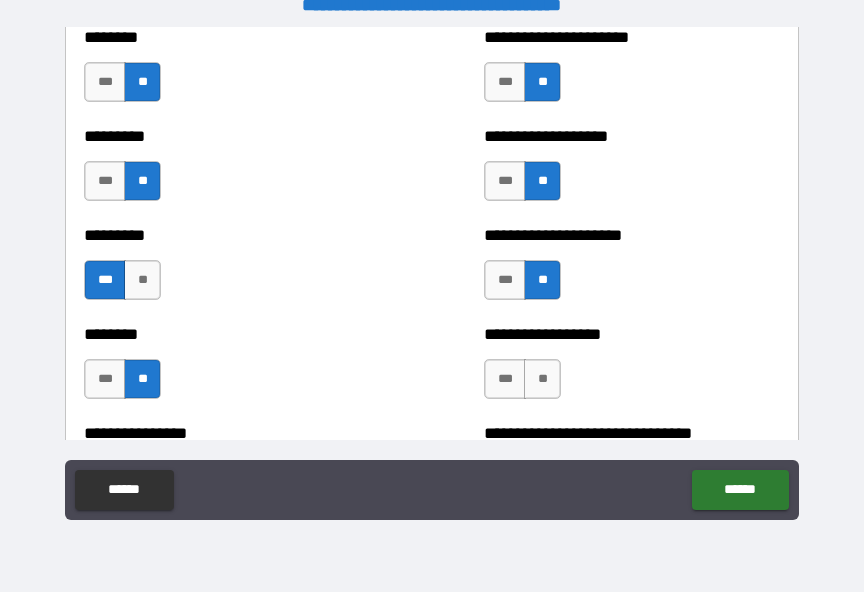 click on "**" at bounding box center (542, 379) 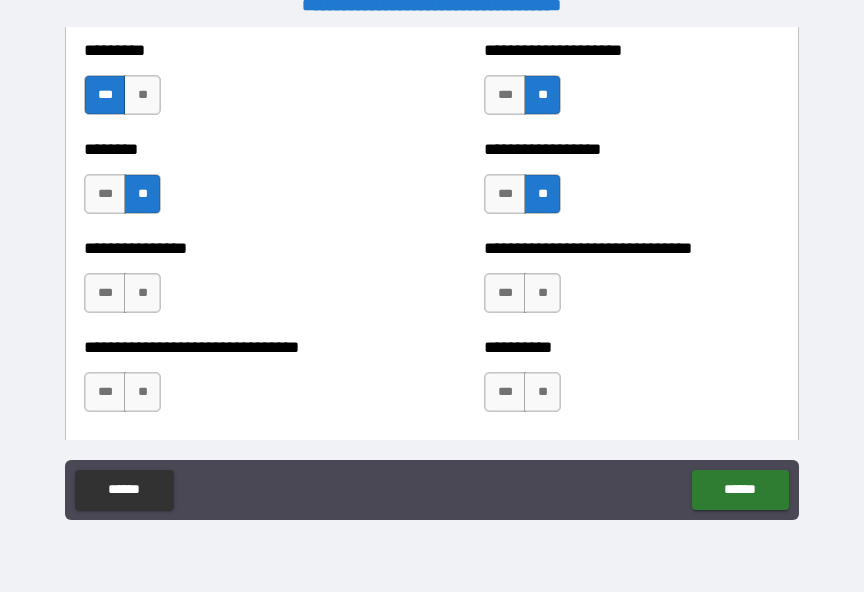 scroll, scrollTop: 7424, scrollLeft: 0, axis: vertical 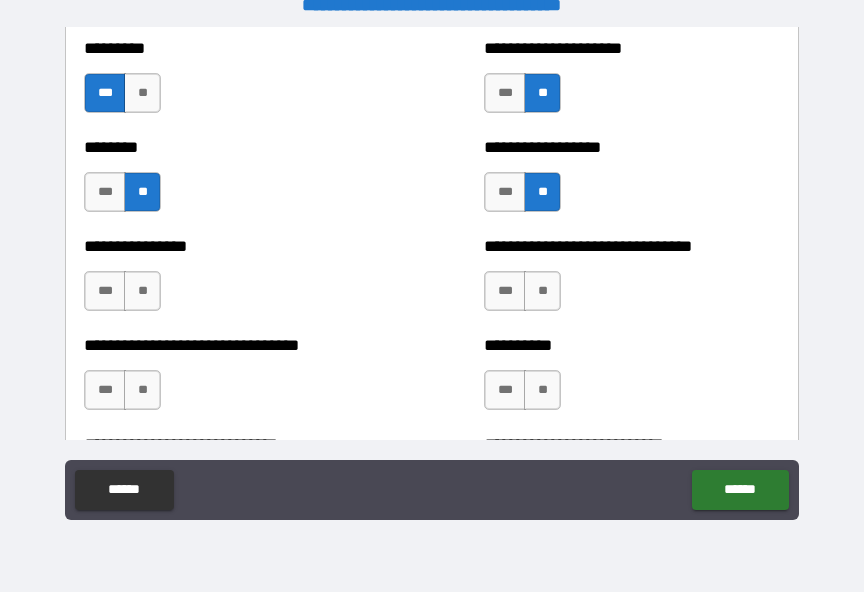 click on "**" at bounding box center [142, 291] 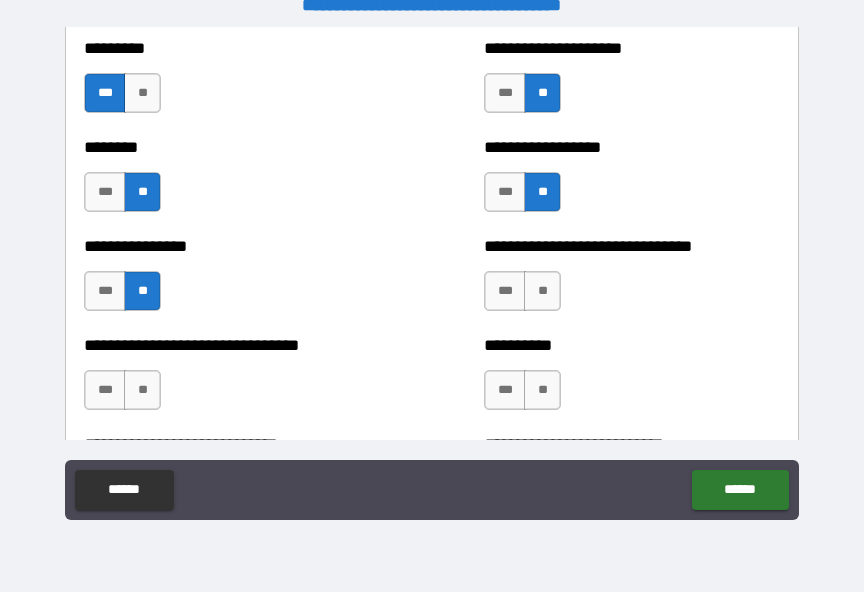 click on "**" at bounding box center (542, 291) 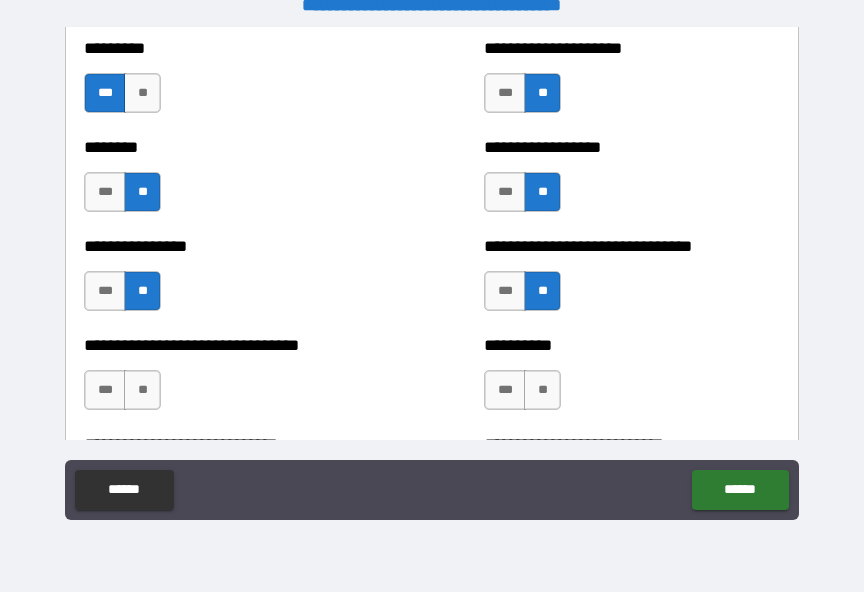 click on "**" at bounding box center [542, 390] 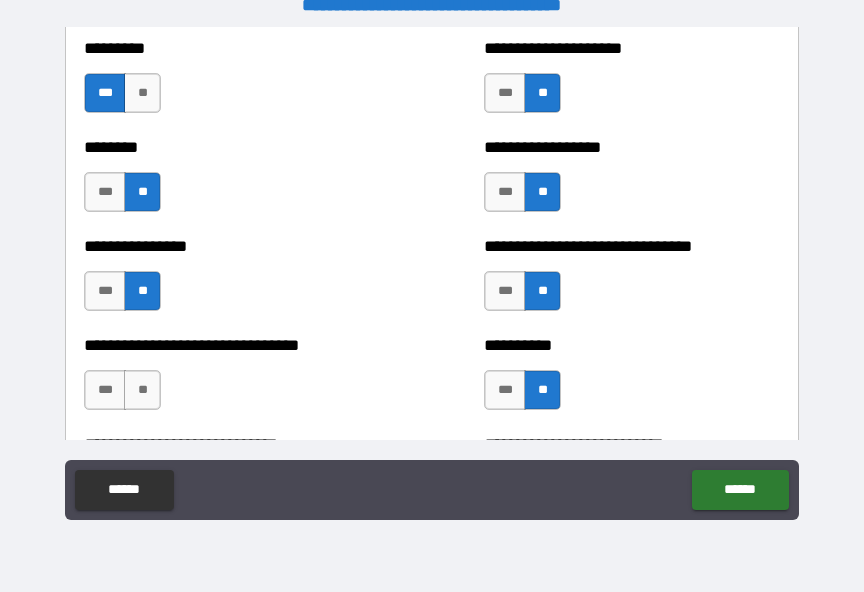 click on "**" at bounding box center [142, 390] 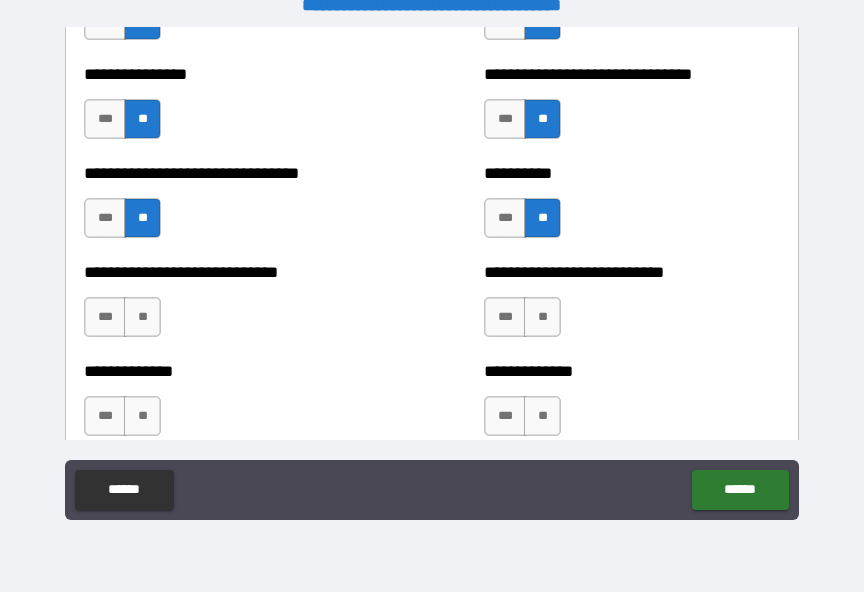 scroll, scrollTop: 7599, scrollLeft: 0, axis: vertical 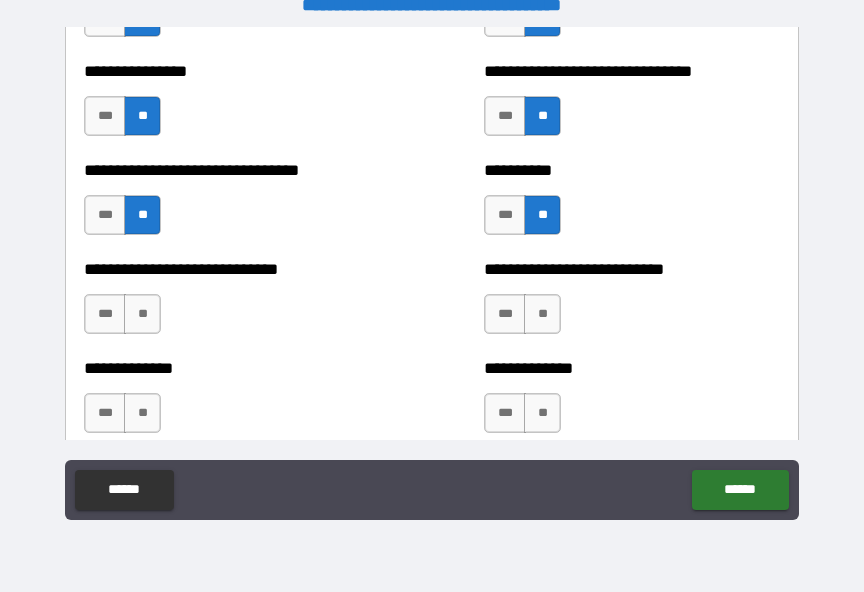 click on "**" at bounding box center (142, 314) 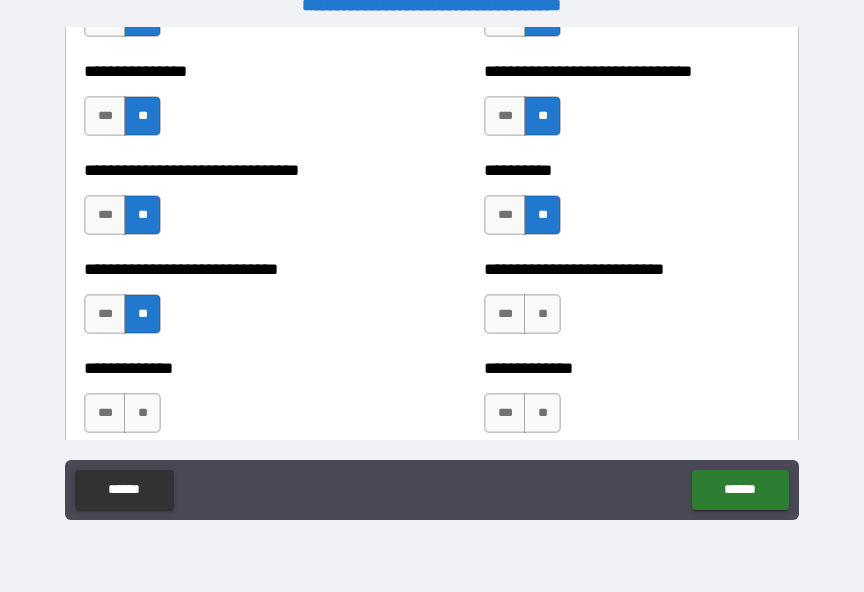 click on "**" at bounding box center (542, 314) 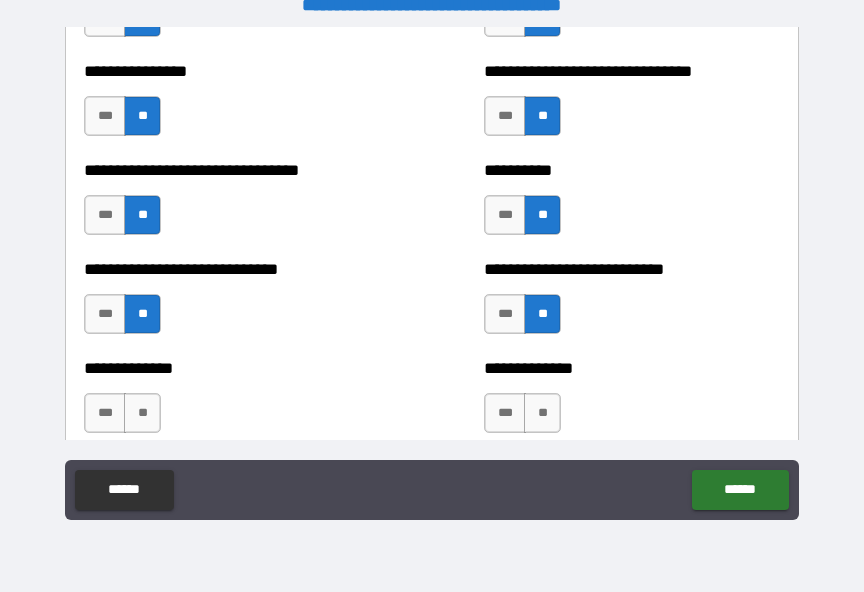 click on "**" at bounding box center (542, 413) 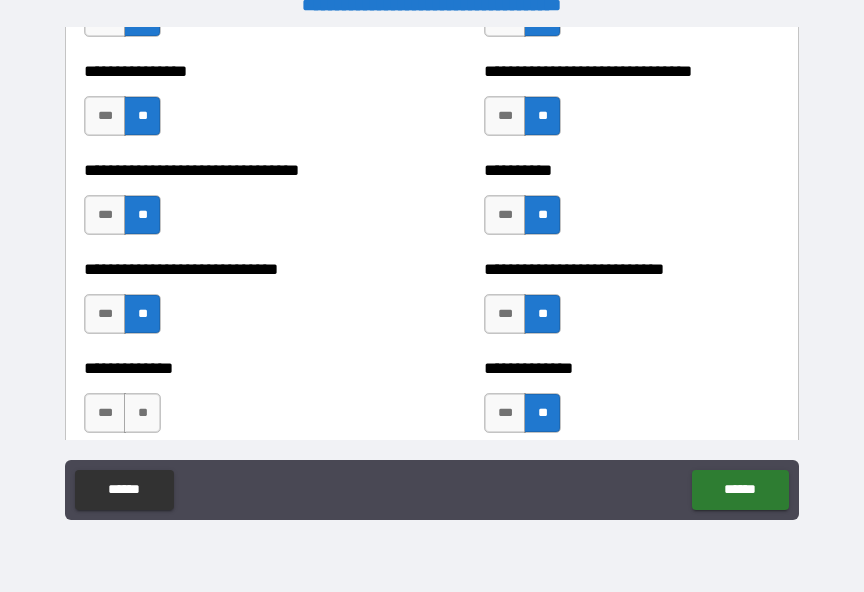 click on "**" at bounding box center (142, 413) 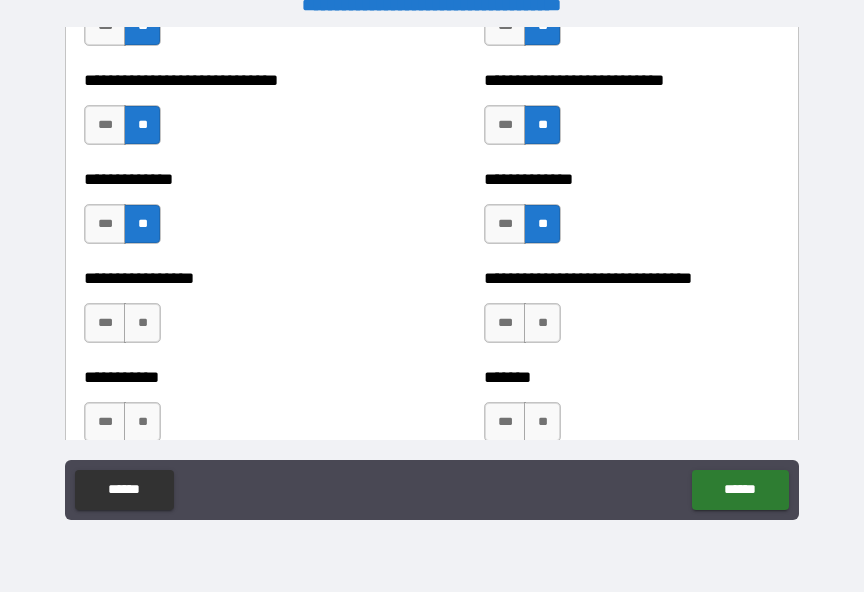 scroll, scrollTop: 7821, scrollLeft: 0, axis: vertical 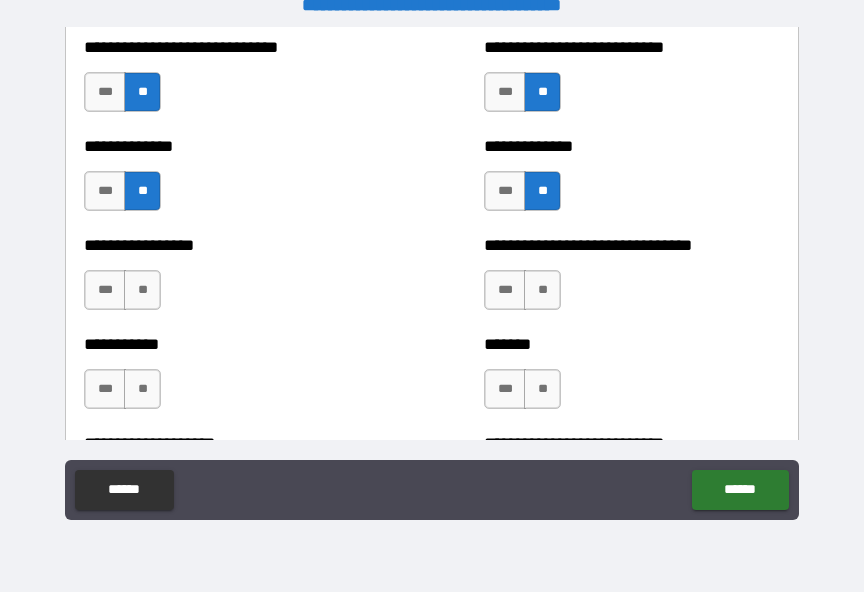 click on "**" at bounding box center (142, 290) 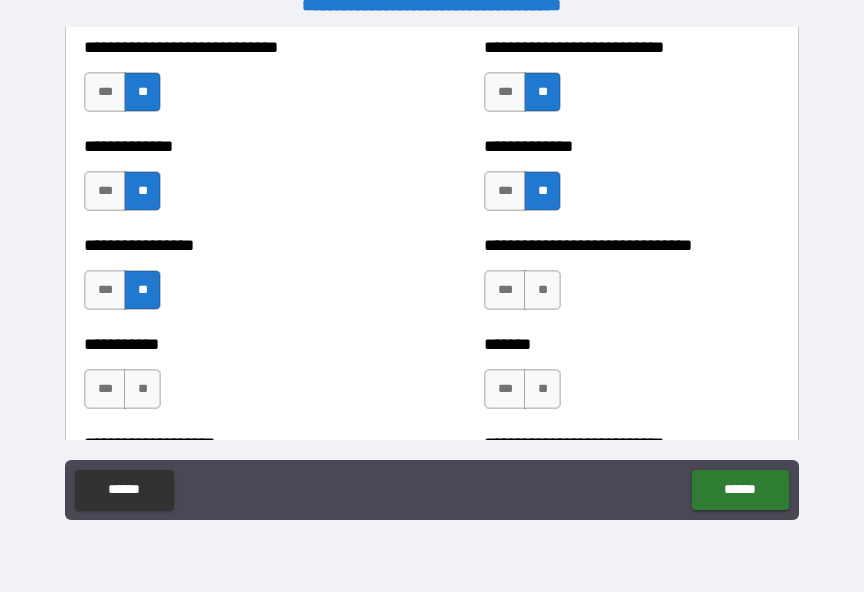 click on "**" at bounding box center (542, 290) 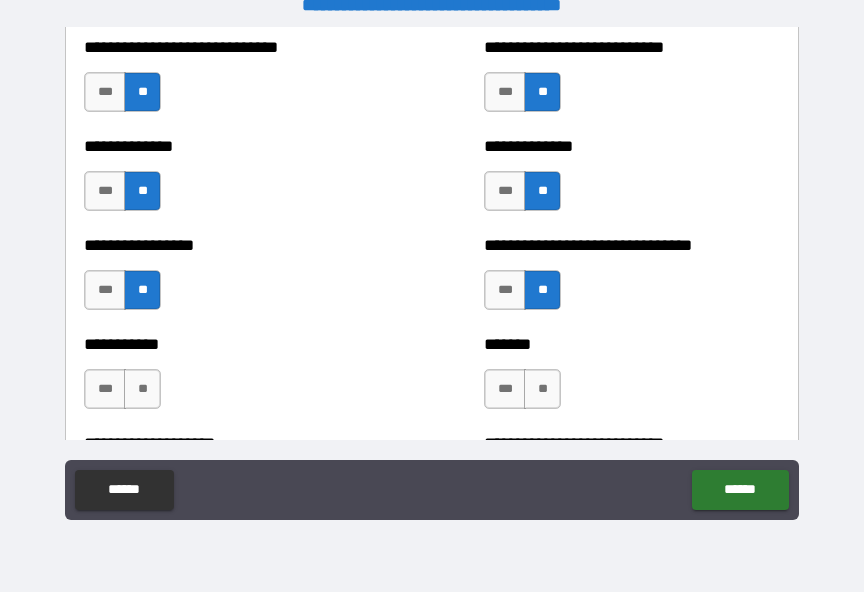click on "**" at bounding box center (542, 389) 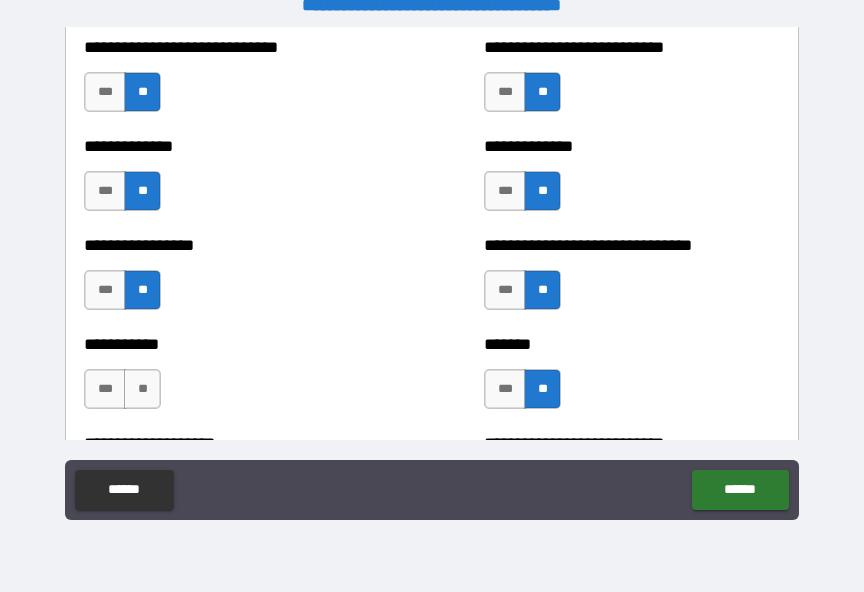 click on "**" at bounding box center (142, 389) 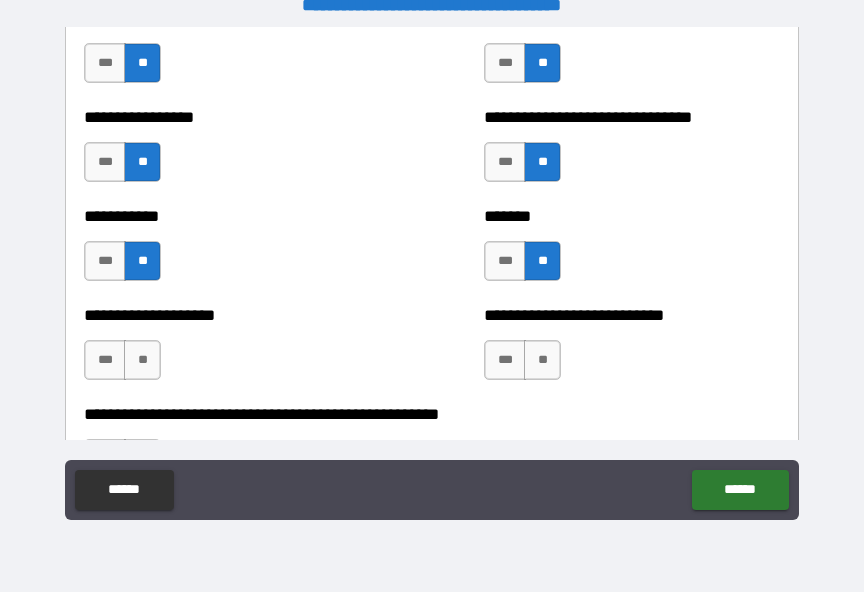 scroll, scrollTop: 7978, scrollLeft: 0, axis: vertical 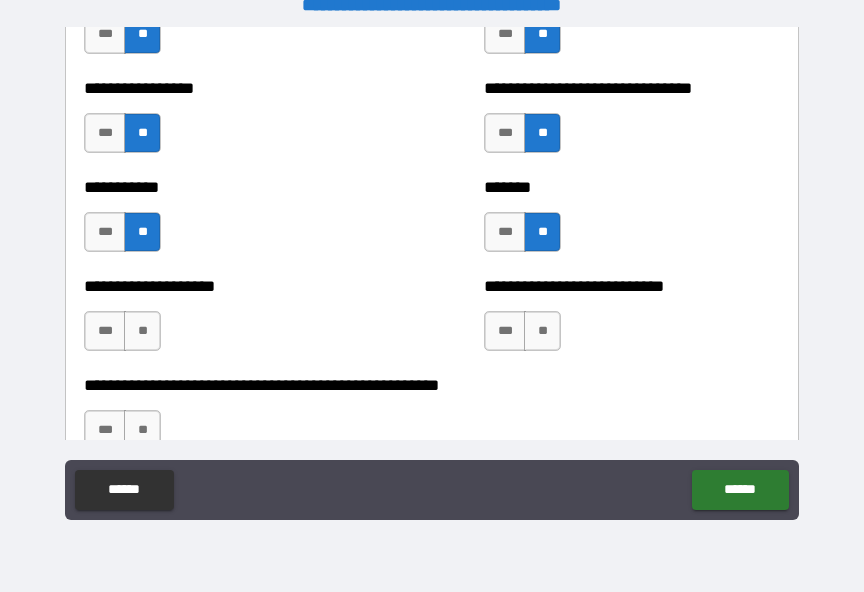 click on "**" at bounding box center [142, 331] 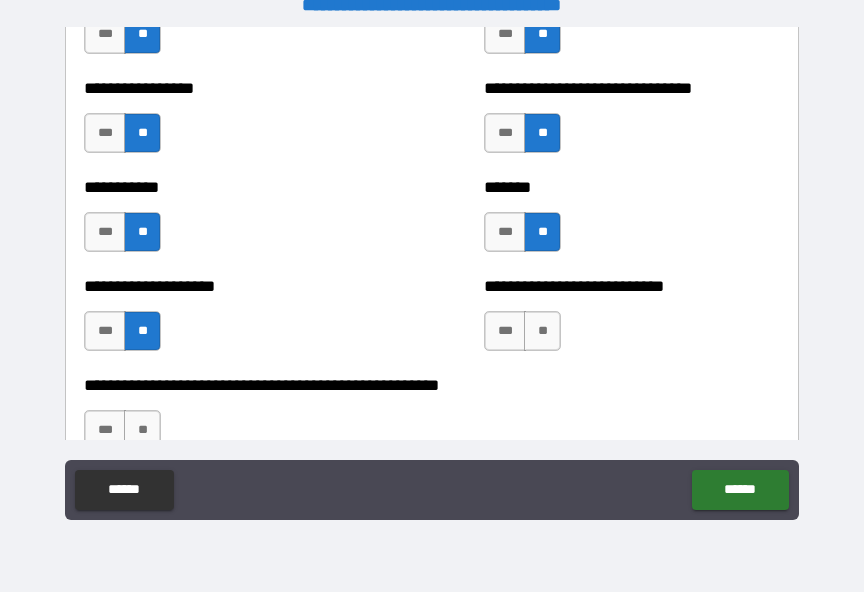 click on "**" at bounding box center (542, 331) 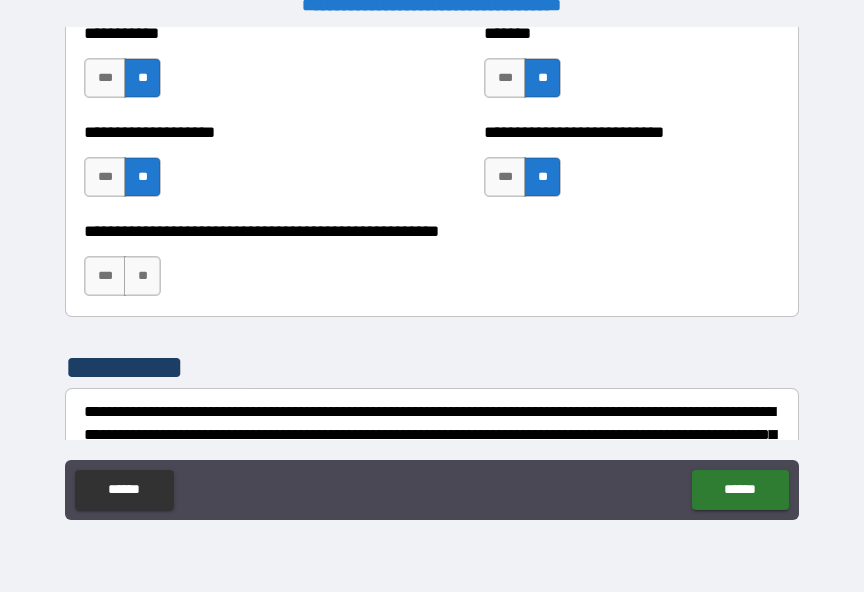 scroll, scrollTop: 8144, scrollLeft: 0, axis: vertical 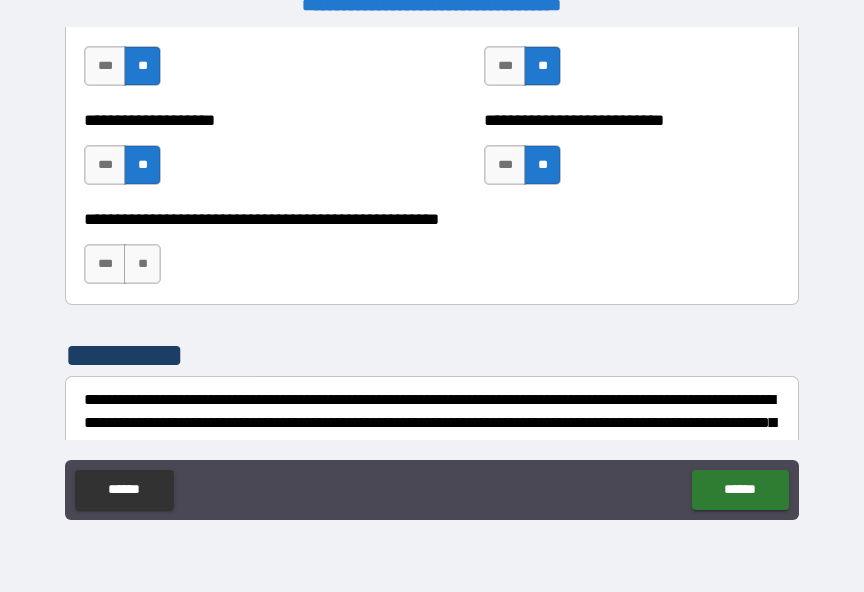 click on "**" at bounding box center [142, 264] 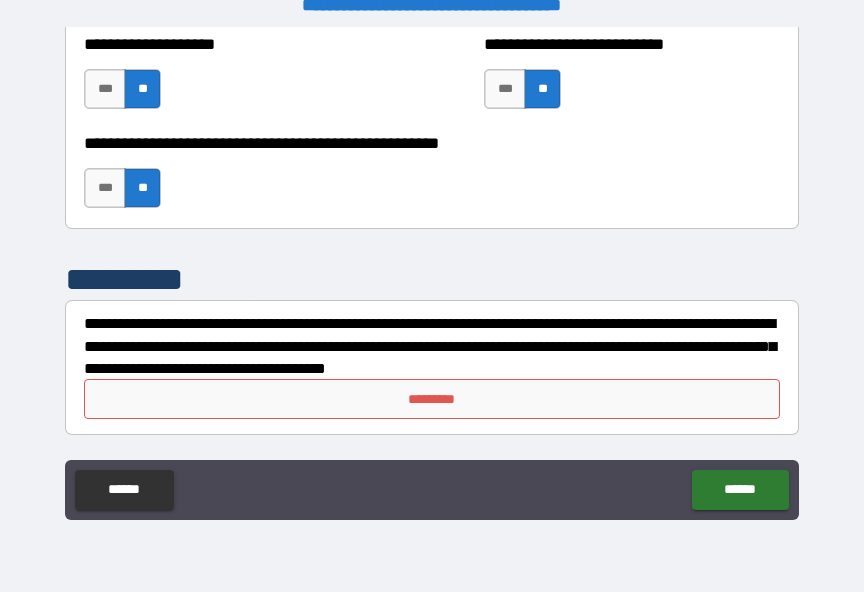 scroll, scrollTop: 8220, scrollLeft: 0, axis: vertical 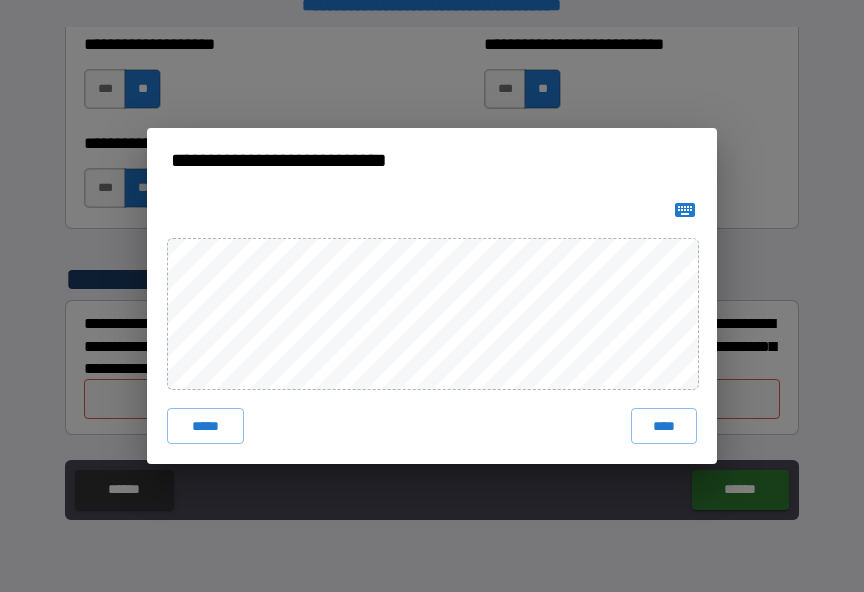 click on "****" at bounding box center [664, 426] 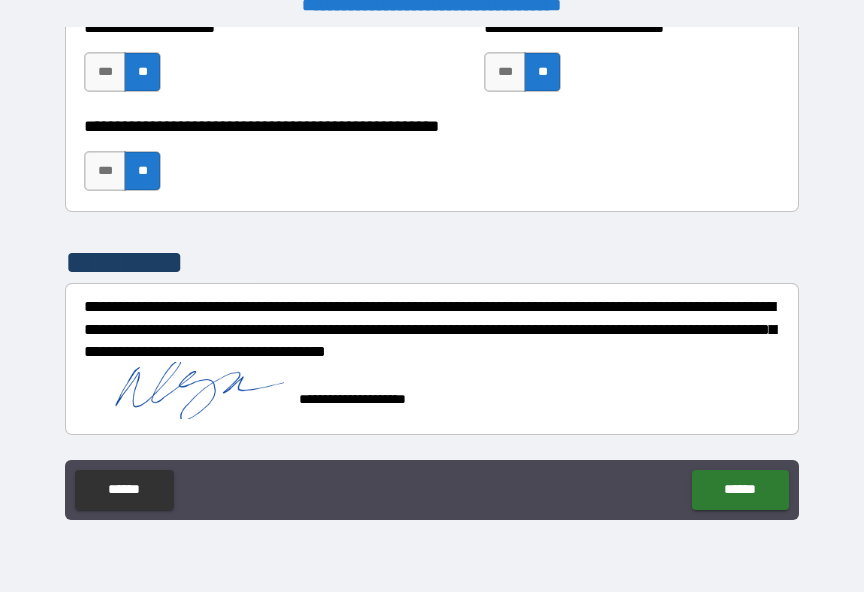 scroll, scrollTop: 8237, scrollLeft: 0, axis: vertical 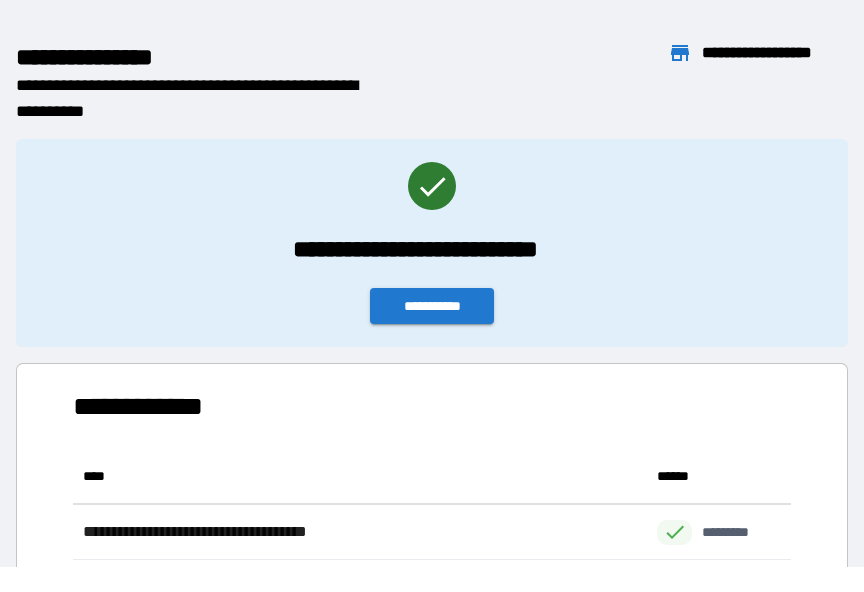 click on "**********" at bounding box center (432, 306) 